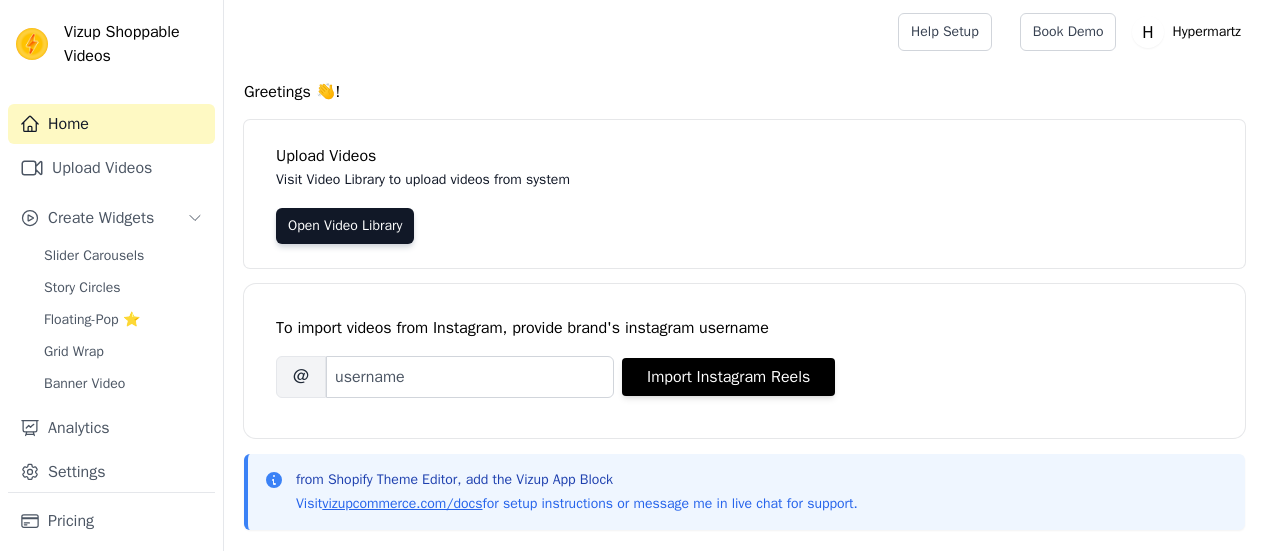 scroll, scrollTop: 0, scrollLeft: 0, axis: both 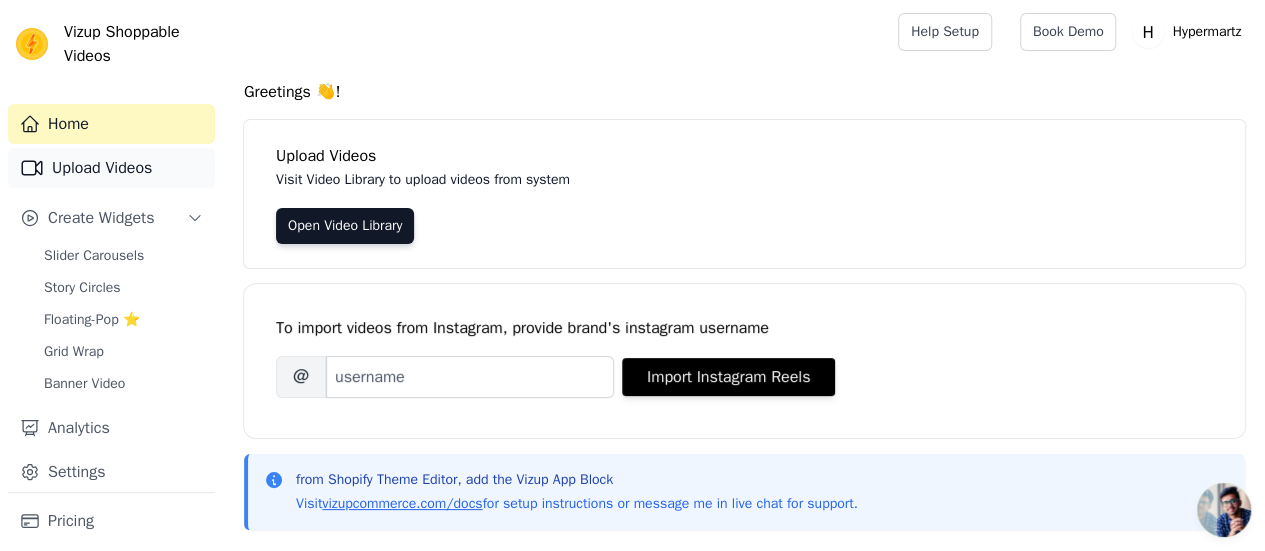 click on "Upload Videos" at bounding box center (111, 168) 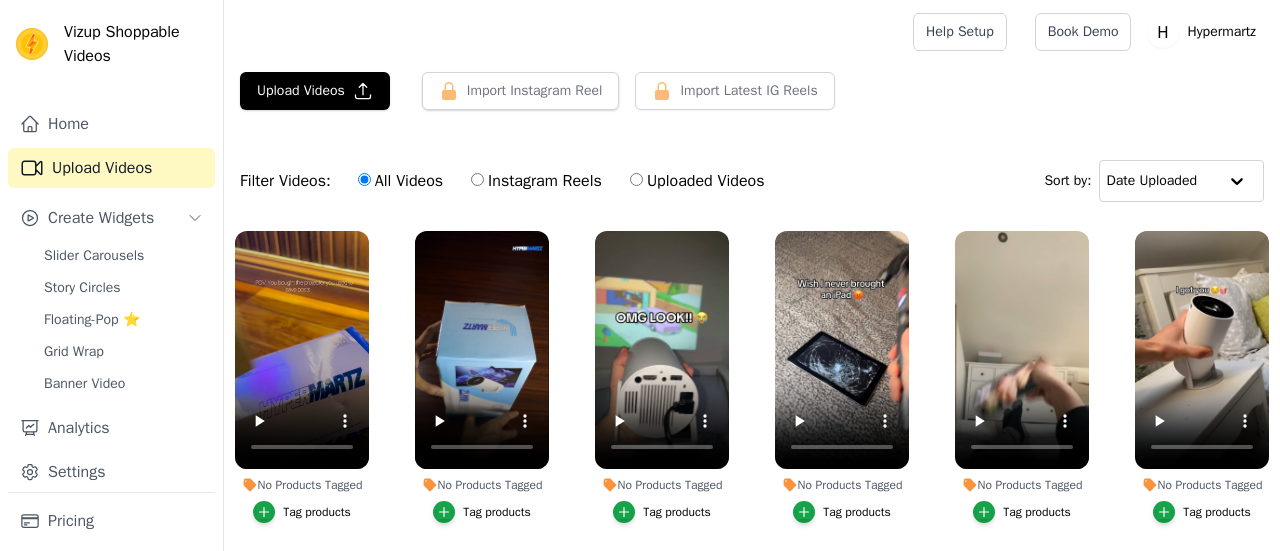 scroll, scrollTop: 0, scrollLeft: 0, axis: both 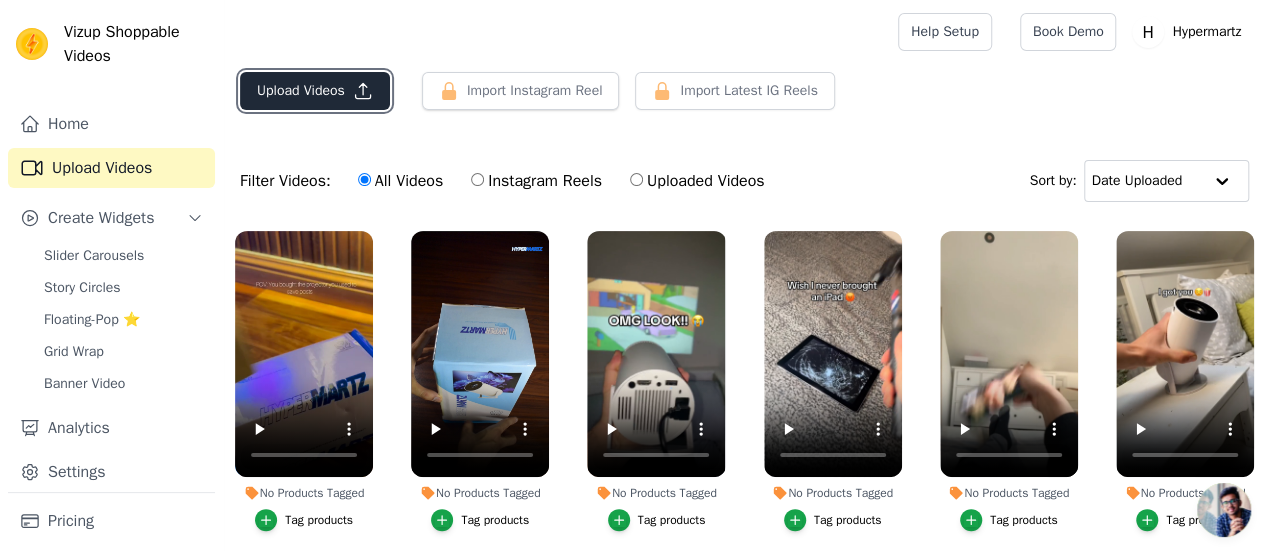 click on "Upload Videos" at bounding box center (315, 91) 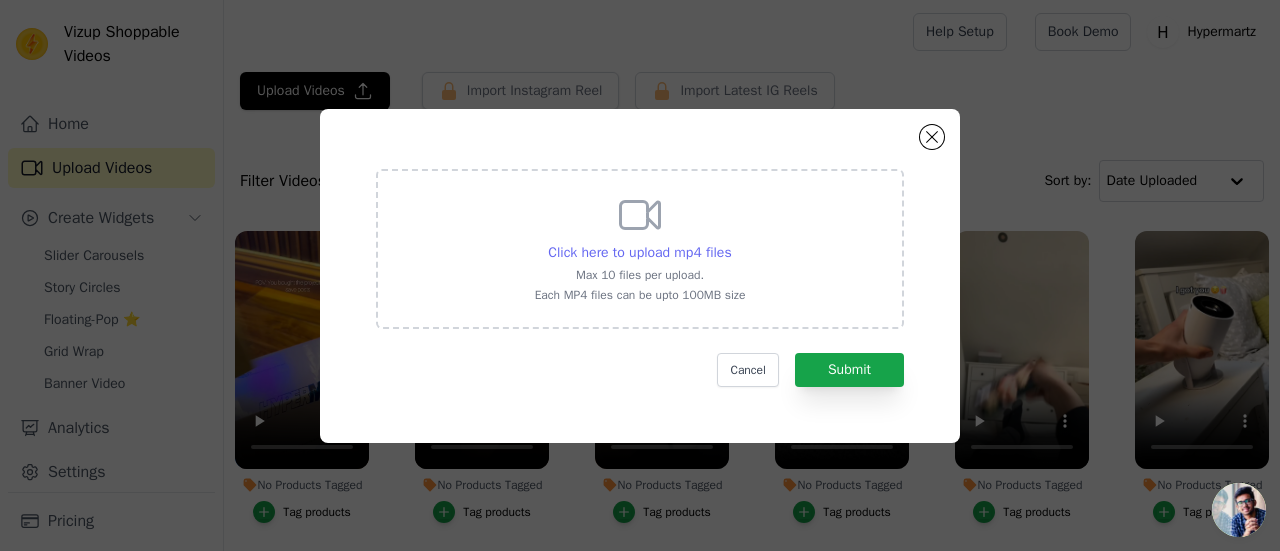 click on "Click here to upload mp4 files" at bounding box center [639, 252] 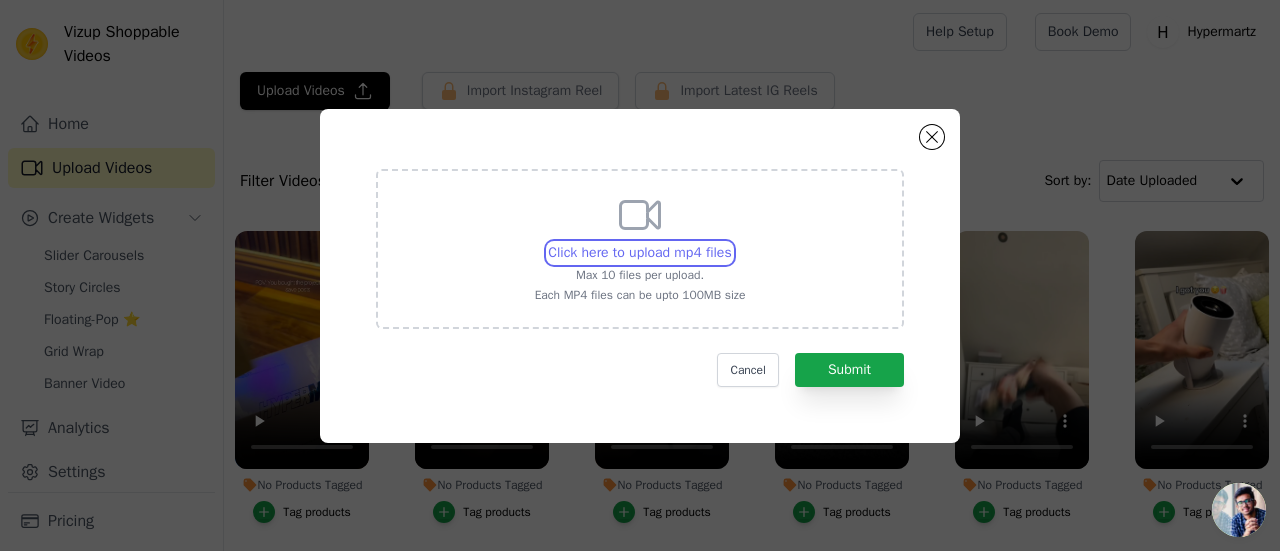 type on "C:\fakepath\Unboxing Projector HY320 - New brother of Projector HY300 #projetor #hy300 #hy320 #tech.mp4" 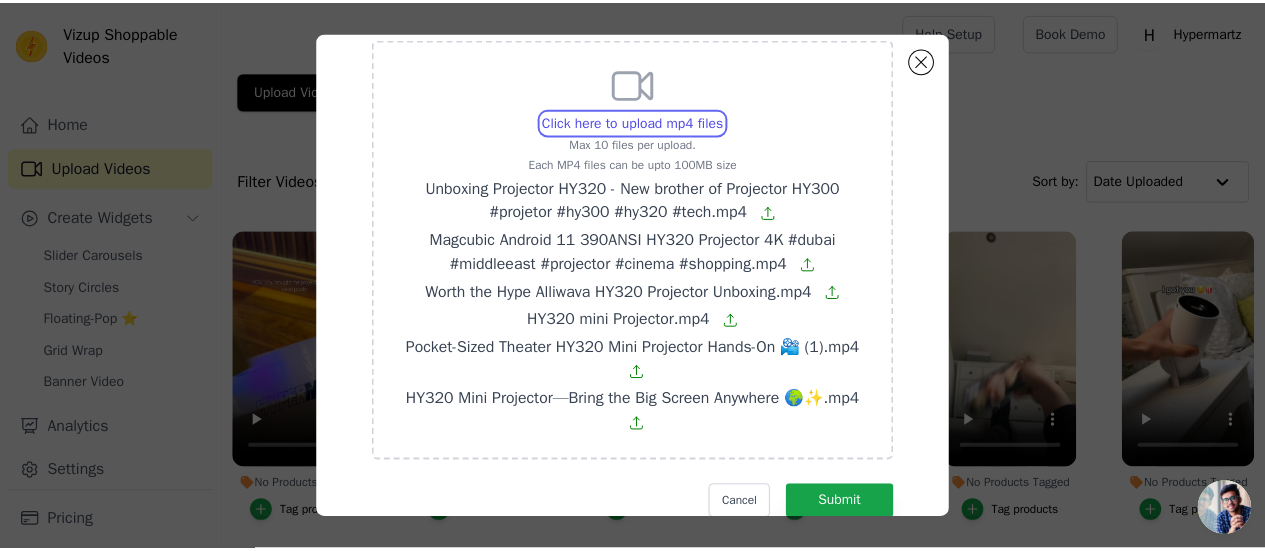 scroll, scrollTop: 110, scrollLeft: 0, axis: vertical 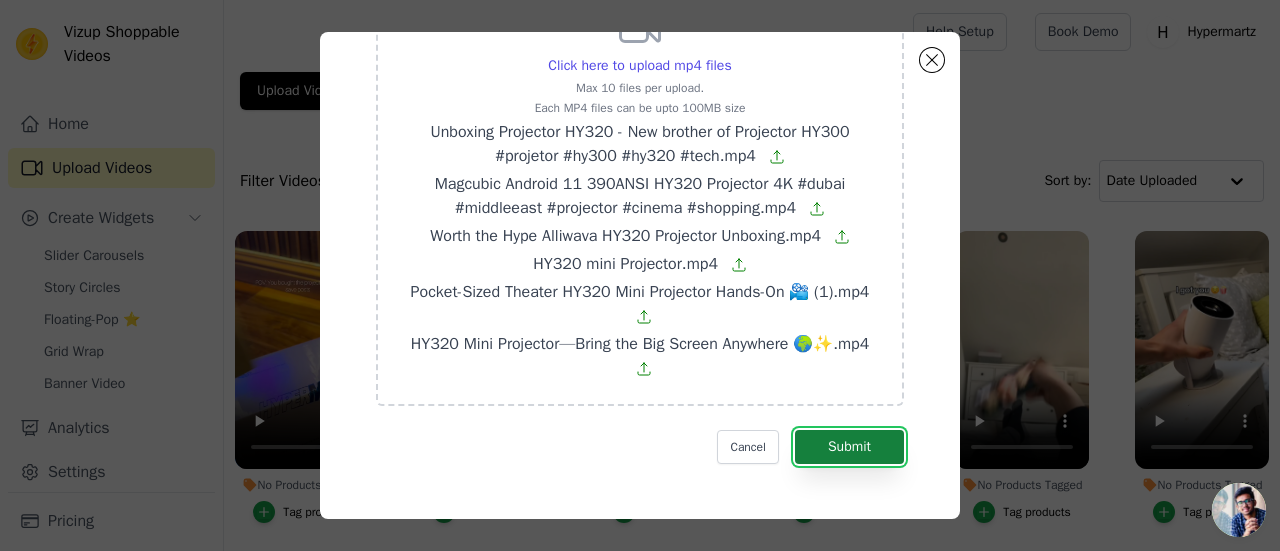 click on "Submit" at bounding box center [849, 447] 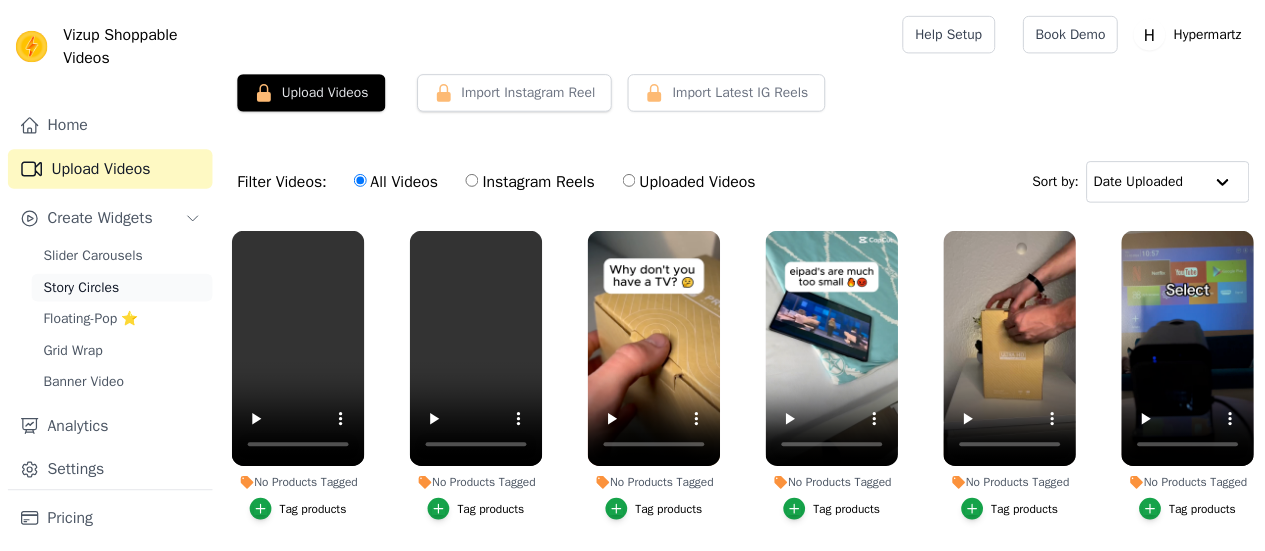 scroll, scrollTop: 0, scrollLeft: 0, axis: both 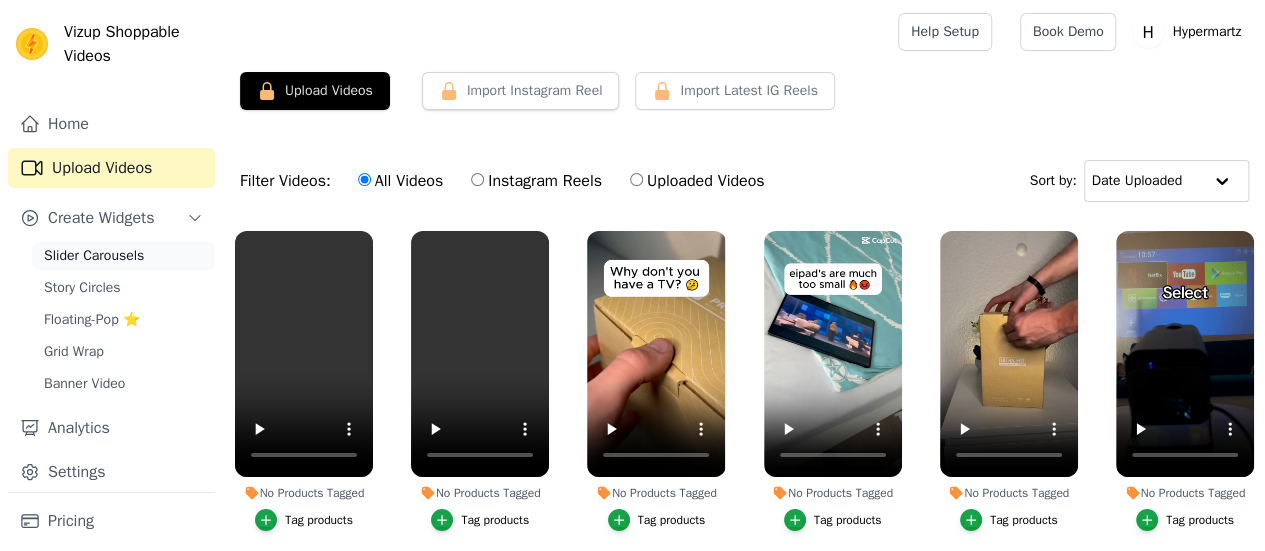 click on "Slider Carousels" at bounding box center (94, 256) 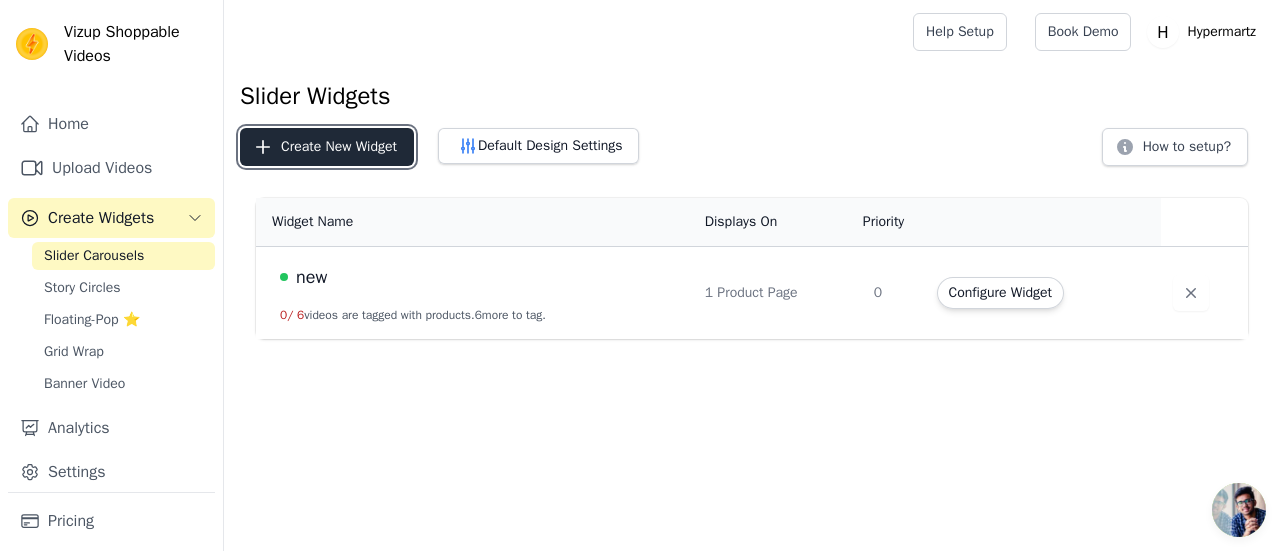click on "Create New Widget" at bounding box center (327, 147) 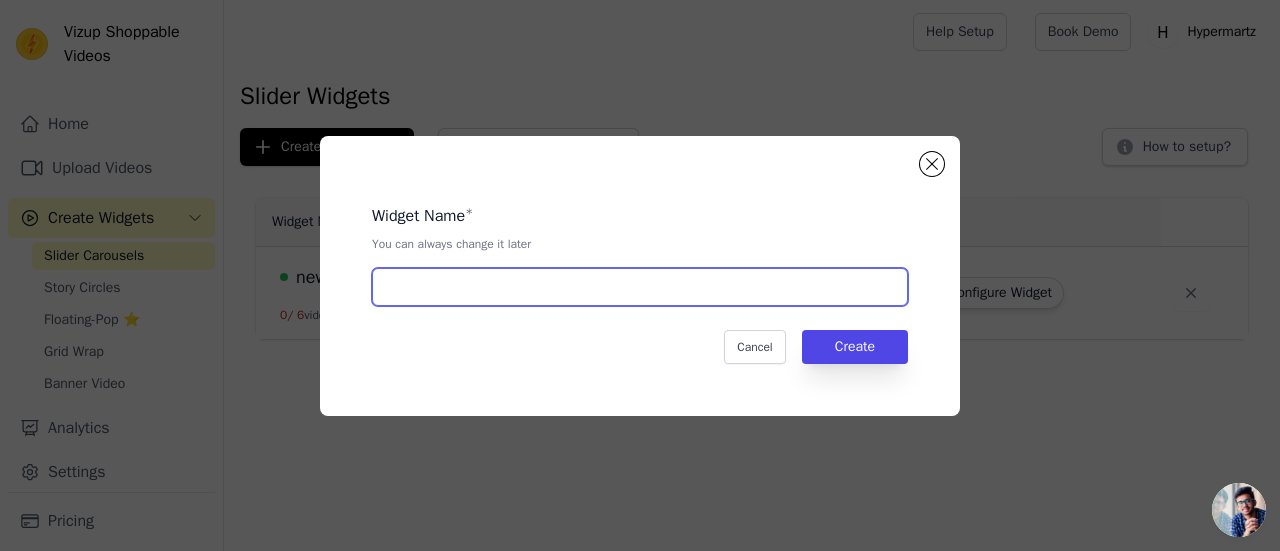 click at bounding box center (640, 287) 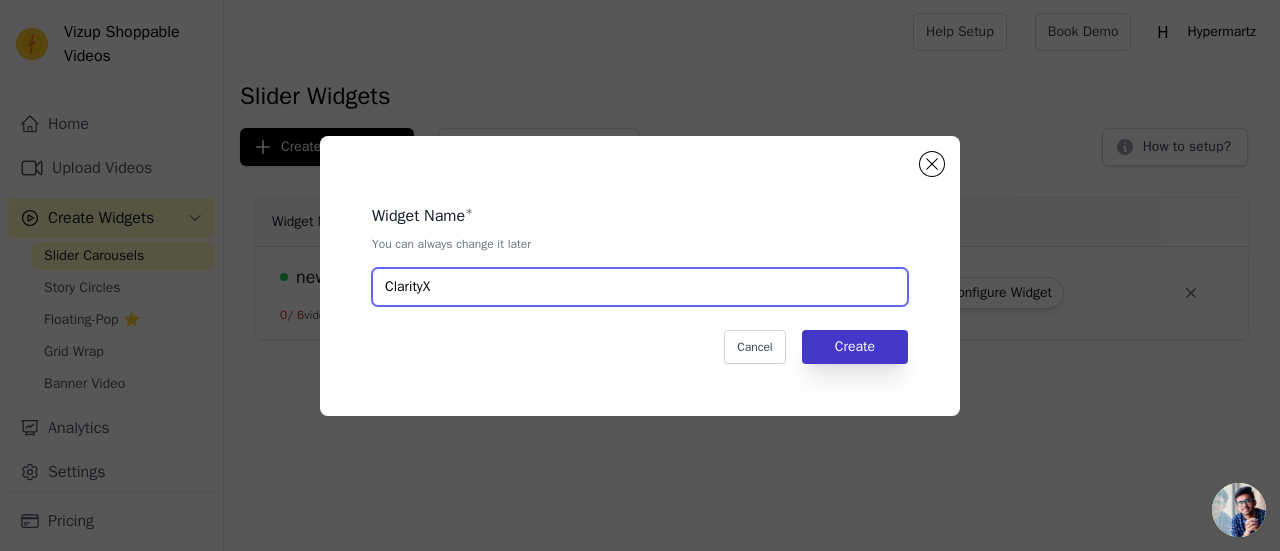 type on "ClarityX" 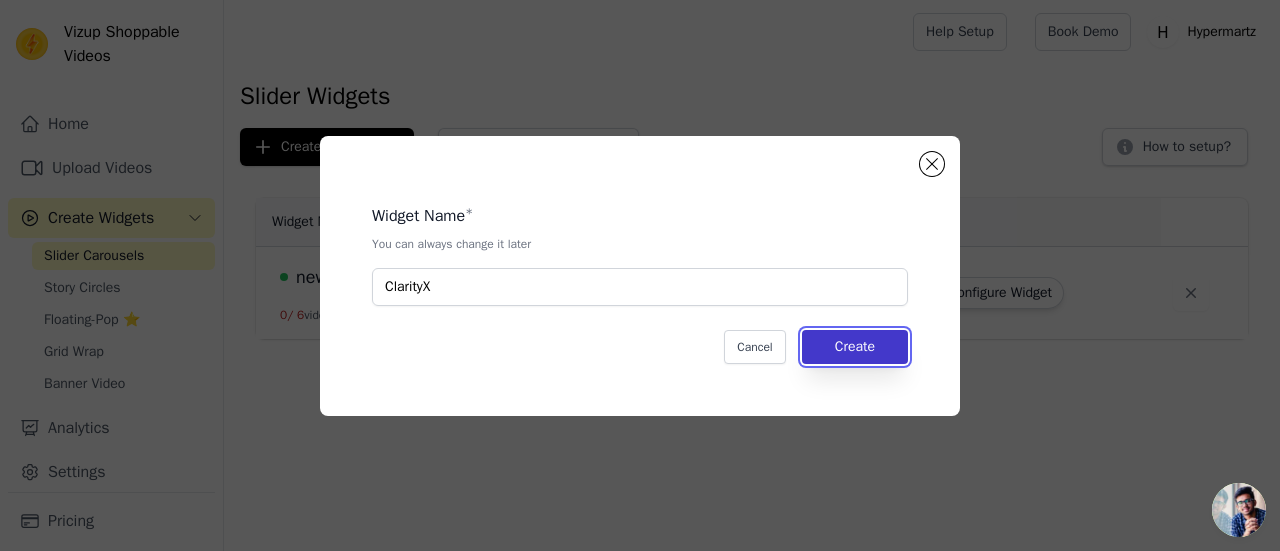 click on "Create" at bounding box center [855, 347] 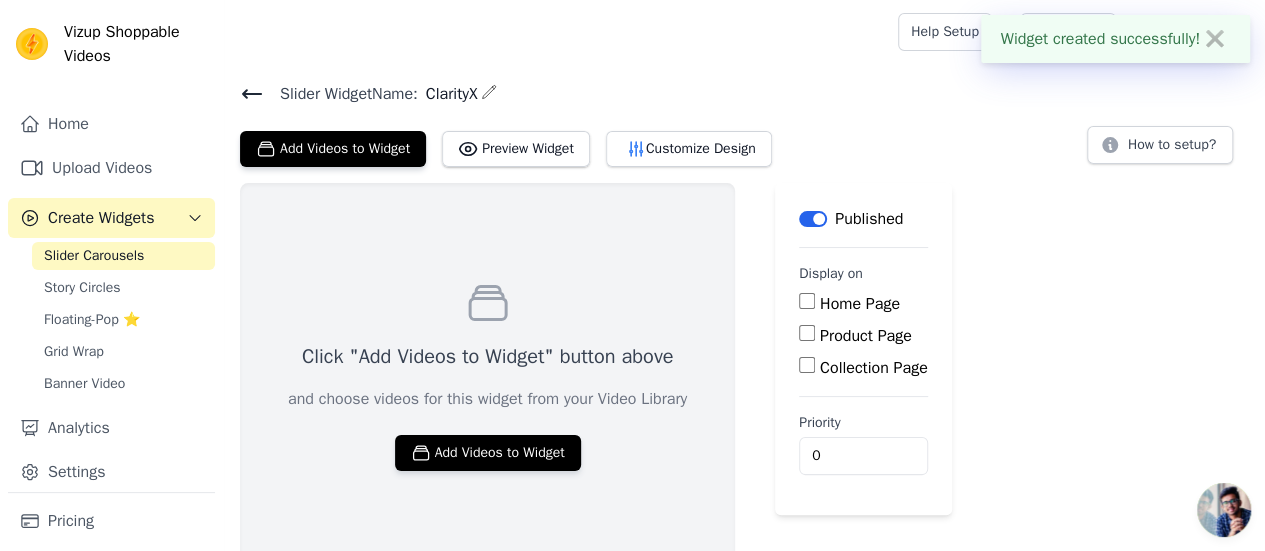 click on "Product Page" at bounding box center [863, 336] 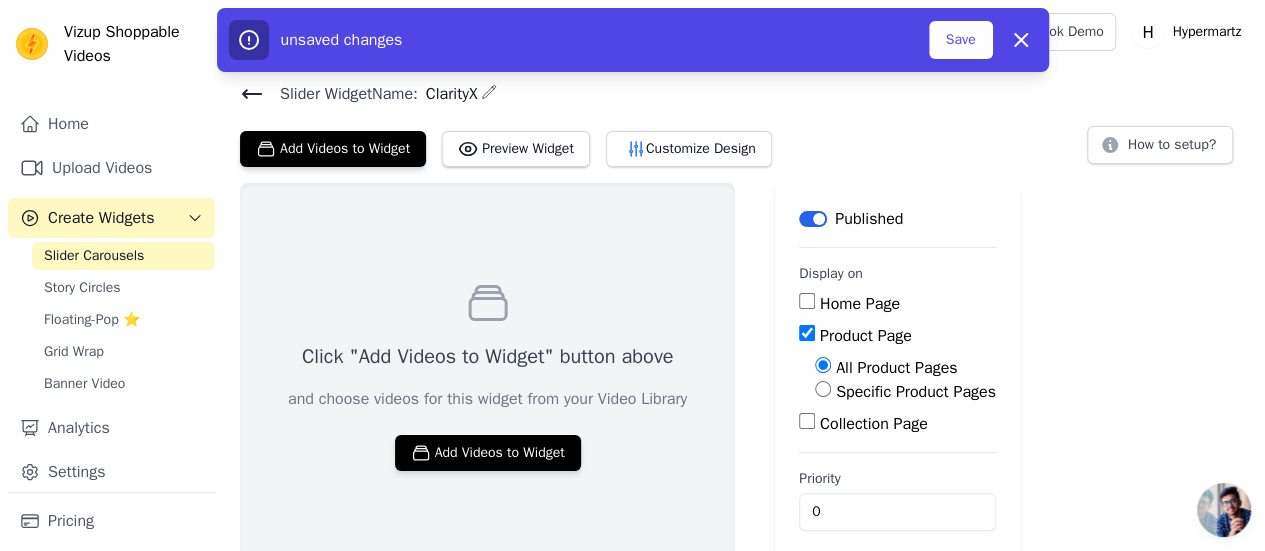 scroll, scrollTop: 16, scrollLeft: 0, axis: vertical 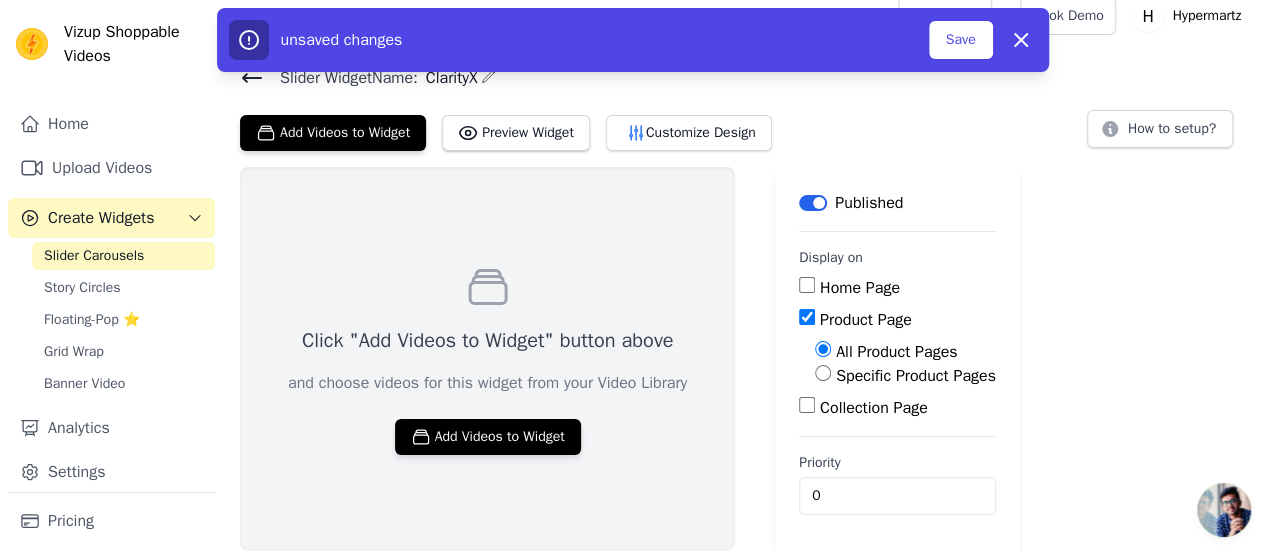 click on "Specific Product Pages" at bounding box center (823, 373) 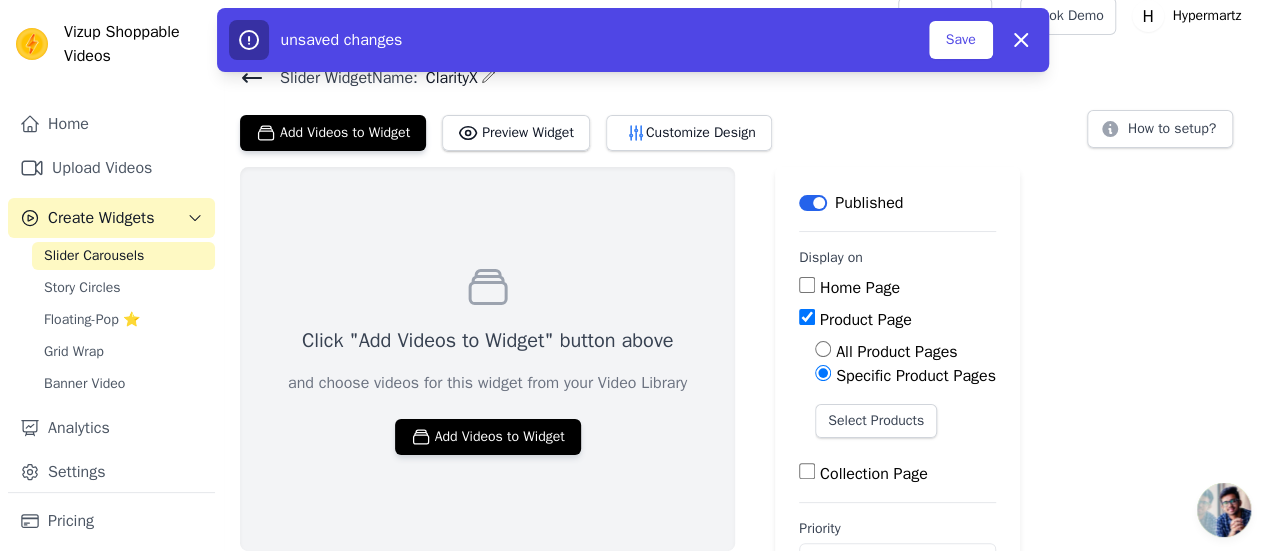 scroll, scrollTop: 82, scrollLeft: 0, axis: vertical 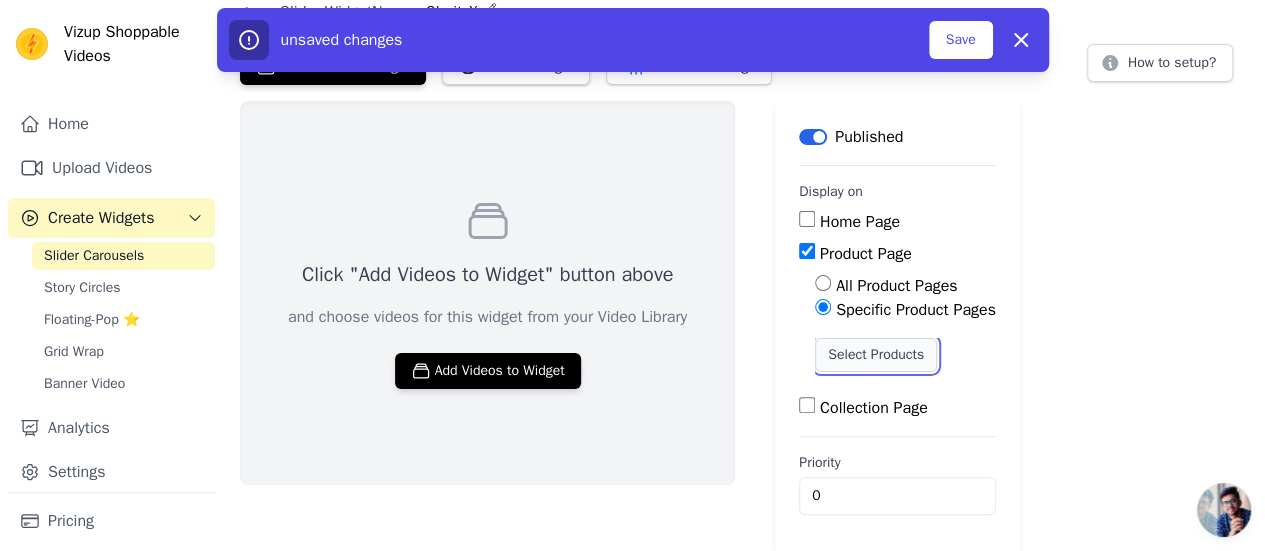 click on "Select Products" at bounding box center [876, 355] 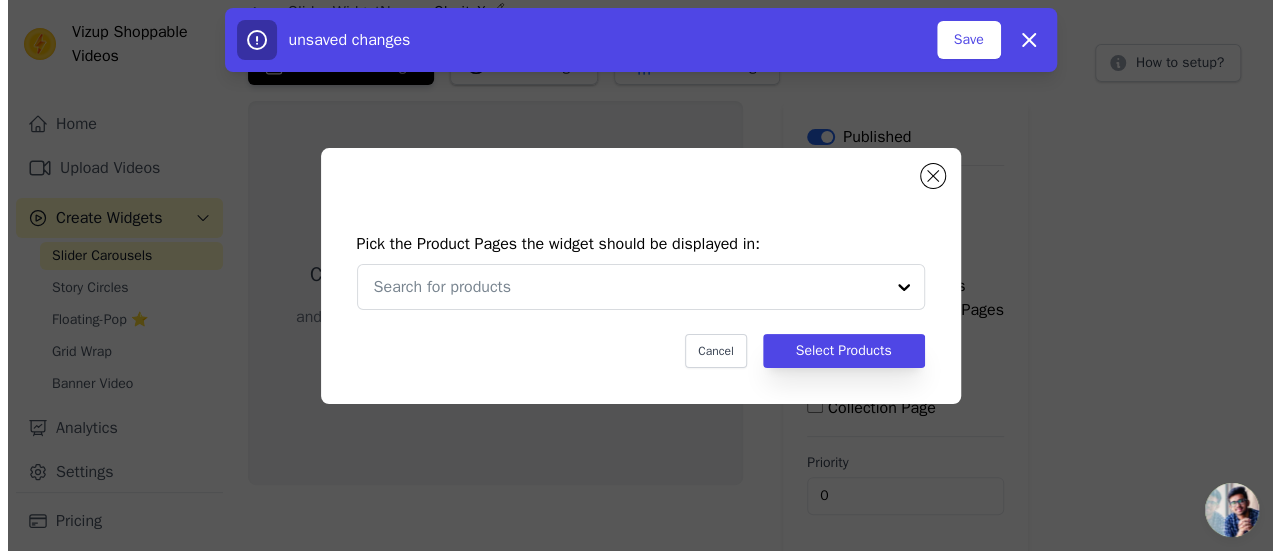 scroll, scrollTop: 0, scrollLeft: 0, axis: both 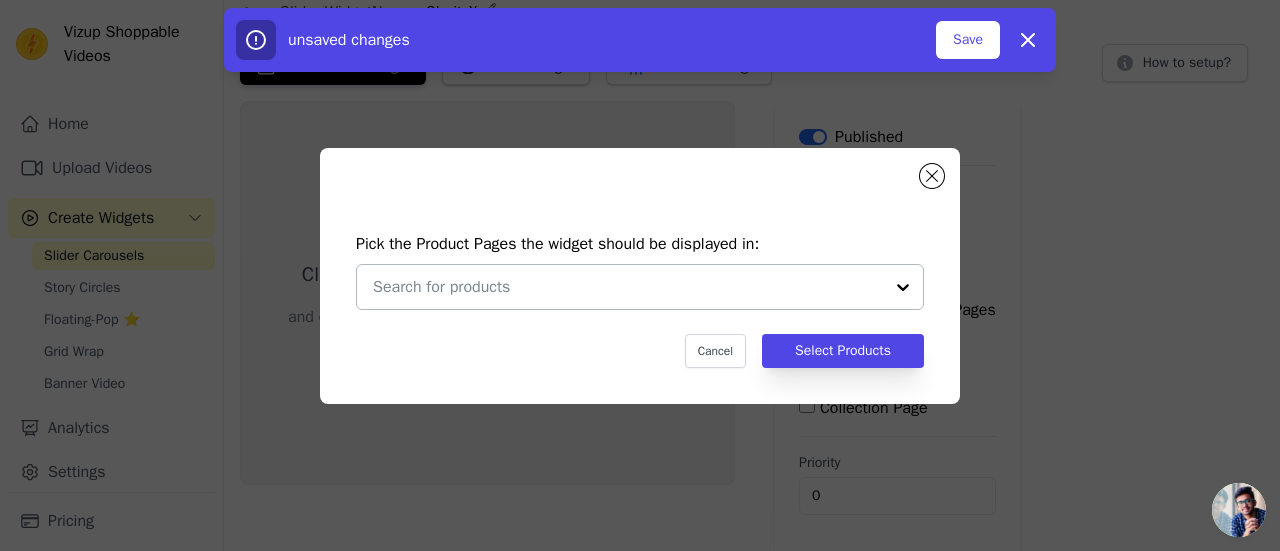 click at bounding box center (628, 287) 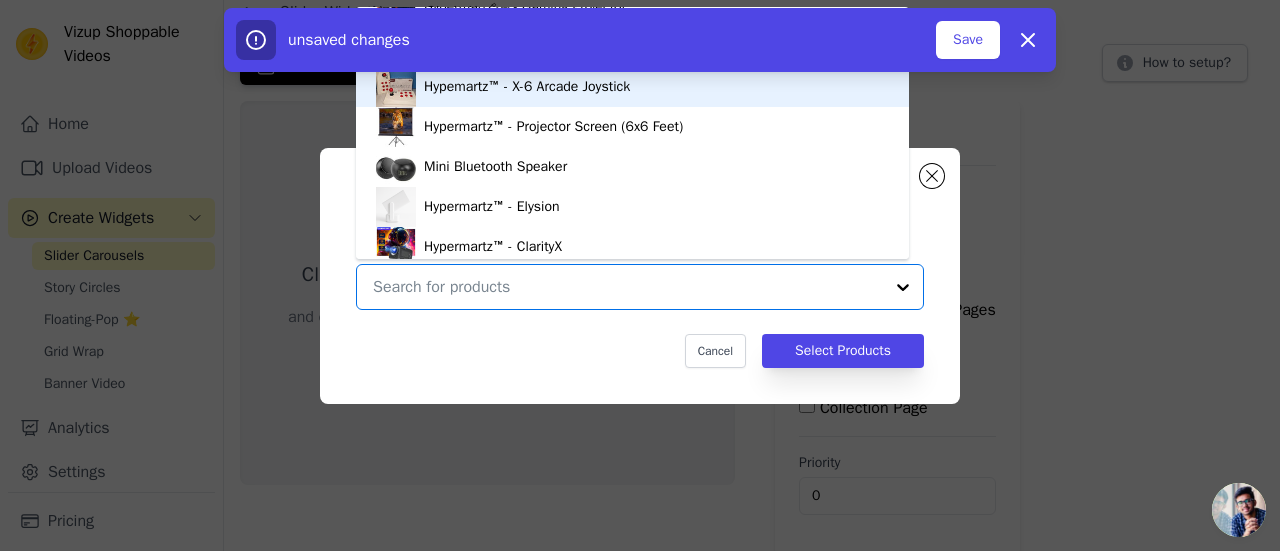 scroll, scrollTop: 400, scrollLeft: 0, axis: vertical 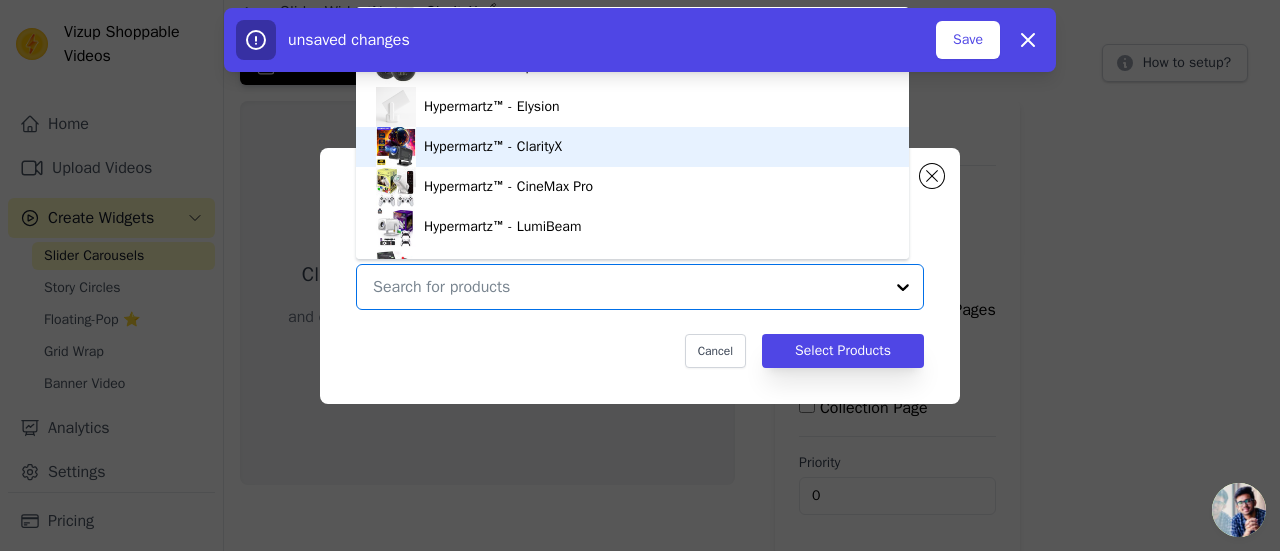 click on "Hypermartz™ - ClarityX" at bounding box center (632, 147) 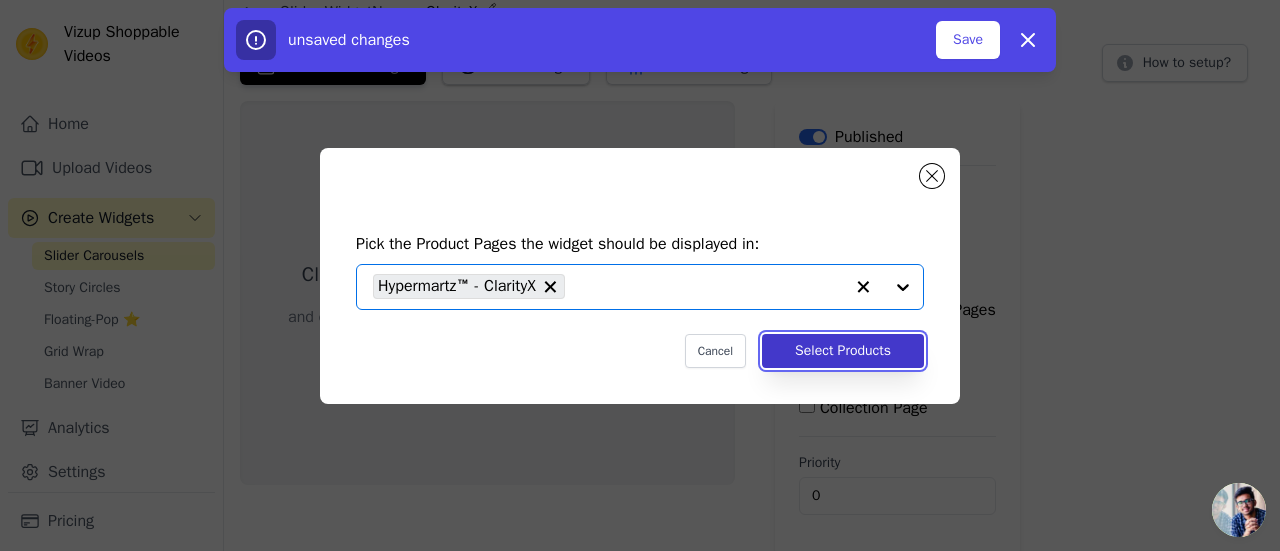 click on "Select Products" at bounding box center (843, 351) 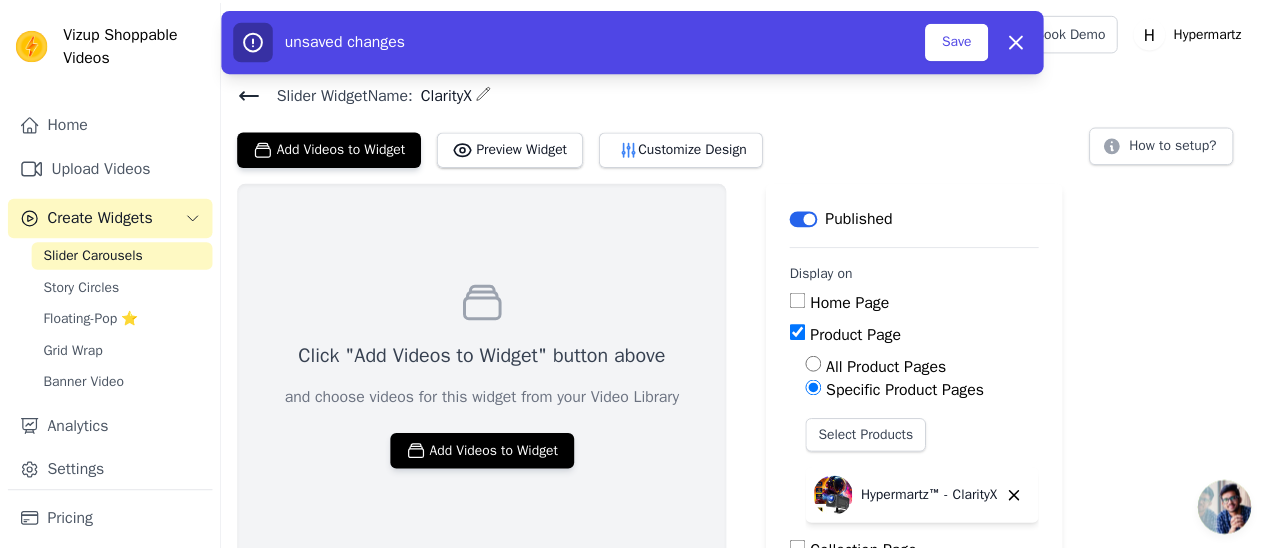 scroll, scrollTop: 82, scrollLeft: 0, axis: vertical 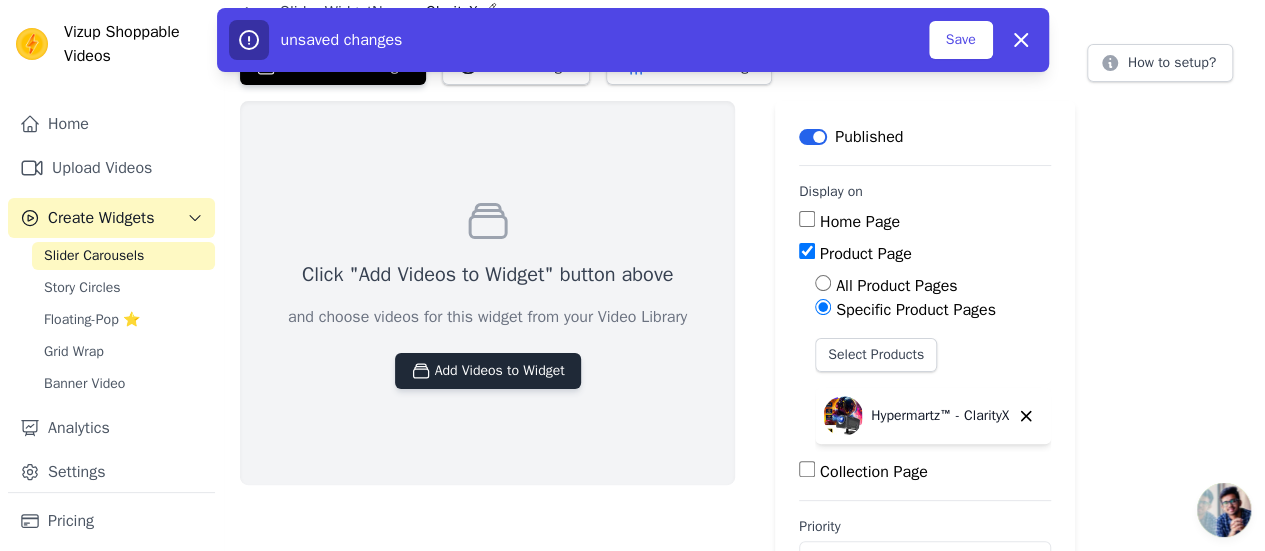 click on "Add Videos to Widget" at bounding box center [488, 371] 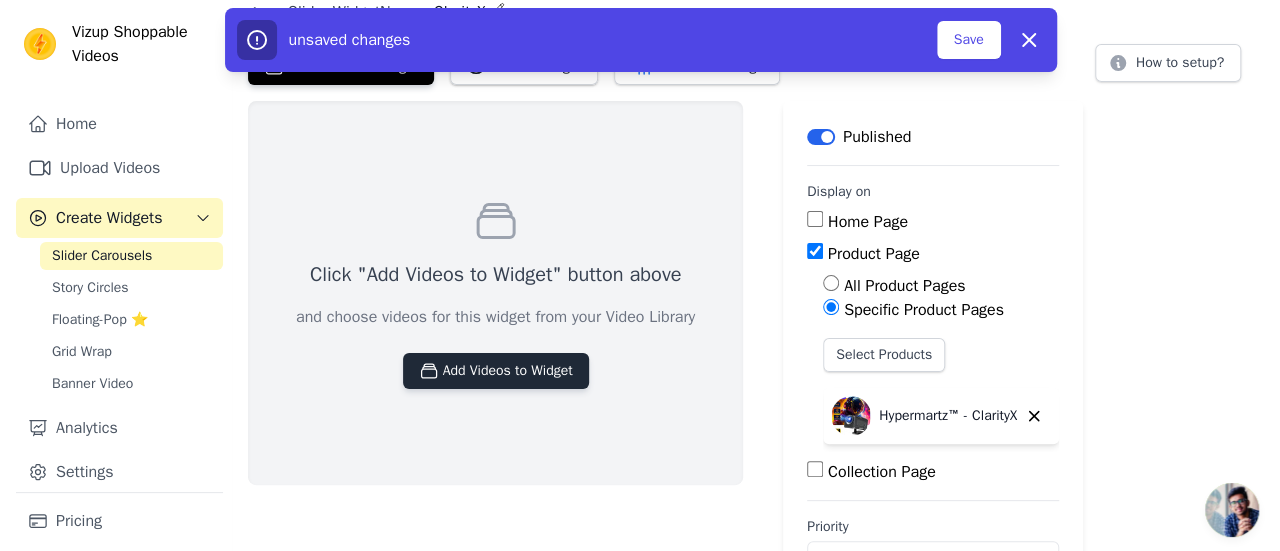 scroll, scrollTop: 0, scrollLeft: 0, axis: both 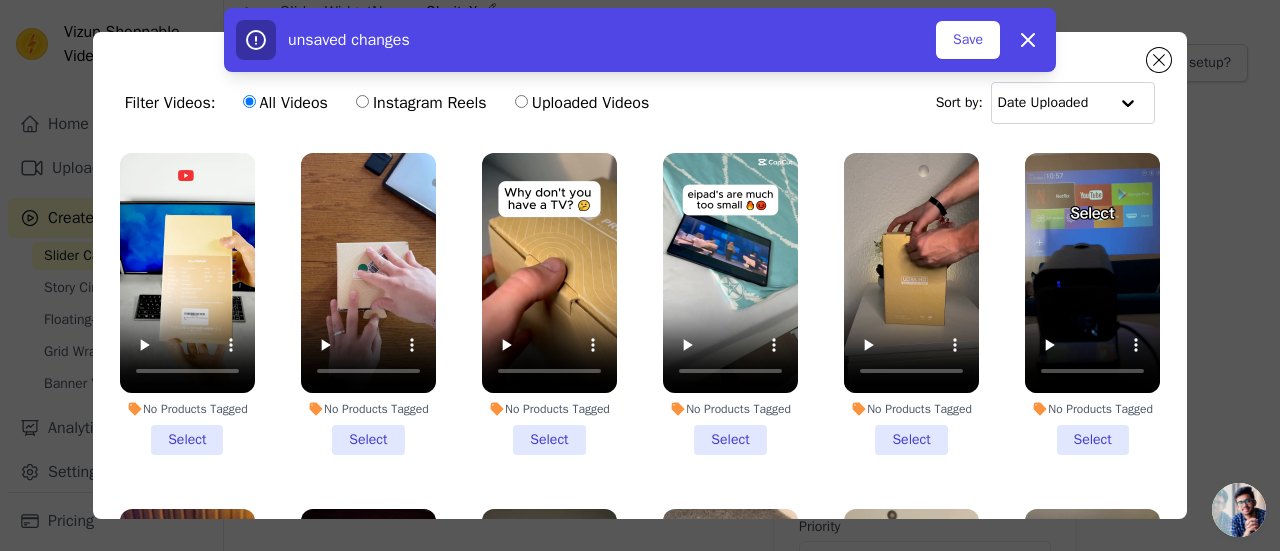 click on "No Products Tagged     Select" at bounding box center [187, 304] 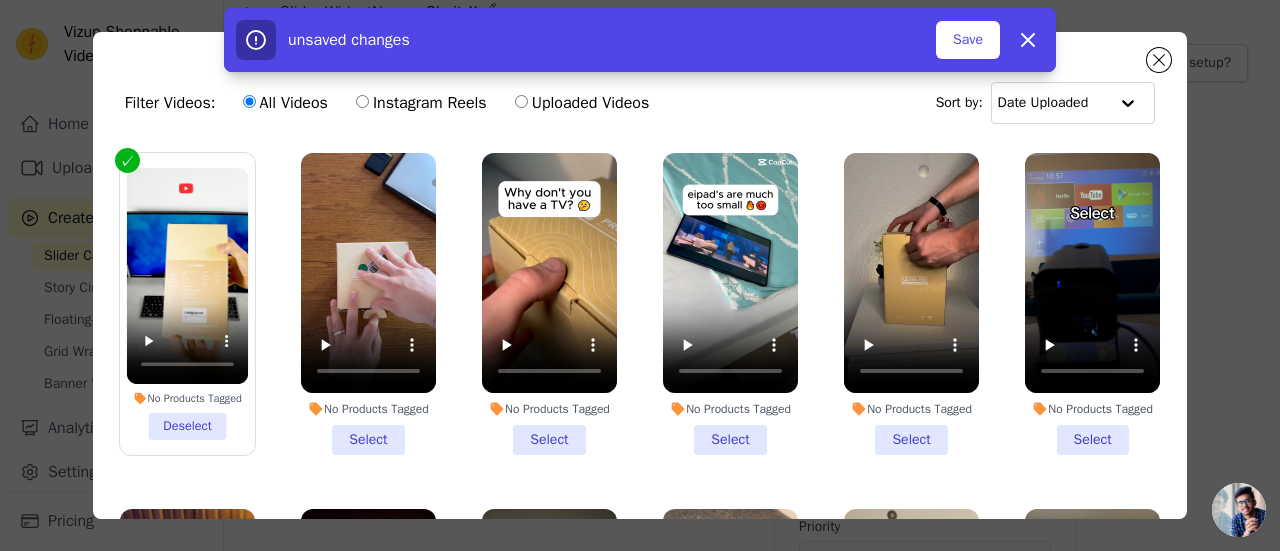 click on "No Products Tagged     Select" at bounding box center (368, 304) 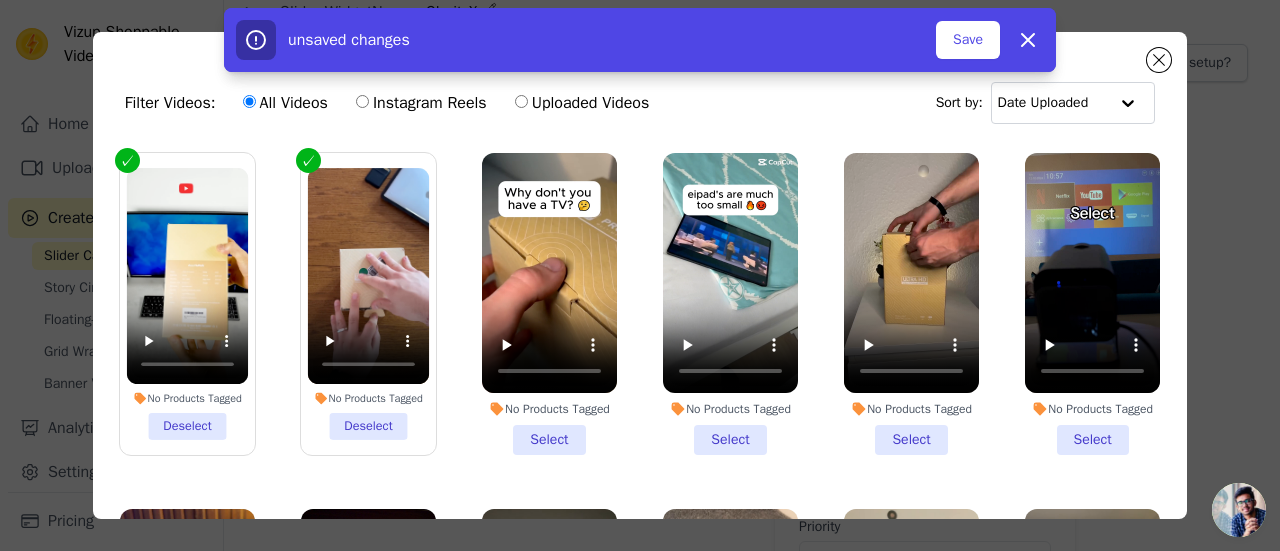 click on "No Products Tagged     Select" at bounding box center (549, 304) 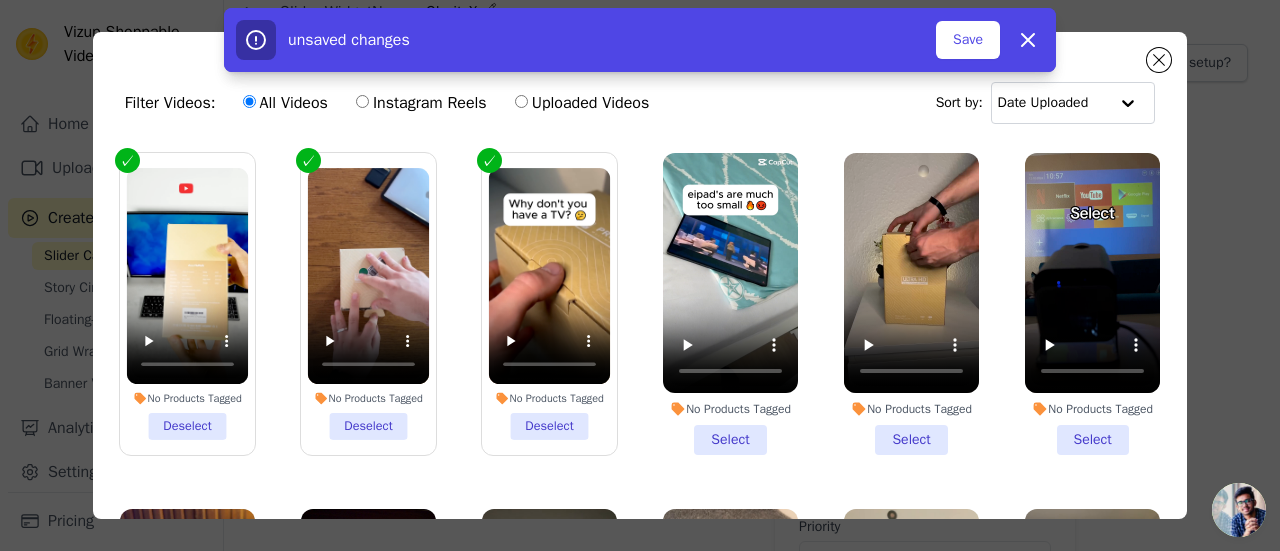 click on "No Products Tagged     Select" at bounding box center (1092, 304) 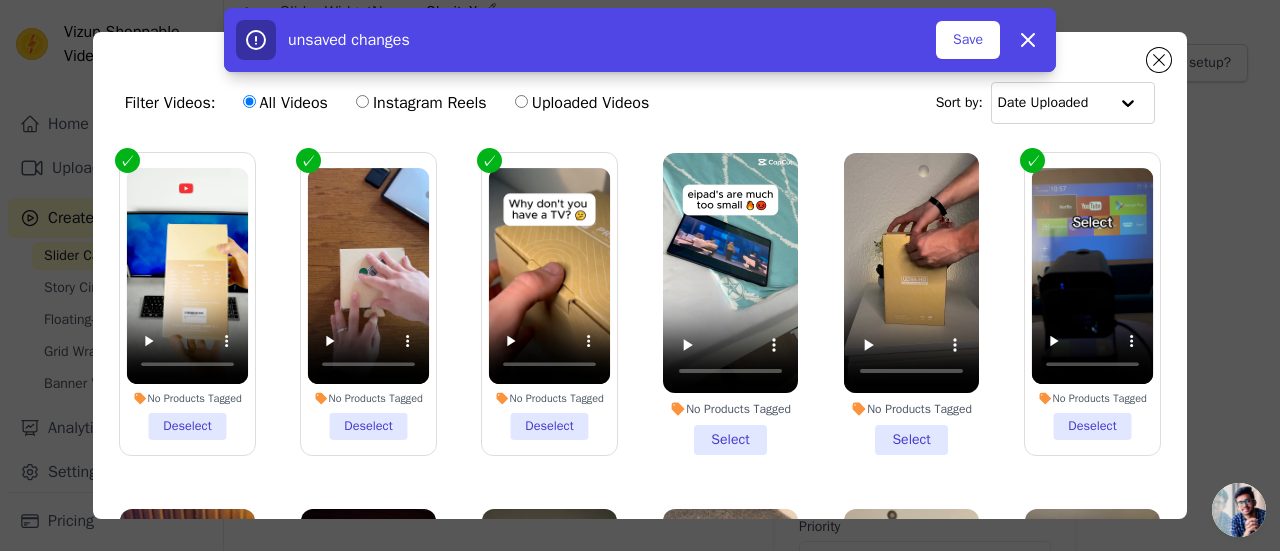 click on "No Products Tagged     Select" at bounding box center [911, 304] 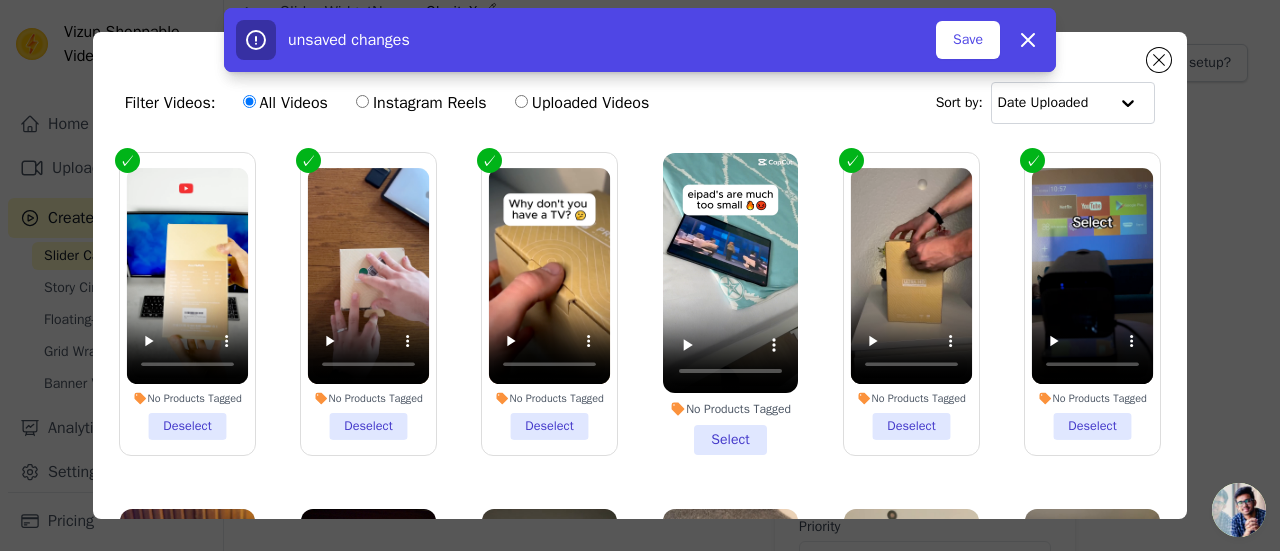 click on "No Products Tagged     Select" at bounding box center [730, 304] 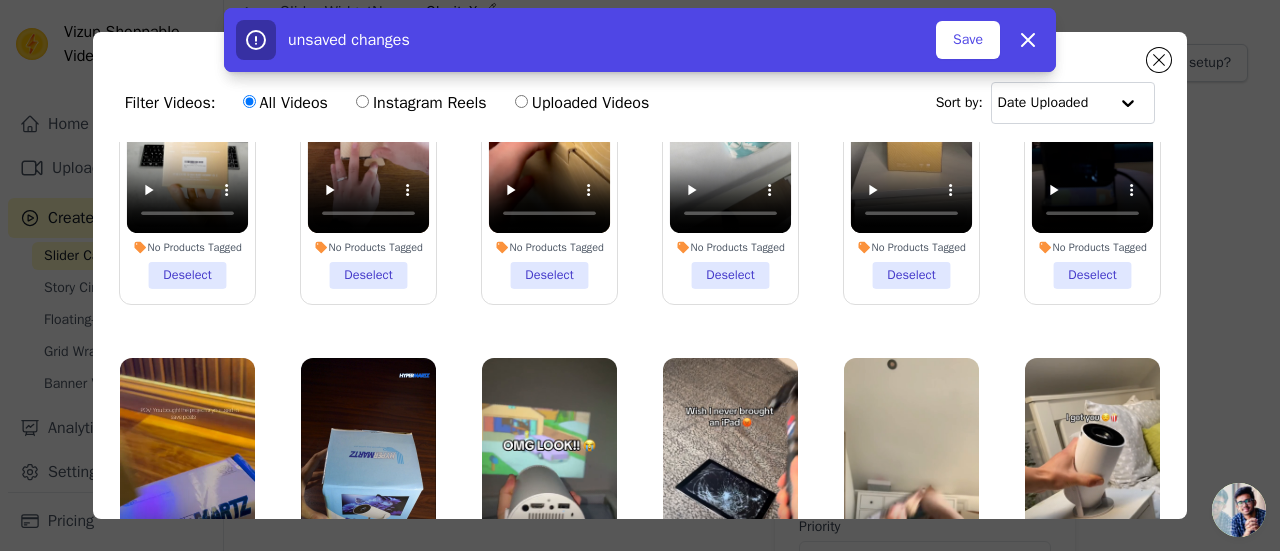 scroll, scrollTop: 0, scrollLeft: 0, axis: both 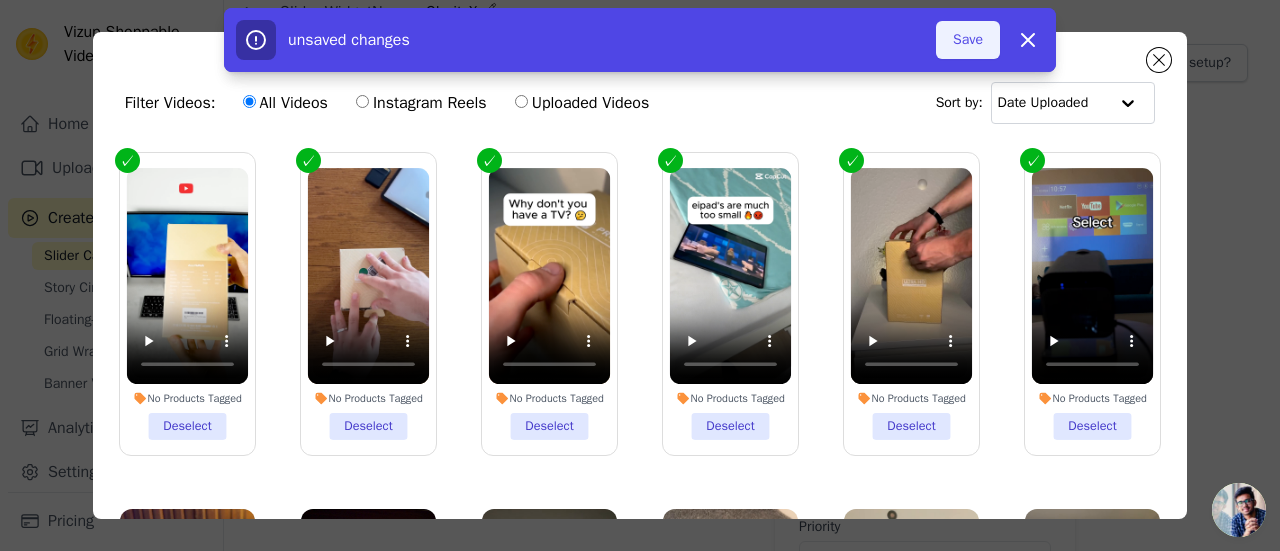 click on "Save" at bounding box center [968, 40] 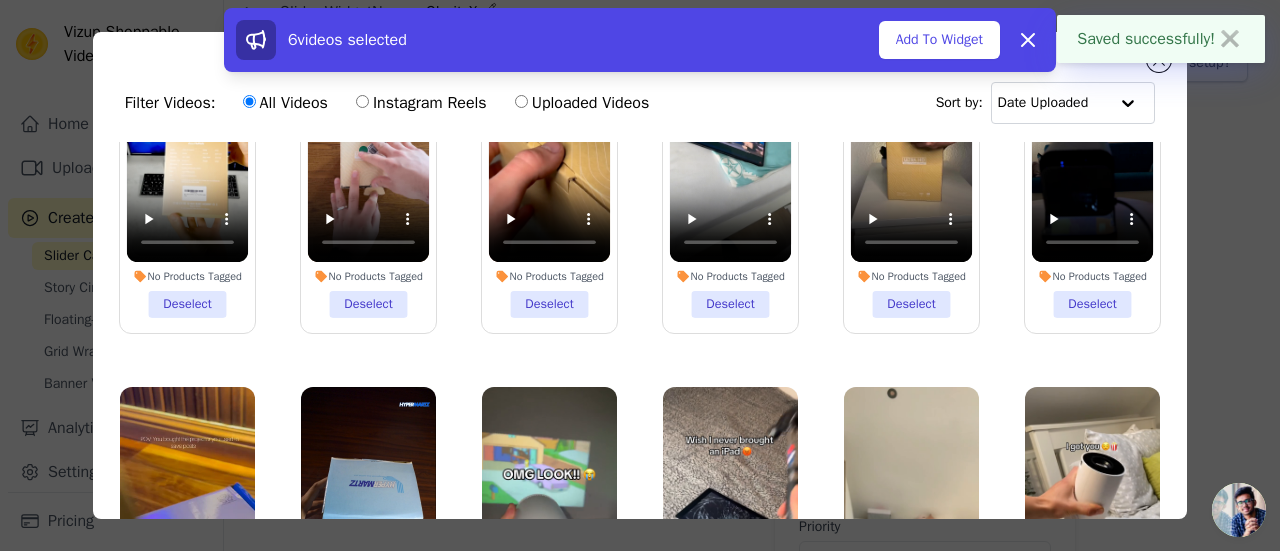 scroll, scrollTop: 251, scrollLeft: 0, axis: vertical 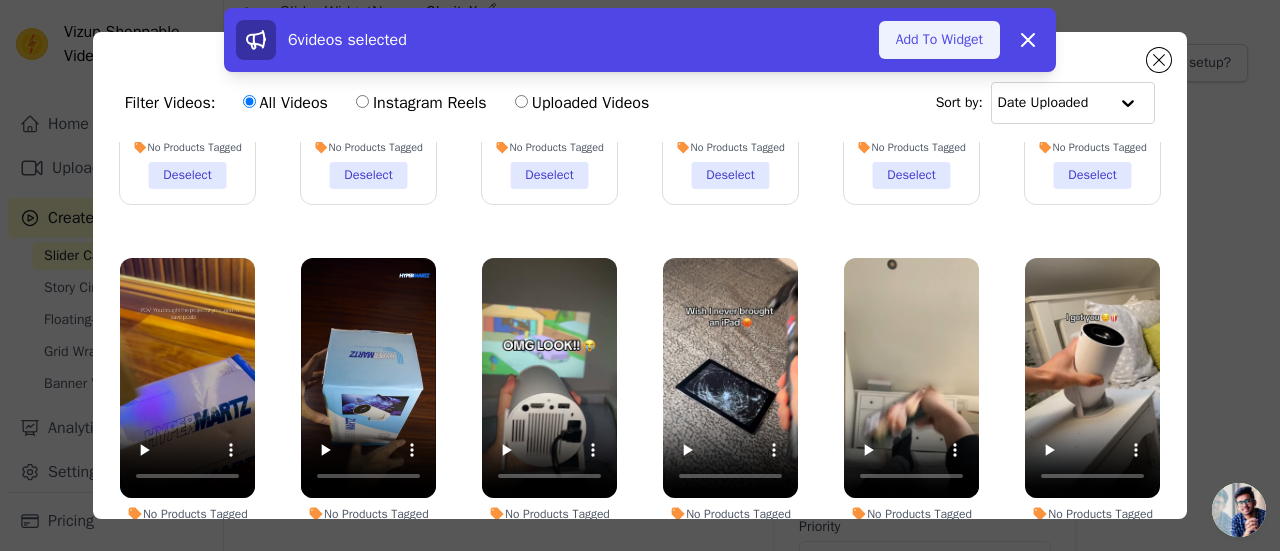 click on "Add To Widget" at bounding box center [939, 40] 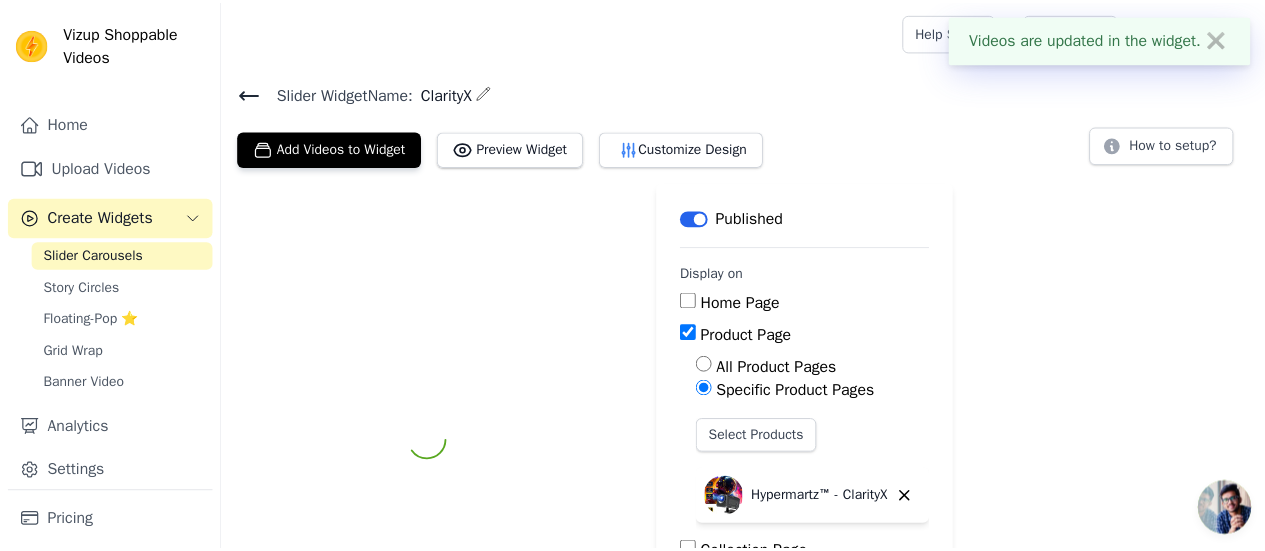 scroll, scrollTop: 82, scrollLeft: 0, axis: vertical 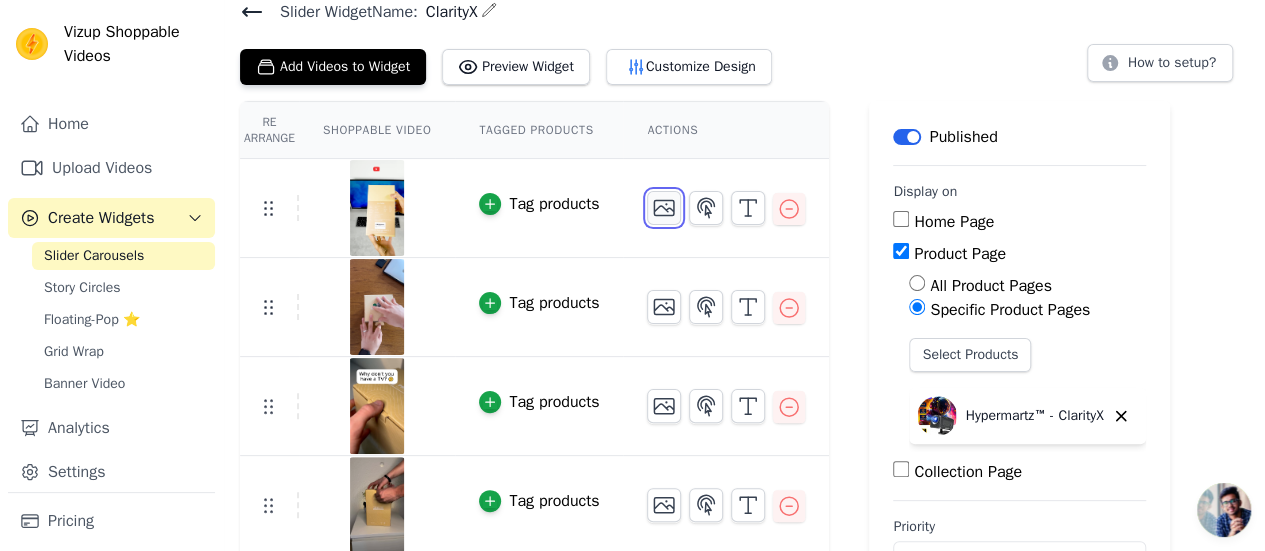 click 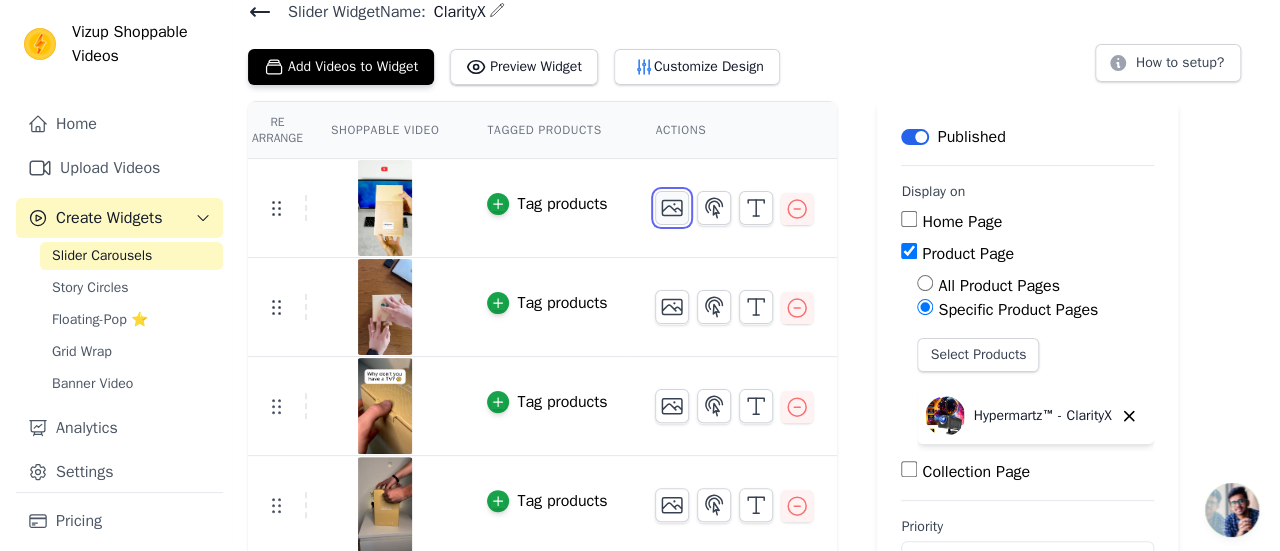 scroll, scrollTop: 0, scrollLeft: 0, axis: both 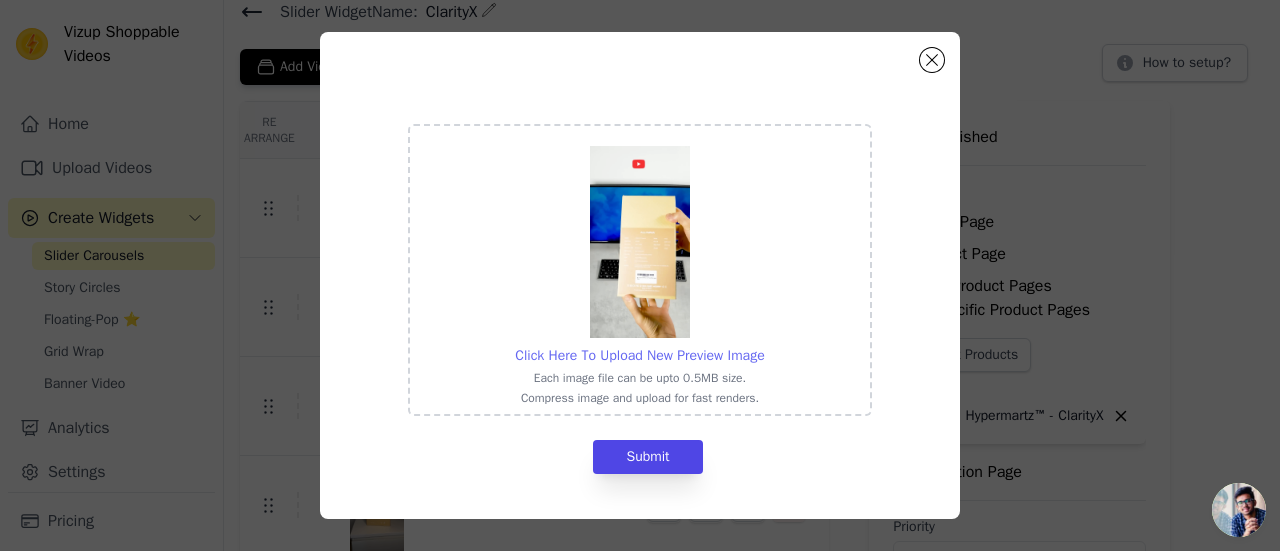 click on "Click Here To Upload New Preview Image" at bounding box center [639, 355] 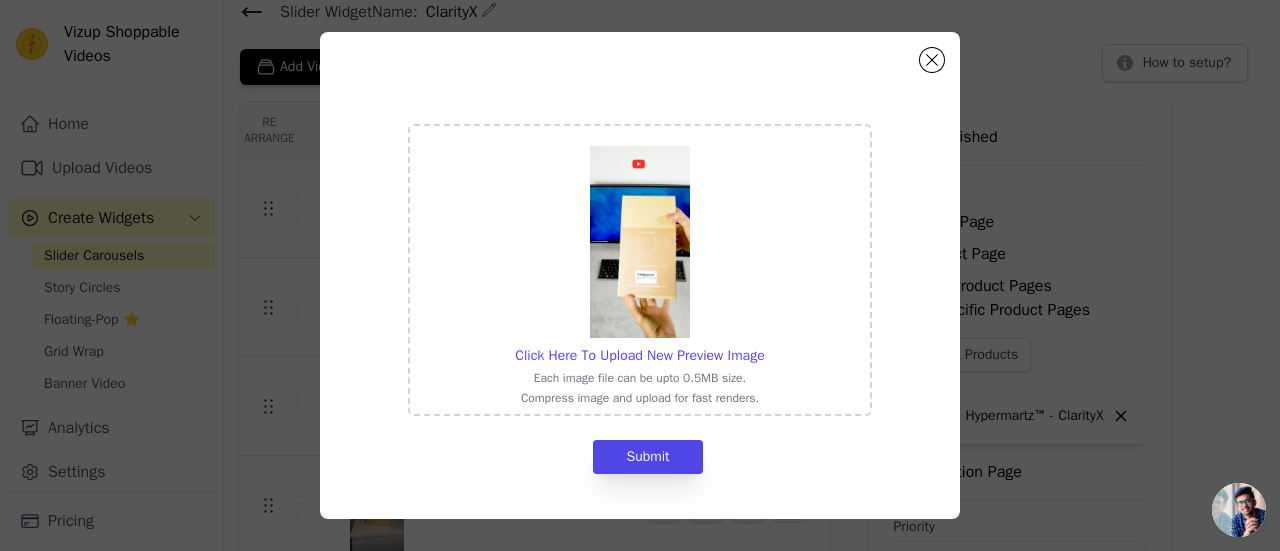 click at bounding box center (640, 242) 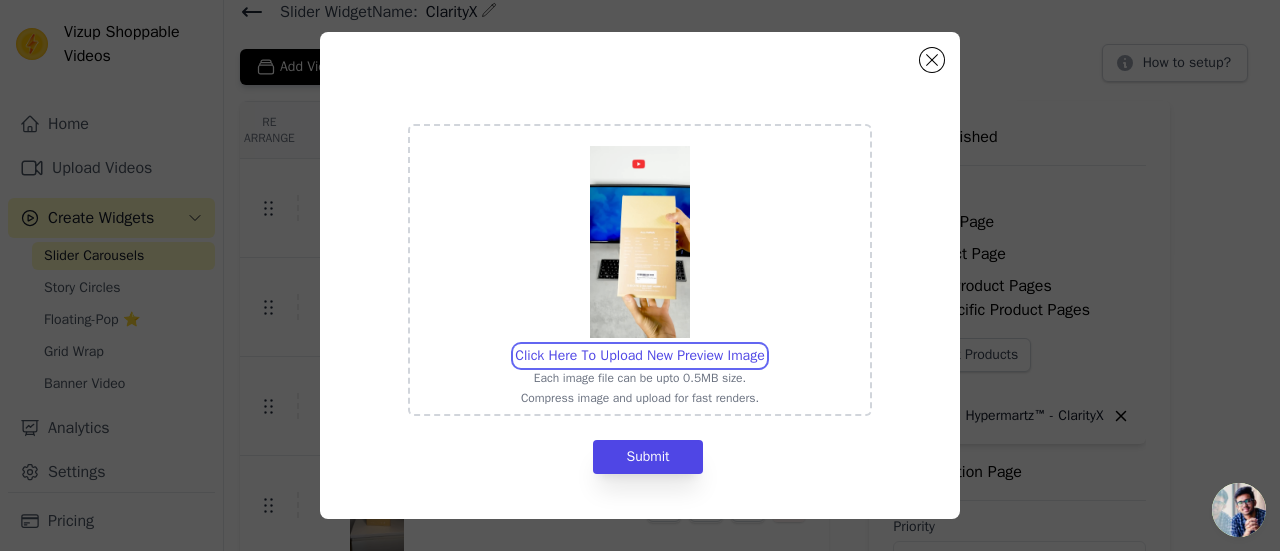 click on "Click Here To Upload New Preview Image     Each image file can be upto 0.5MB size.   Compress image and upload for fast renders." at bounding box center [764, 345] 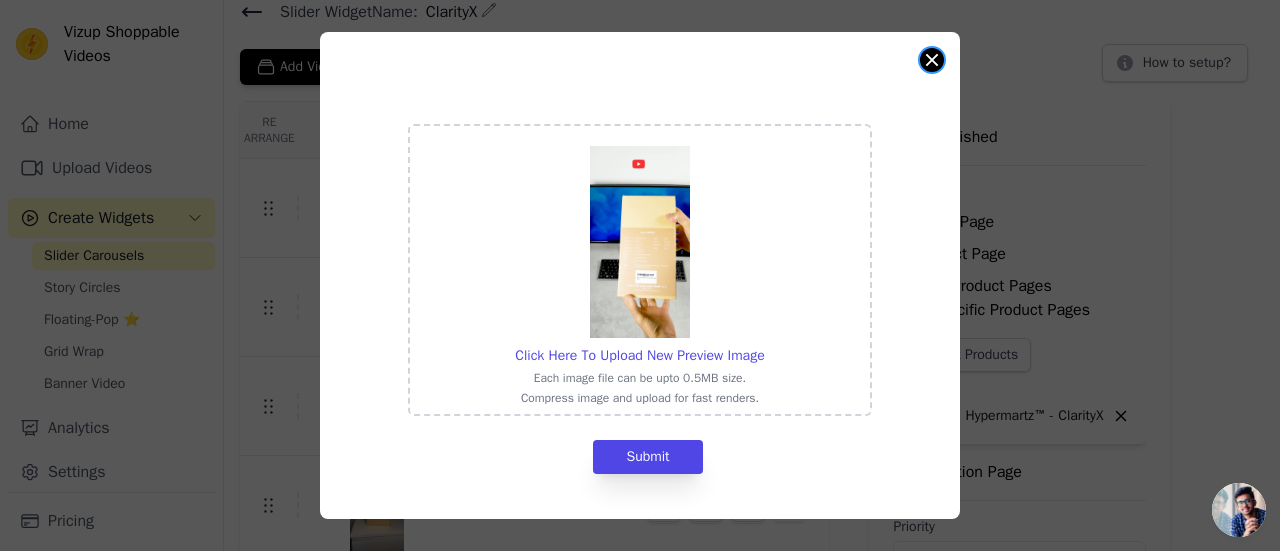 click at bounding box center [932, 60] 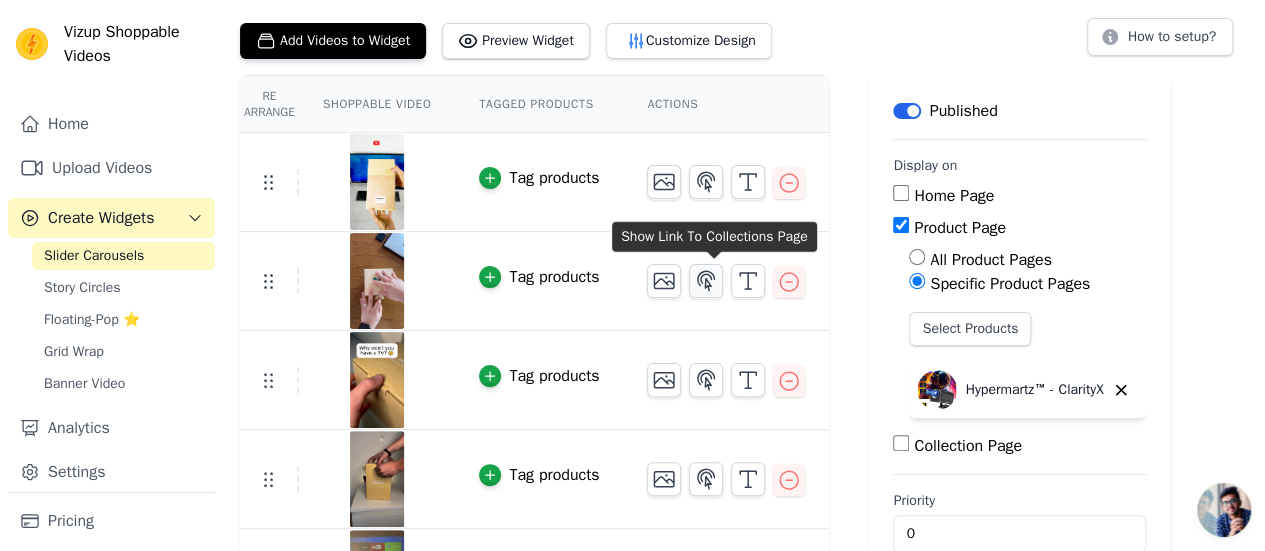 scroll, scrollTop: 82, scrollLeft: 0, axis: vertical 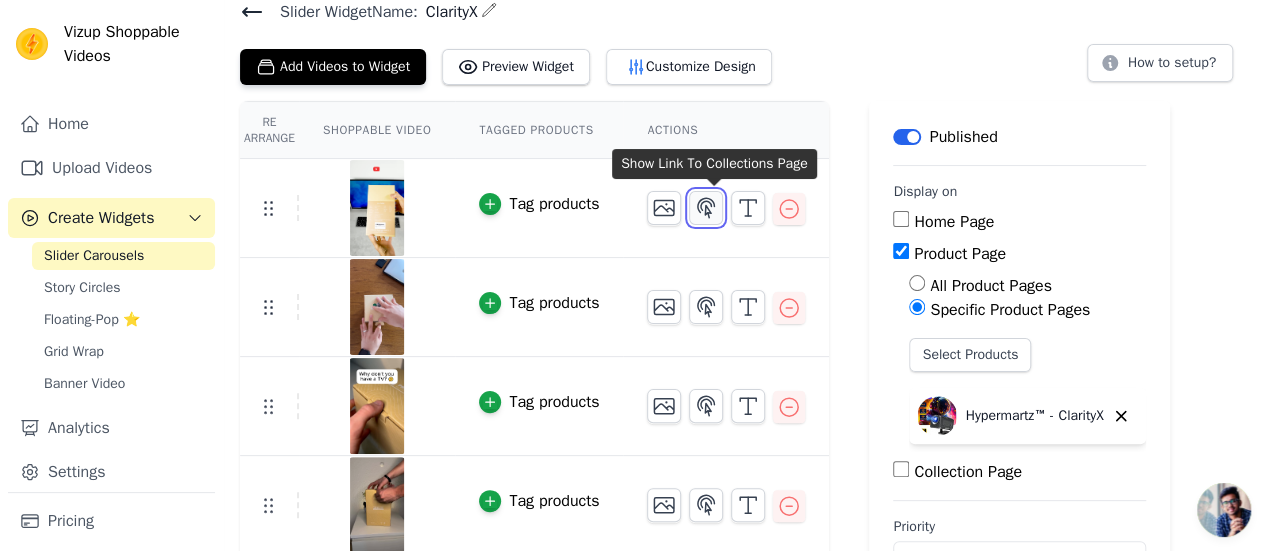 click 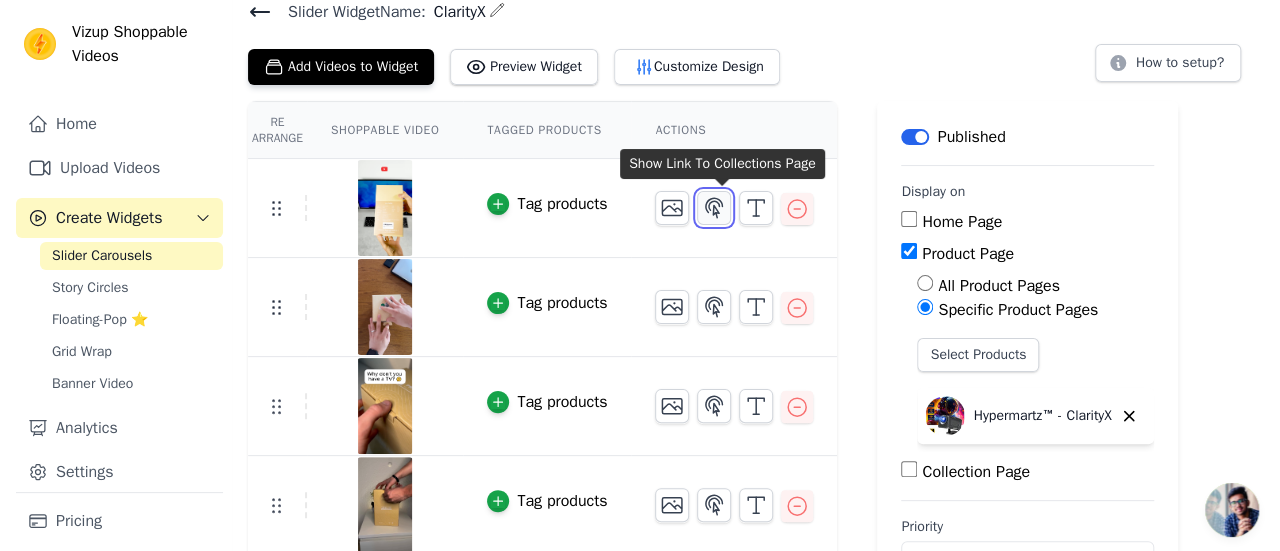 scroll, scrollTop: 0, scrollLeft: 0, axis: both 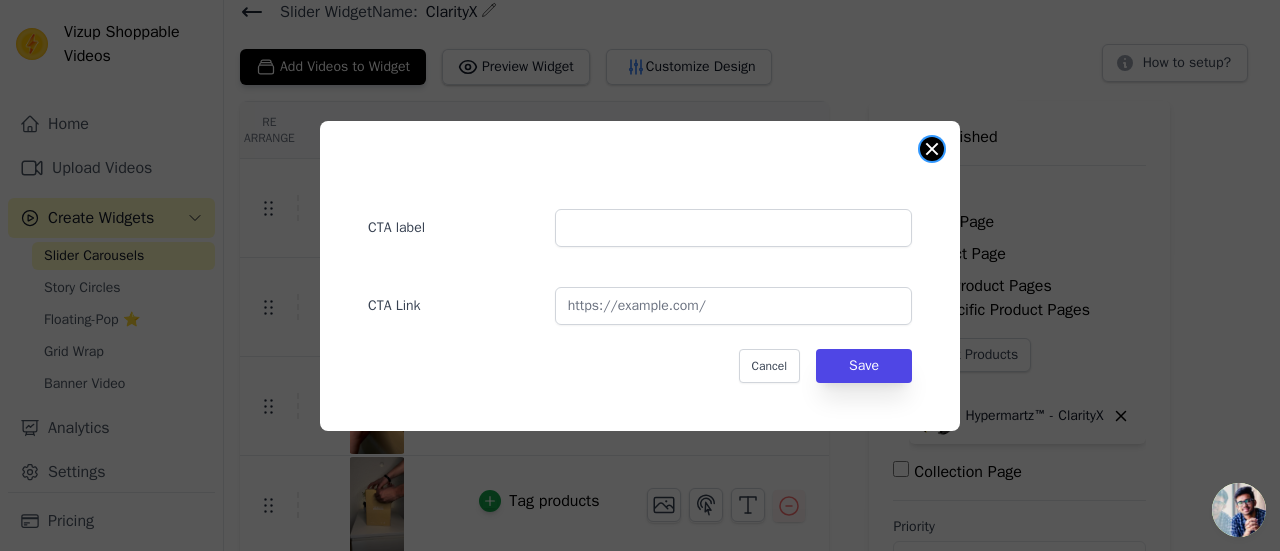 click at bounding box center [932, 149] 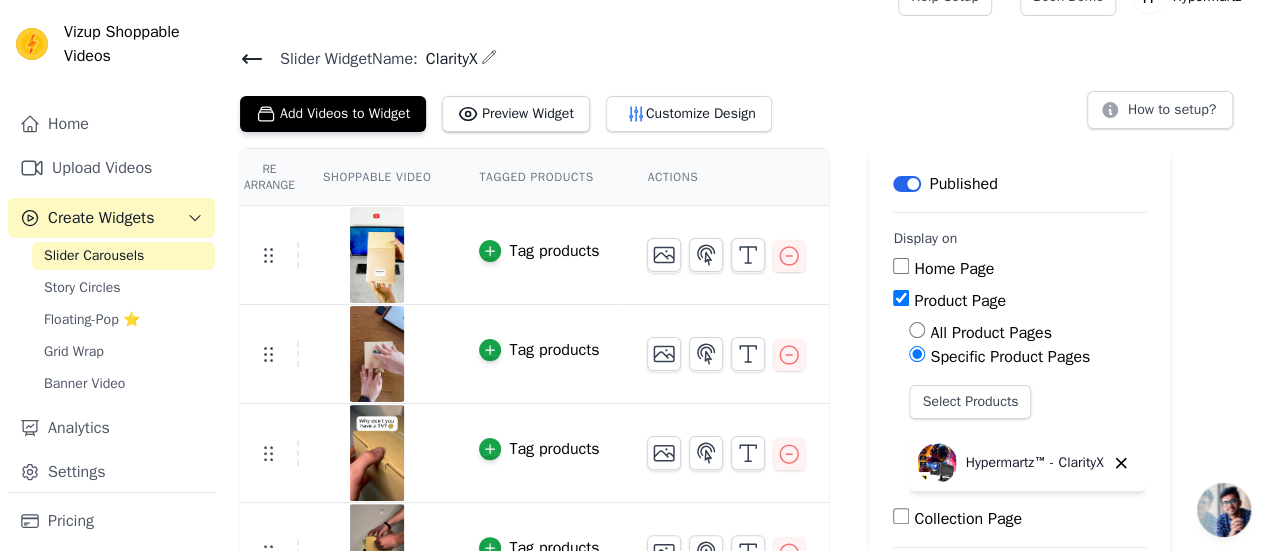scroll, scrollTop: 0, scrollLeft: 0, axis: both 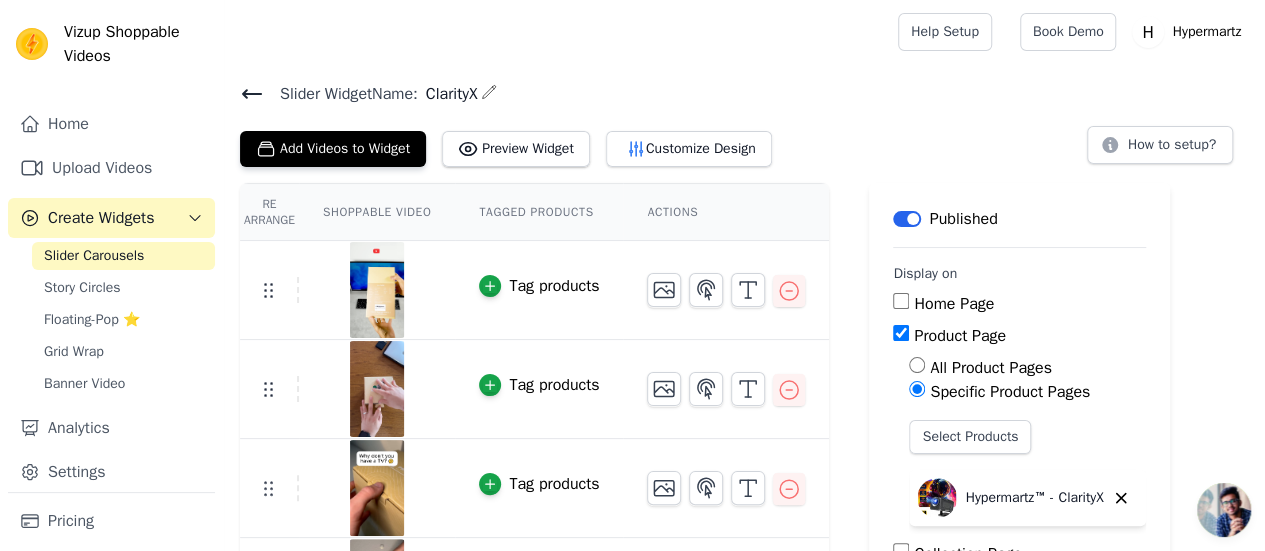 click on "Slider Widget  Name:   ClarityX
Add Videos to Widget
Preview Widget       Customize Design
How to setup?         Re Arrange   Shoppable Video   Tagged Products   Actions             Tag products                             Tag products                             Tag products                             Tag products                             Tag products                             Tag products                       Save Videos In This New Order   Save   Dismiss     Label     Published     Display on     Home Page     Product Page     All Product Pages     Specific Product Pages     Select Products       Hypermartz™ - ClarityX         Collection Page       Priority   0" at bounding box center (744, 457) 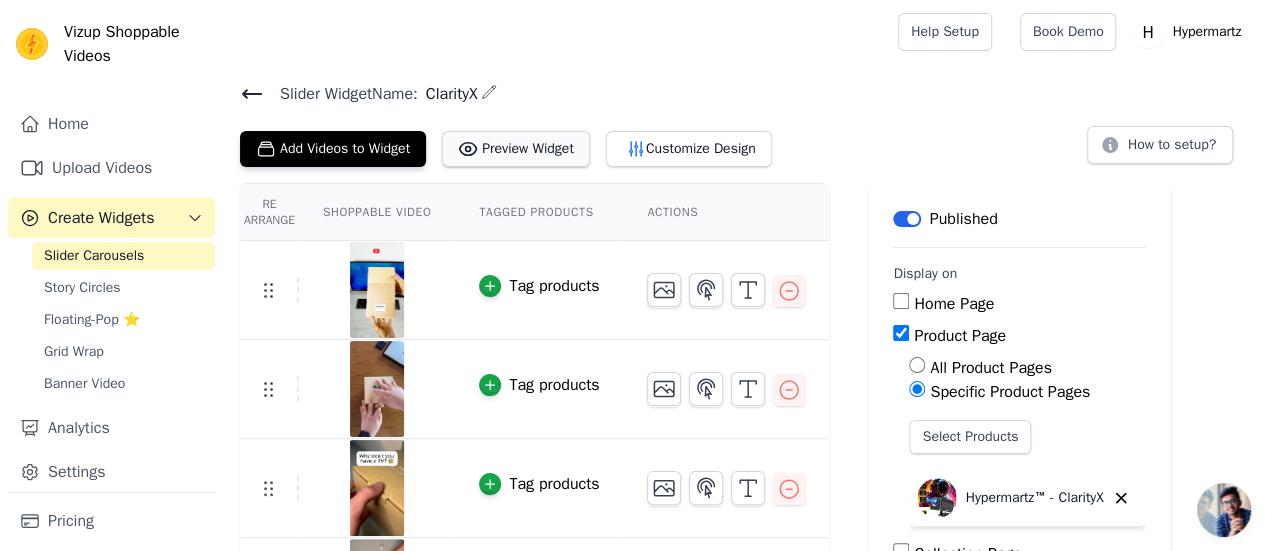 click on "Preview Widget" at bounding box center [516, 149] 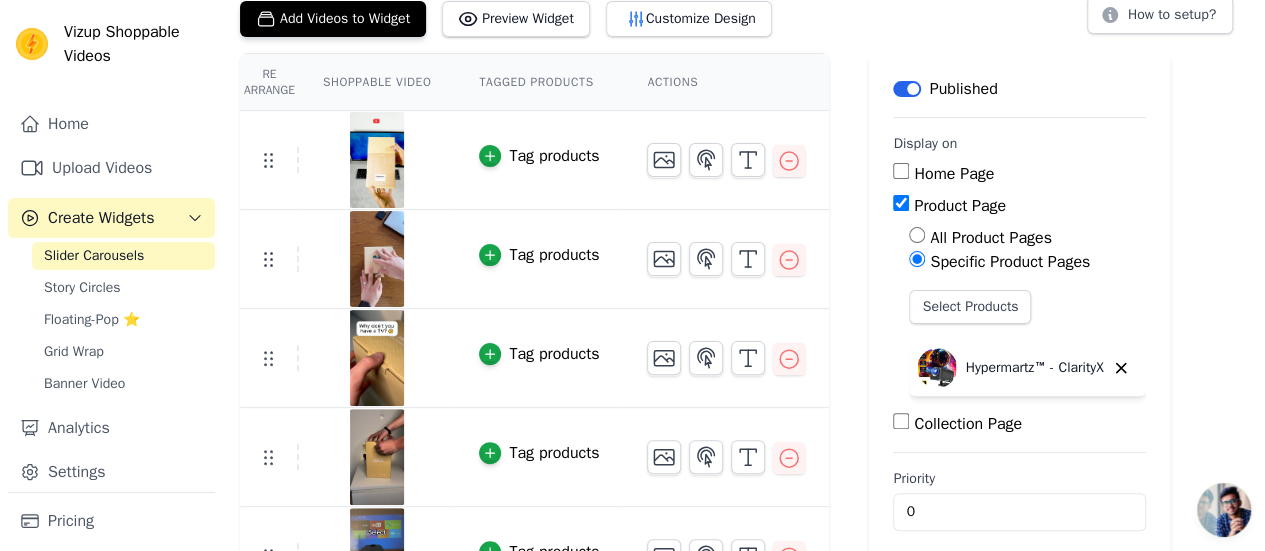 scroll, scrollTop: 100, scrollLeft: 0, axis: vertical 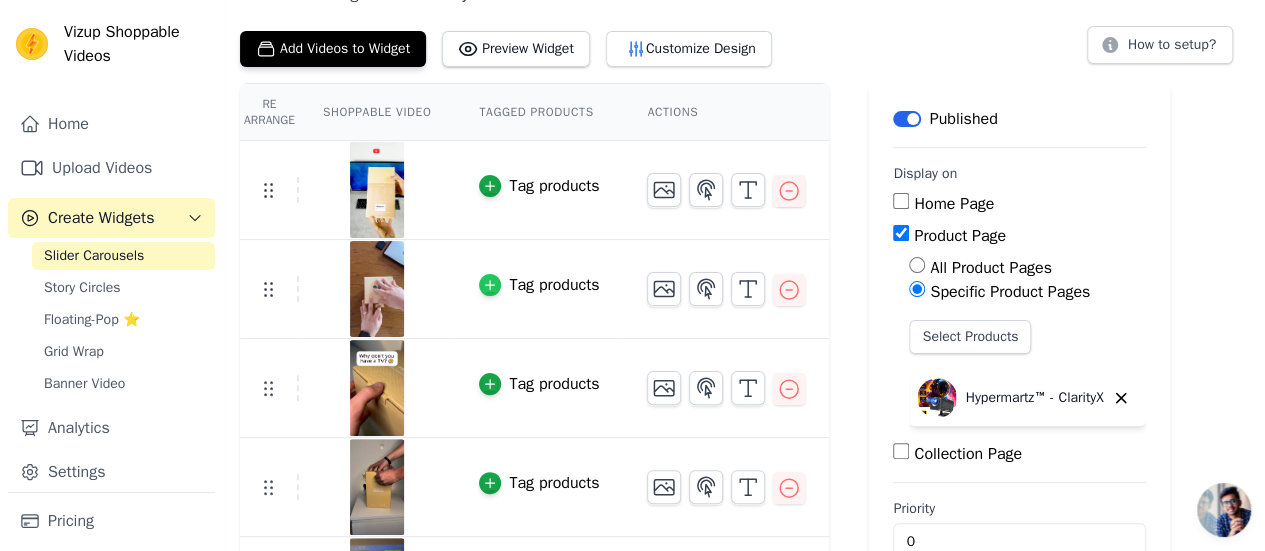 click 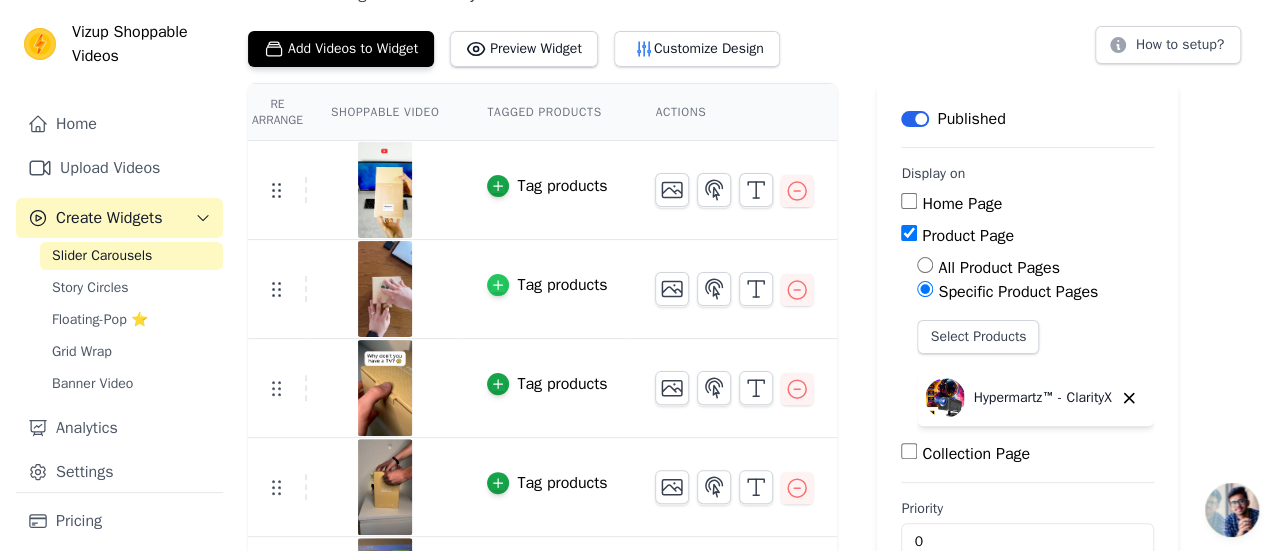 scroll, scrollTop: 0, scrollLeft: 0, axis: both 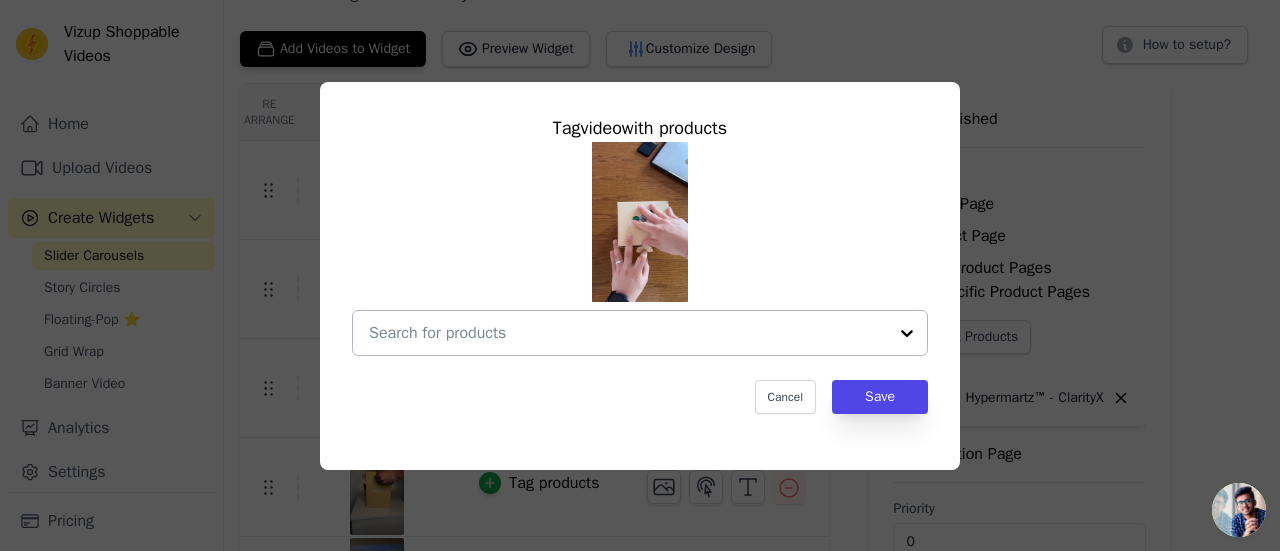 click at bounding box center [640, 333] 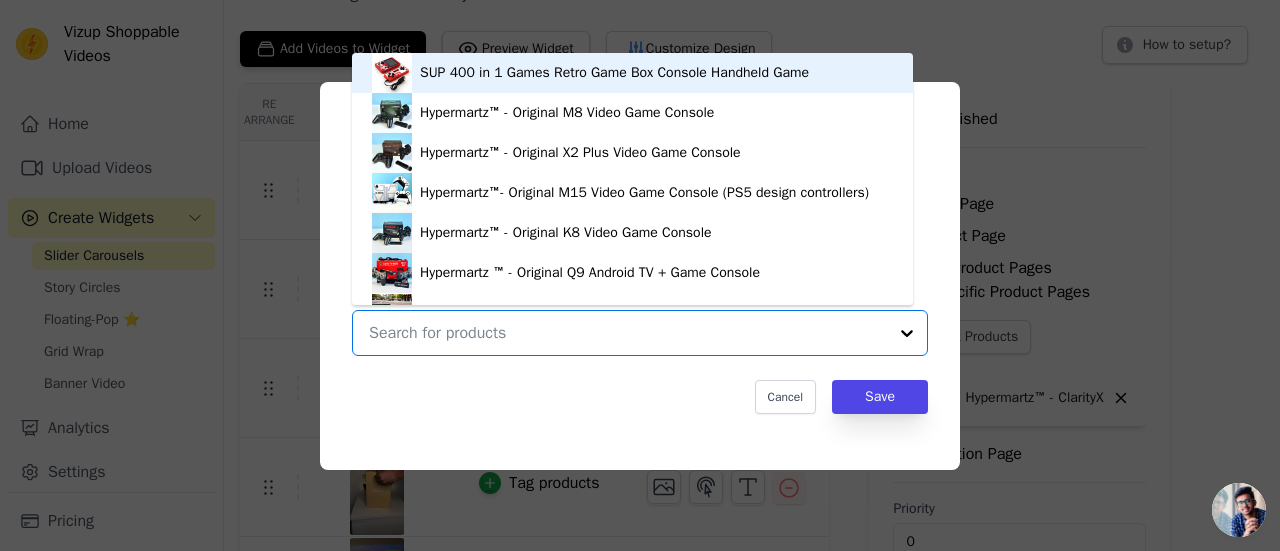 click on "SUP 400 in 1 Games Retro Game Box Console Handheld Game     Hypermartz™ - Original M8 Video Game Console     Hypermartz™ - Original X2 Plus Video Game Console     Hypermartz™- Original M15 Video Game Console (PS5 design controllers)     Hypermartz™ - Original K8 Video Game Console     Hypermartz ™ - Original Q9 Android TV + Game Console     Hypermartz ™ - Exclusive Arcade Controller + Game Stick     Hypermartz™️ - Gaming Projector     Hypermartz™- Lumora Portable Projector     Hypemartz™ - X-6 Arcade Joystick     Hypermartz™ - Projector Screen (6x6 Feet)     Mini Bluetooth Speaker     Hypermartz™ - Elysion     Hypermartz™ - ClarityX     Hypermartz™ - CineMax Pro     Hypermartz™ - LumiBeam     Hypermartz™️X2 Ultra Video Game Console     Wireless Air Mouse Remote (For Netflix)     10 Feet Extension Cable with 2 Pin Male Female Electric Plug Switch     VisionMount- Tripod for Projector     Hypermartz™ - LumiBeam Pro       Option undefined, selected." at bounding box center (640, 333) 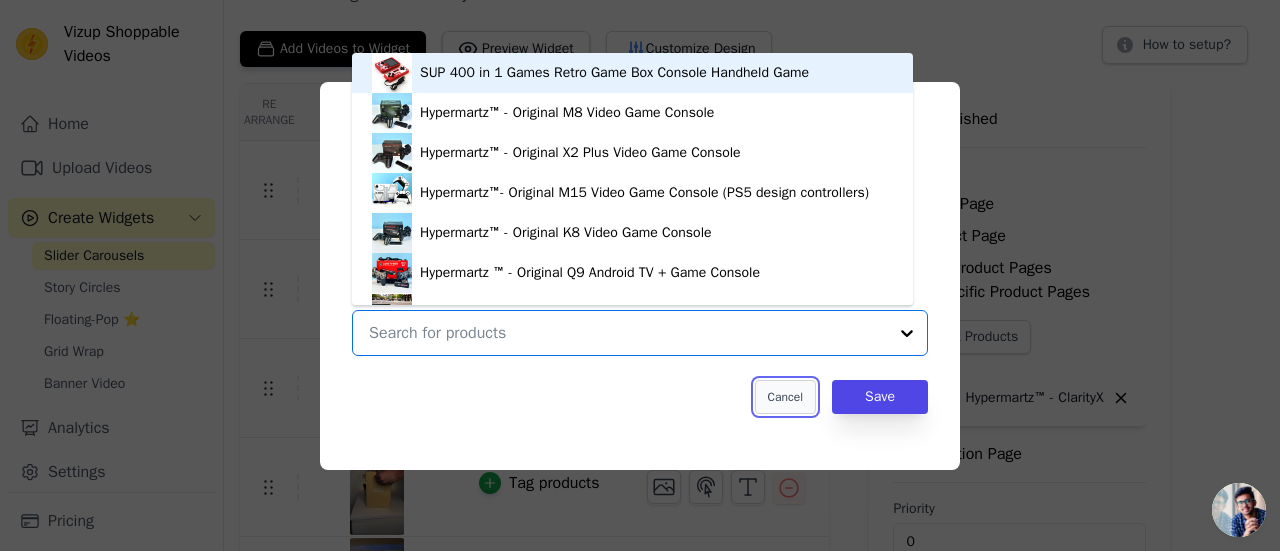 click on "Cancel" at bounding box center (785, 397) 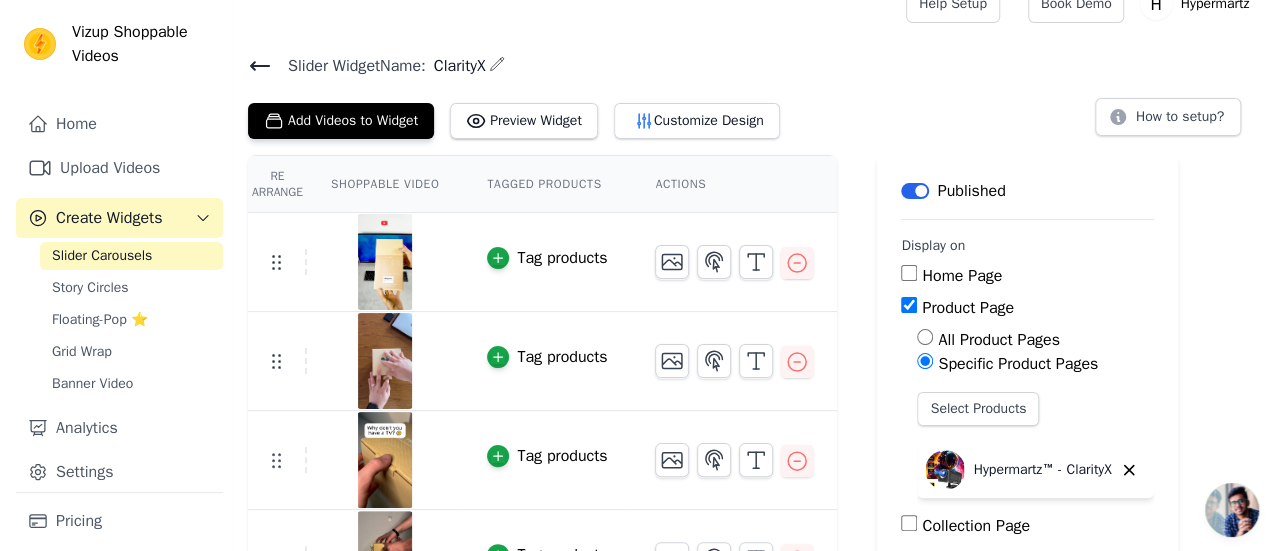 scroll, scrollTop: 0, scrollLeft: 0, axis: both 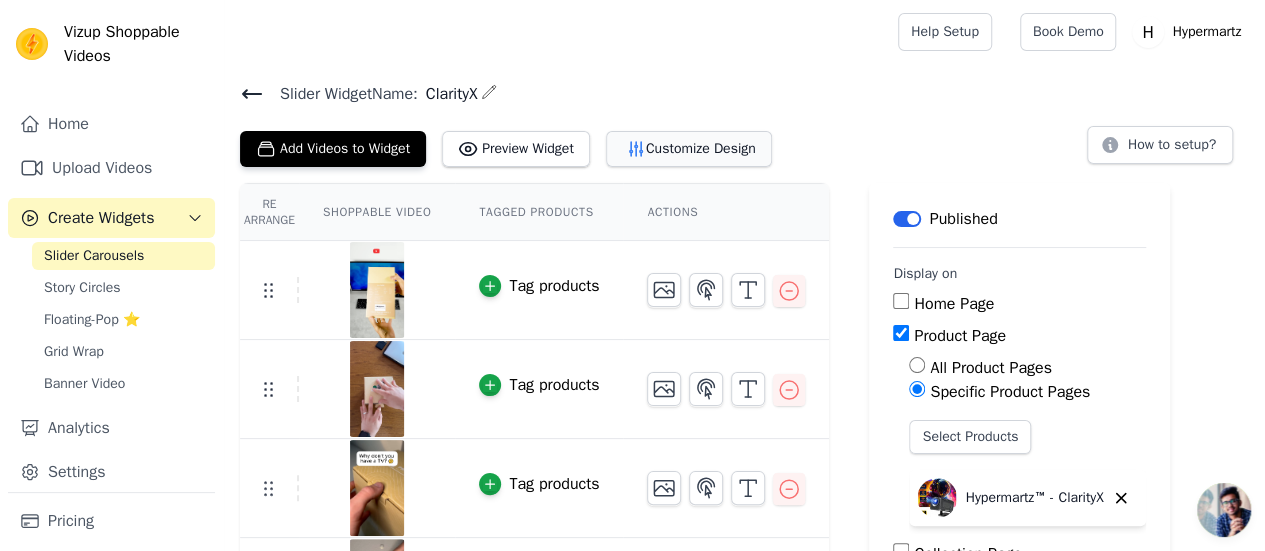 click on "Customize Design" at bounding box center (689, 149) 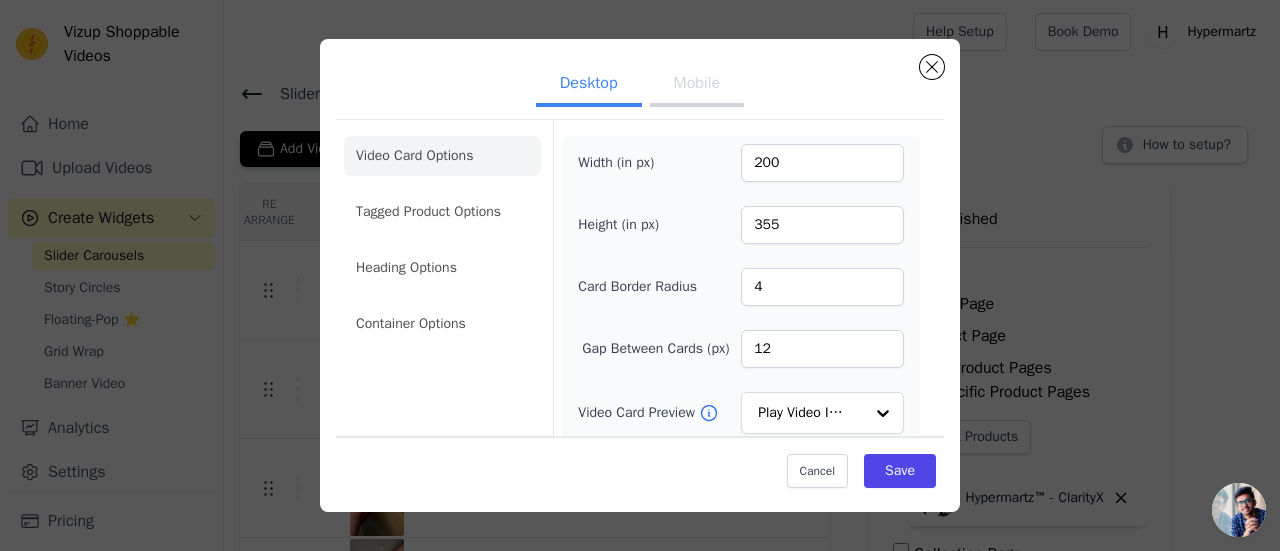 click on "Mobile" at bounding box center (697, 85) 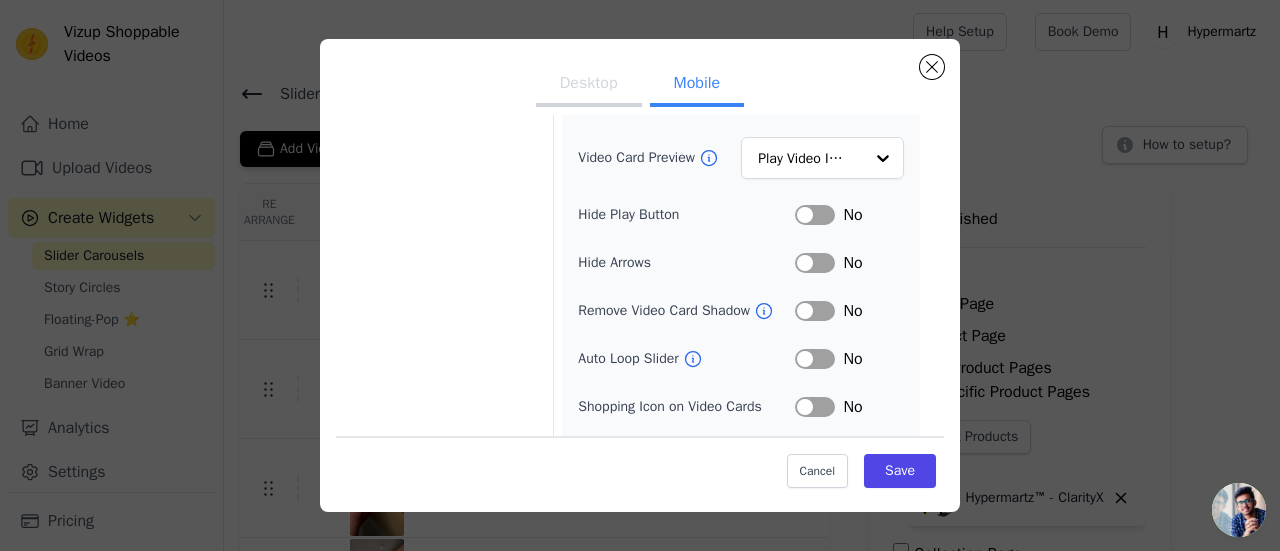 scroll, scrollTop: 300, scrollLeft: 0, axis: vertical 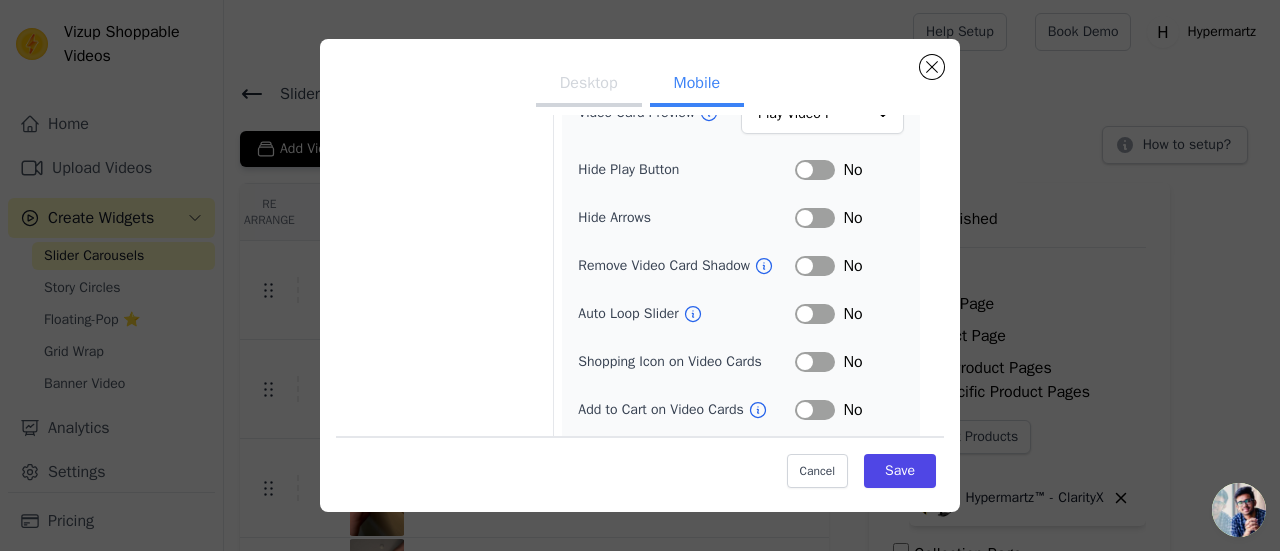 click 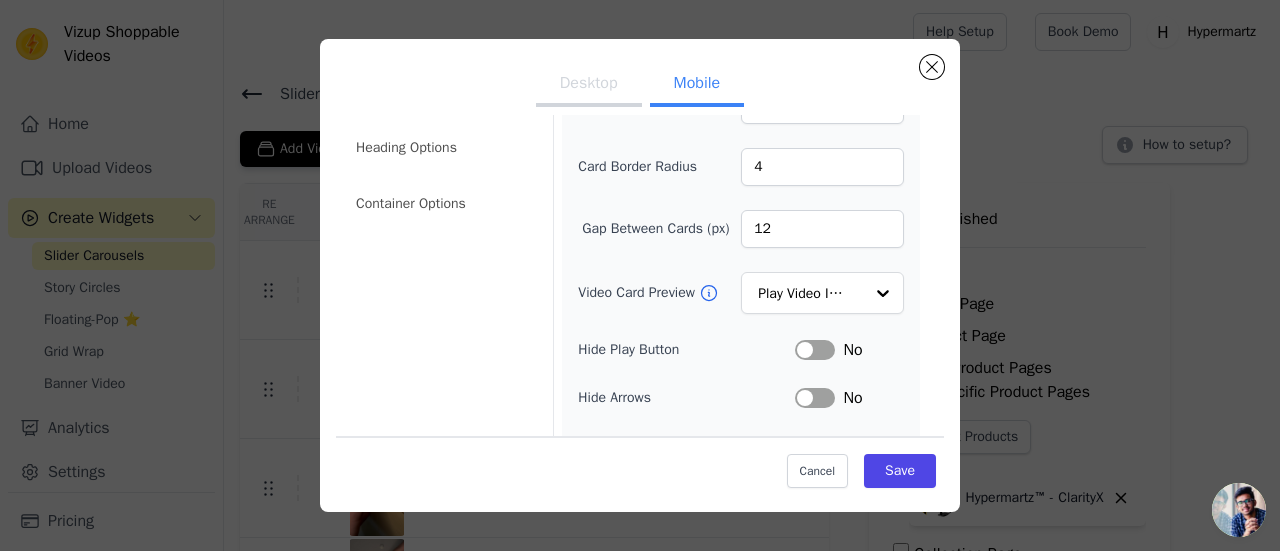 scroll, scrollTop: 146, scrollLeft: 0, axis: vertical 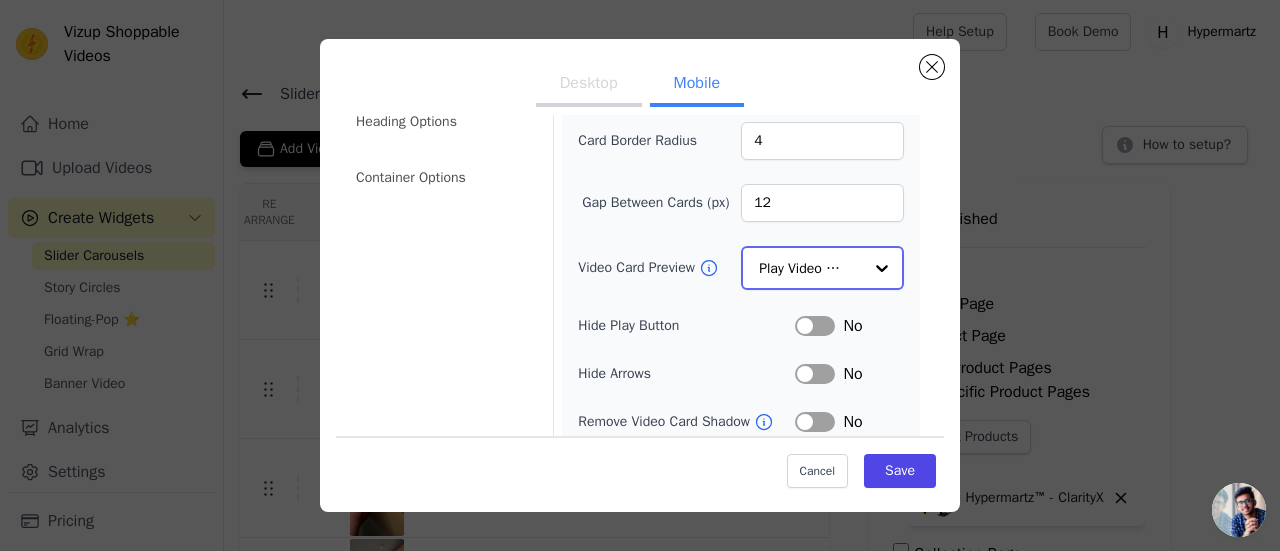click on "Video Card Preview" 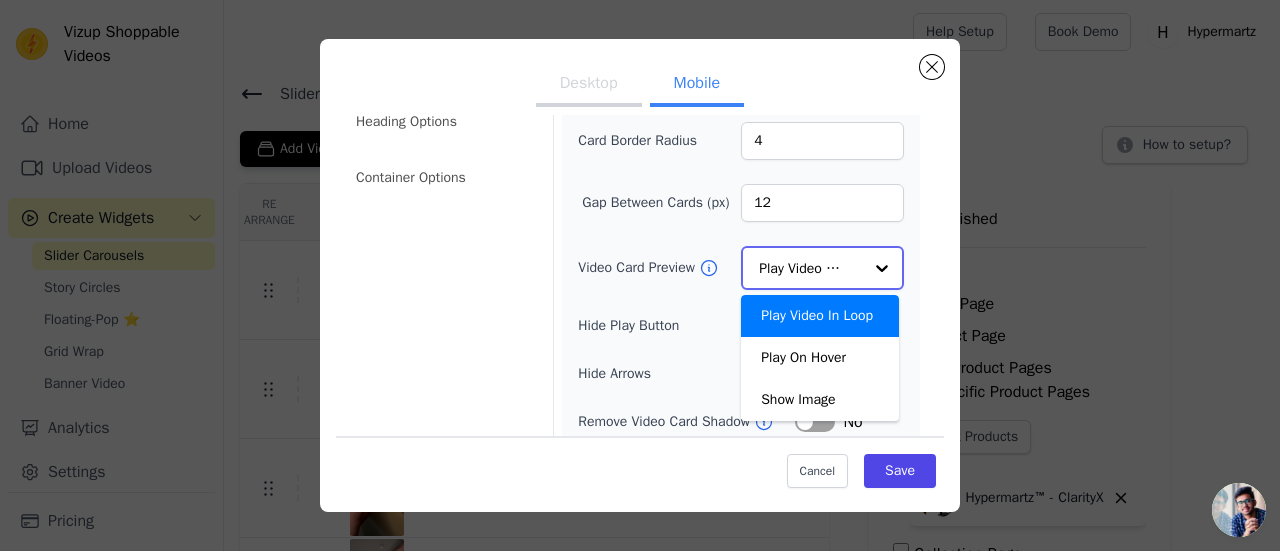 click on "Video Card Preview" 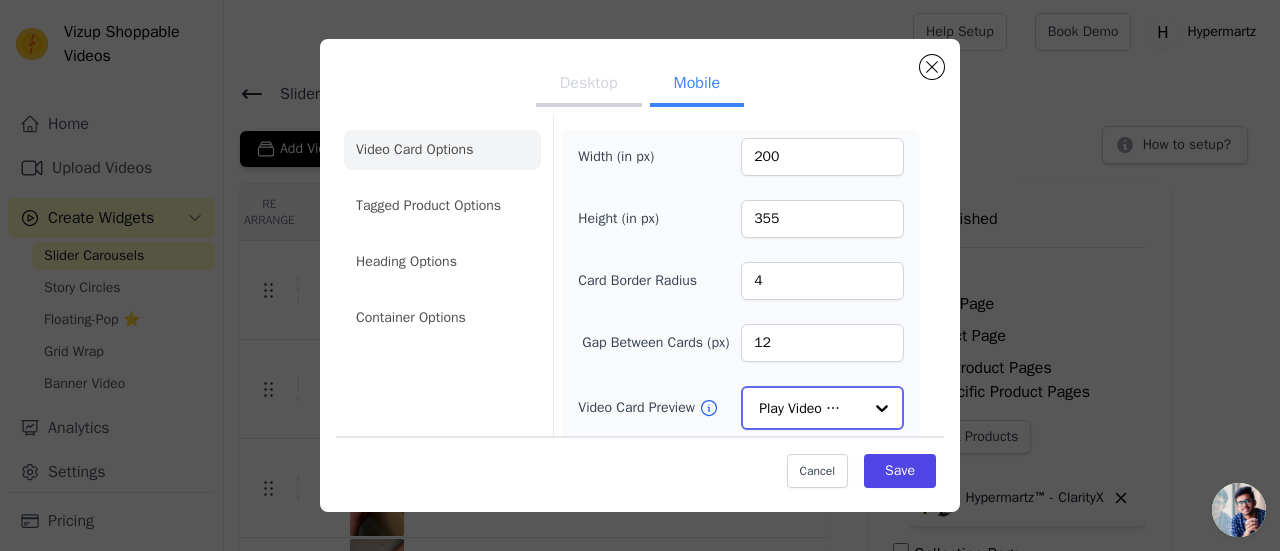 scroll, scrollTop: 0, scrollLeft: 0, axis: both 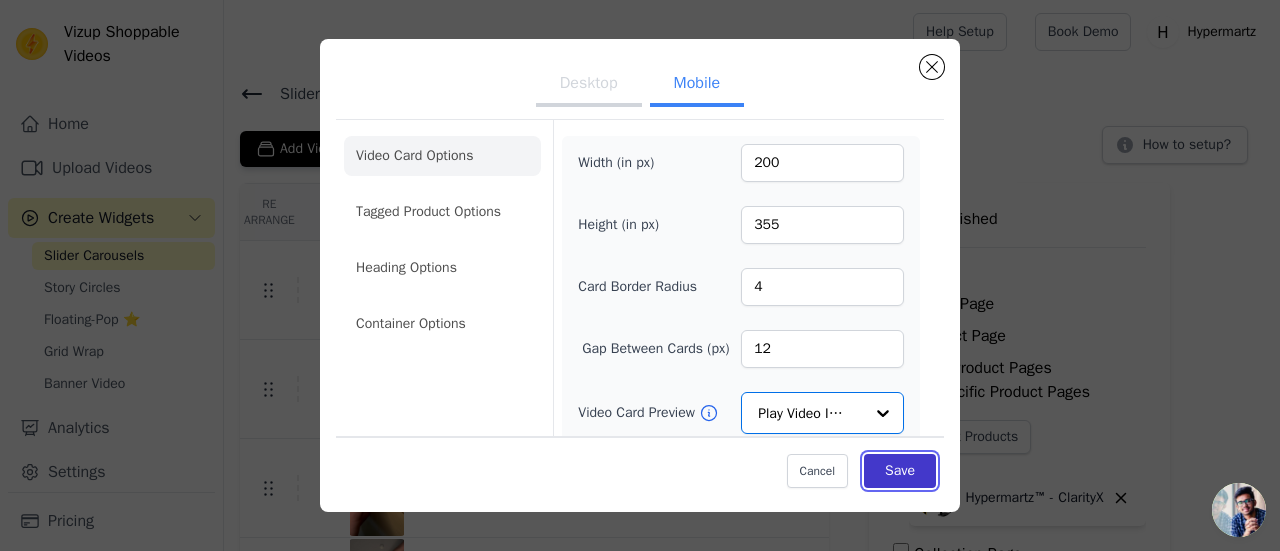 click on "Save" at bounding box center (900, 471) 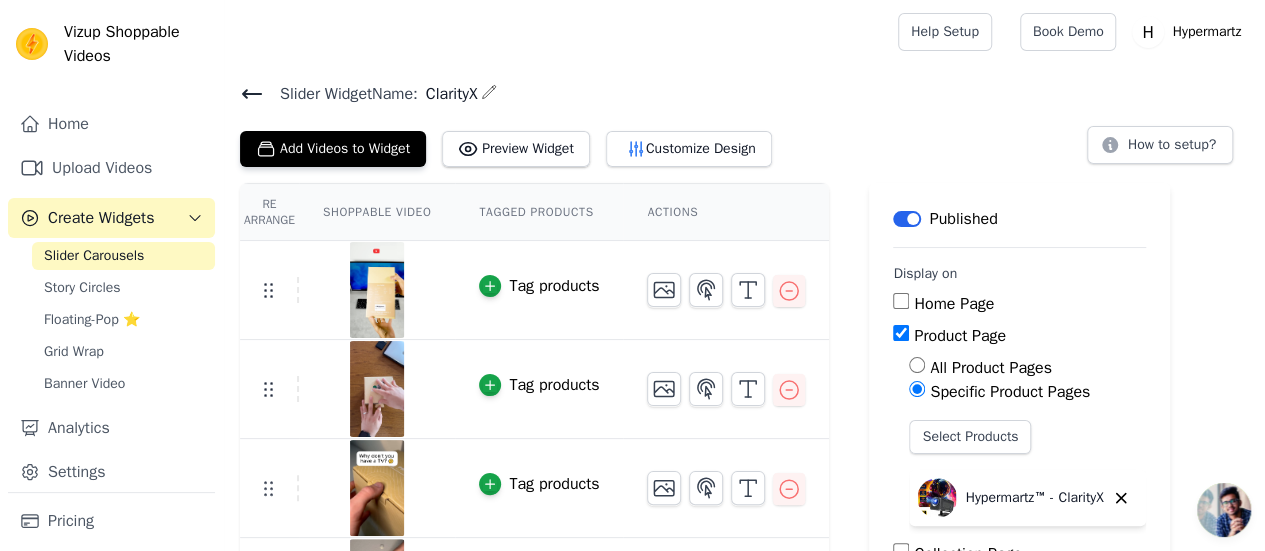 click on "Slider Carousels" at bounding box center (123, 256) 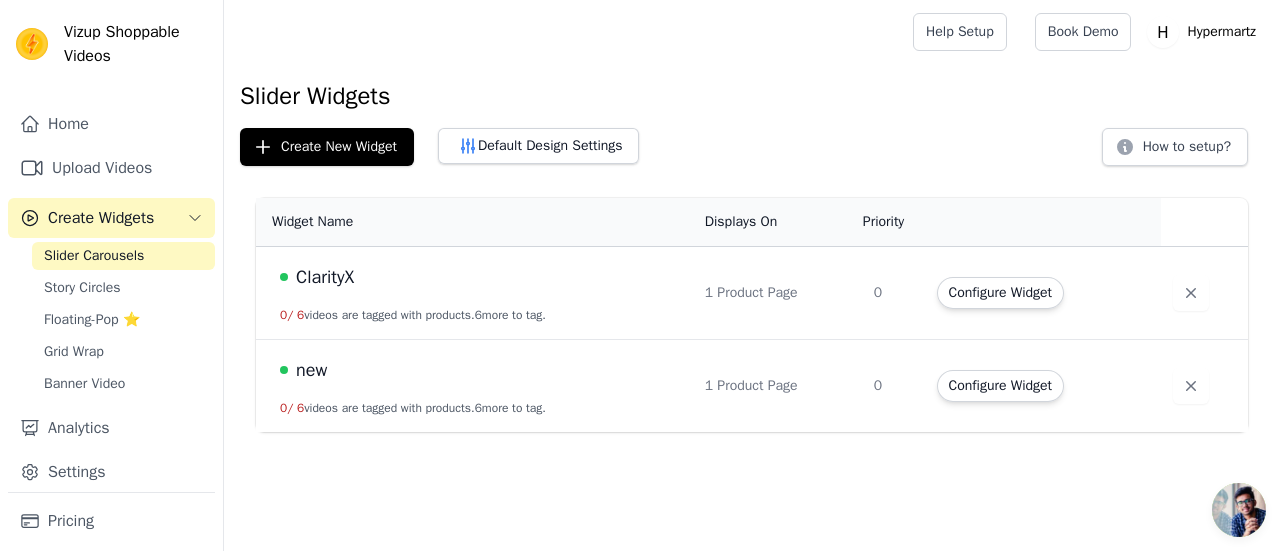 click on "new" at bounding box center [480, 370] 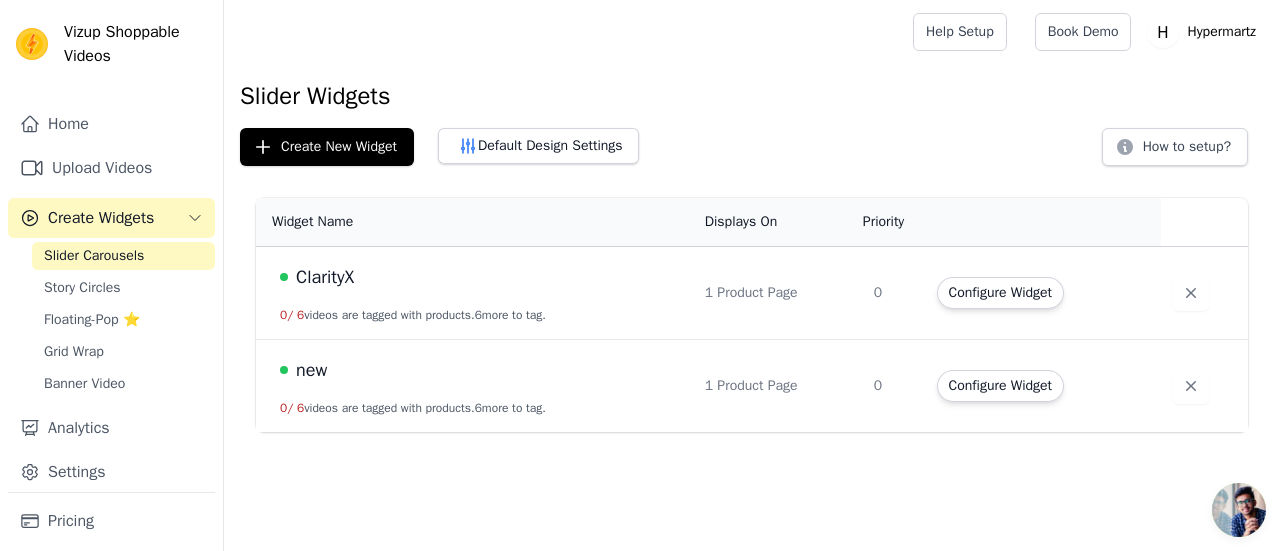 click on "new" at bounding box center [311, 370] 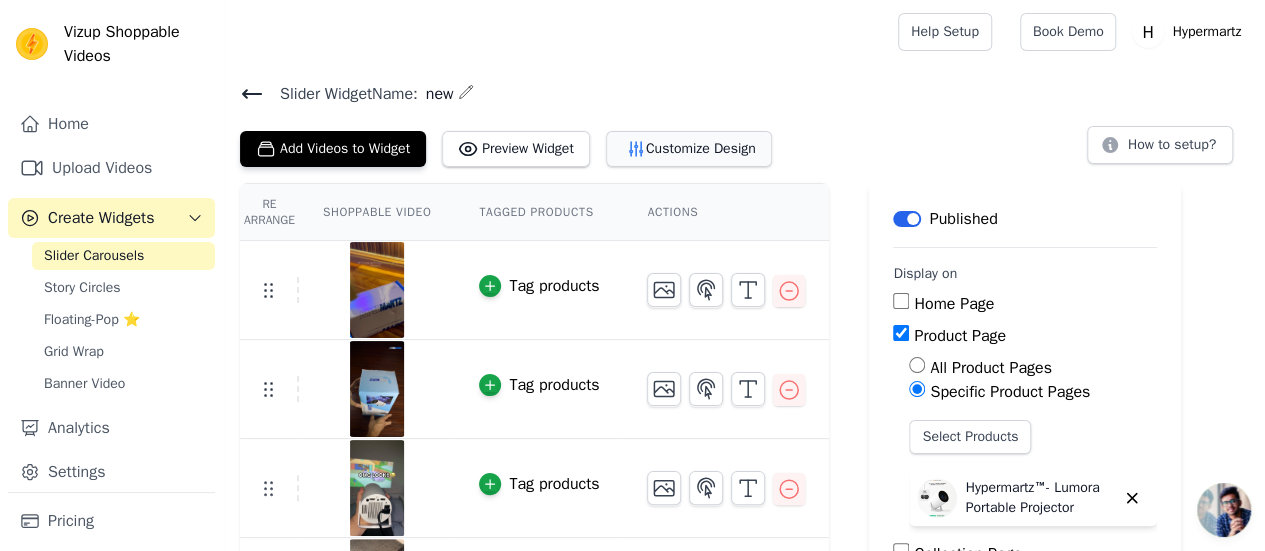 click on "Customize Design" at bounding box center (689, 149) 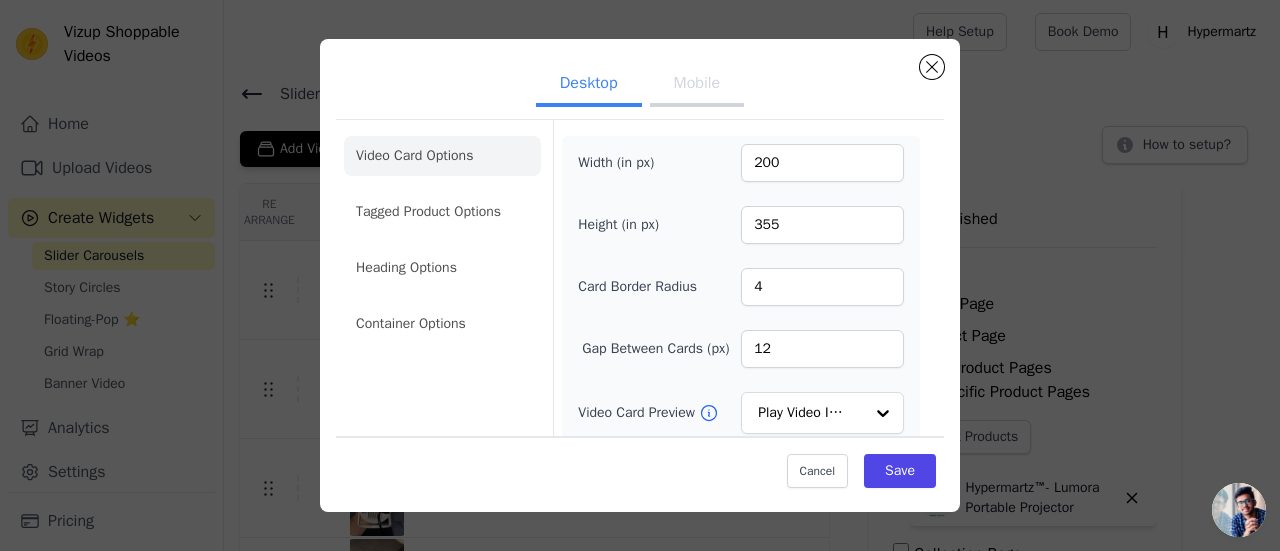 click on "Mobile" at bounding box center (697, 85) 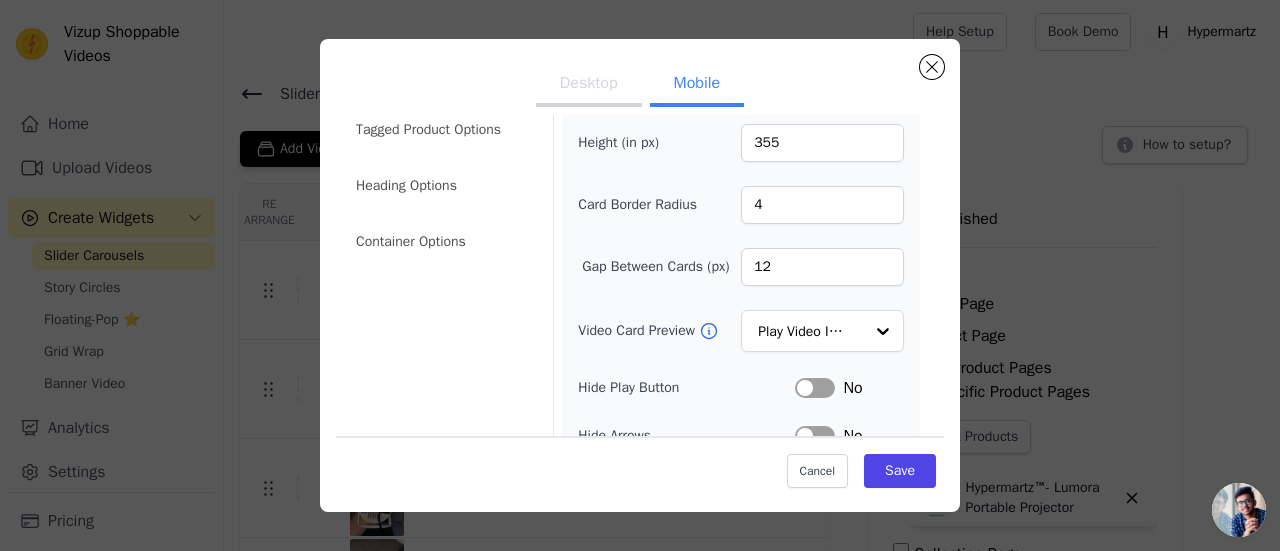 scroll, scrollTop: 0, scrollLeft: 0, axis: both 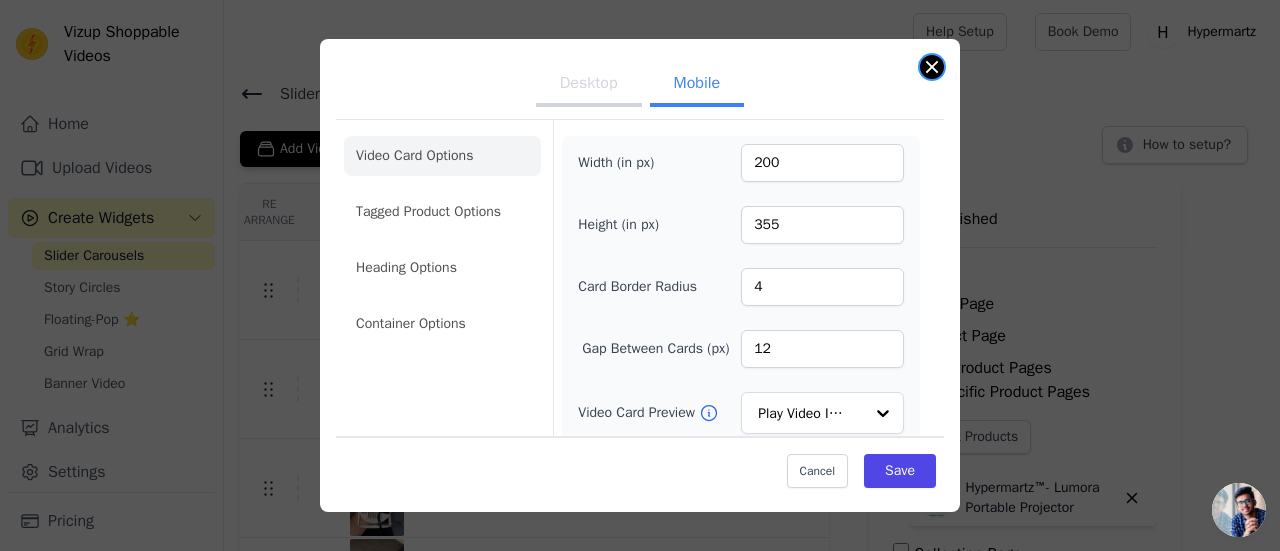 click at bounding box center [932, 67] 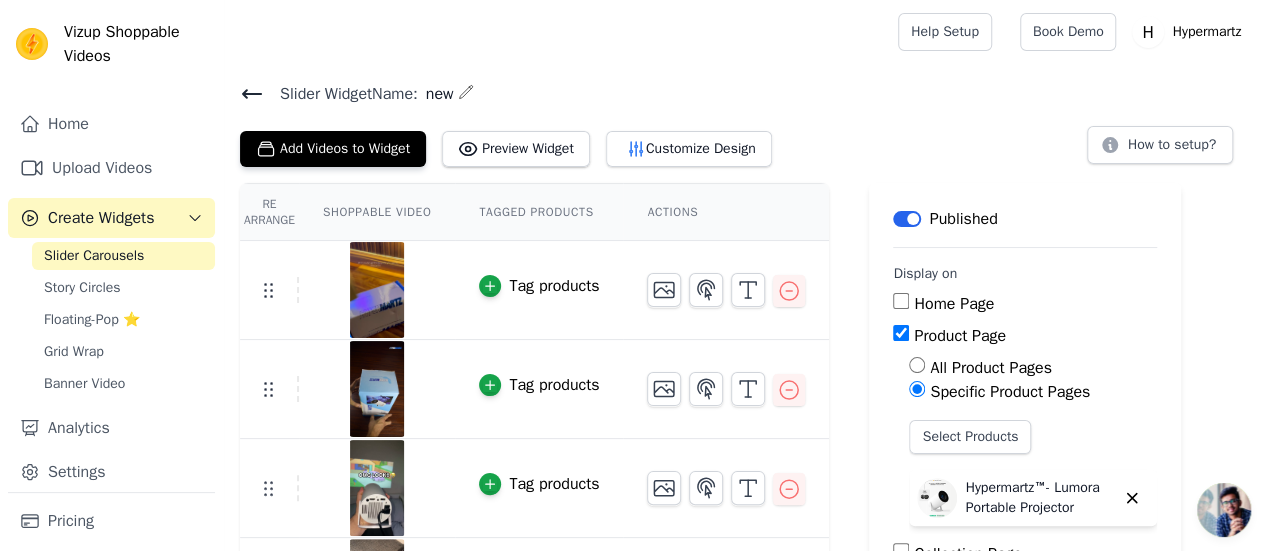 click 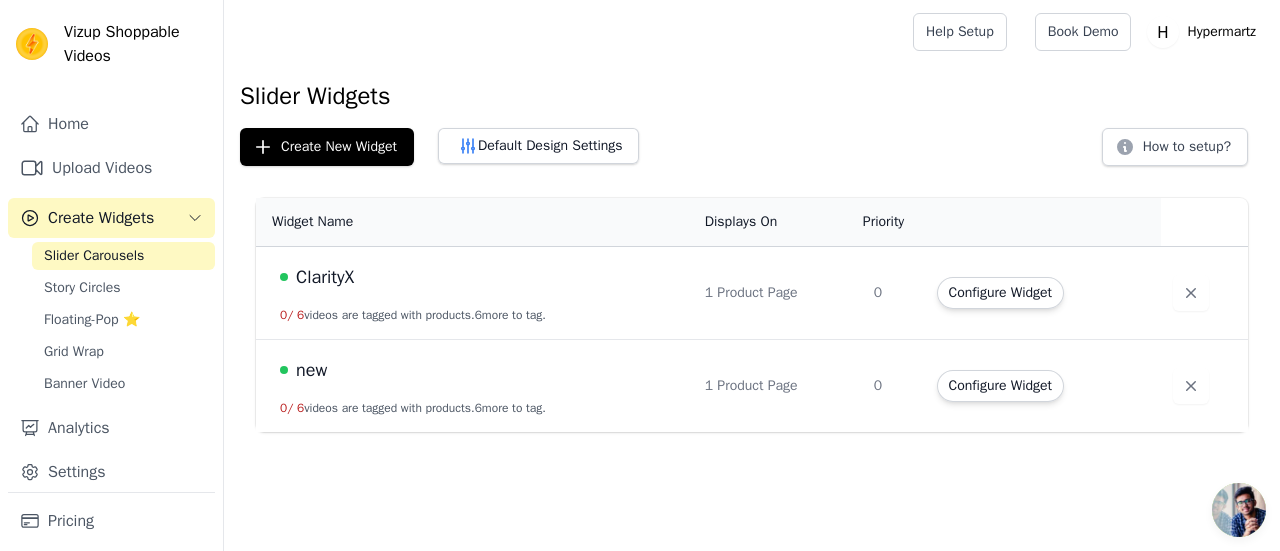 click on "6  more to tag." at bounding box center [510, 315] 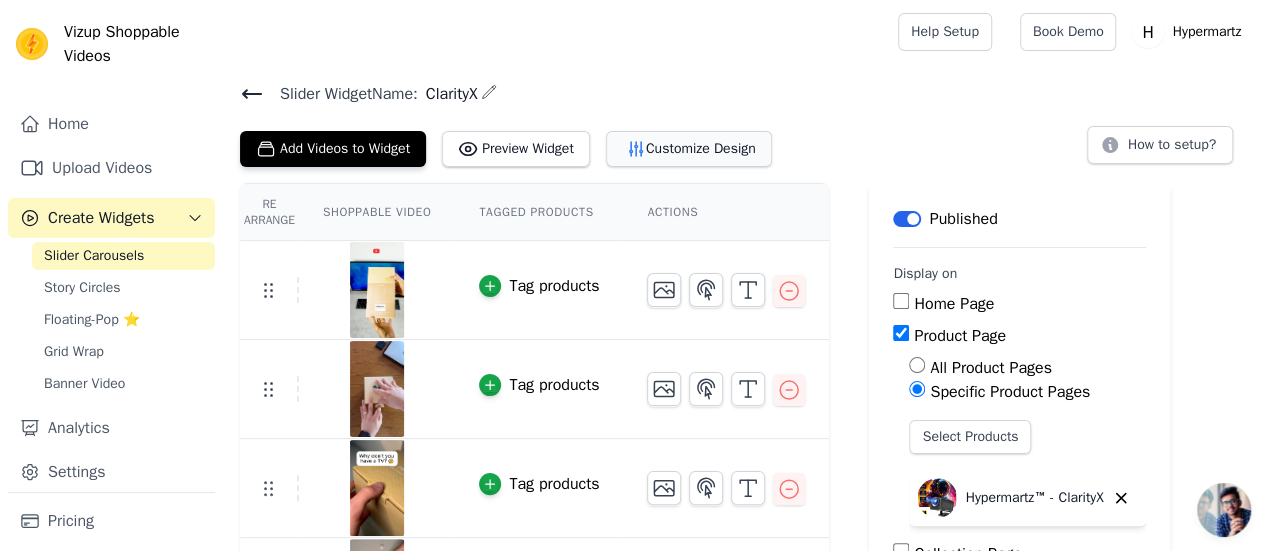 click on "Customize Design" at bounding box center (689, 149) 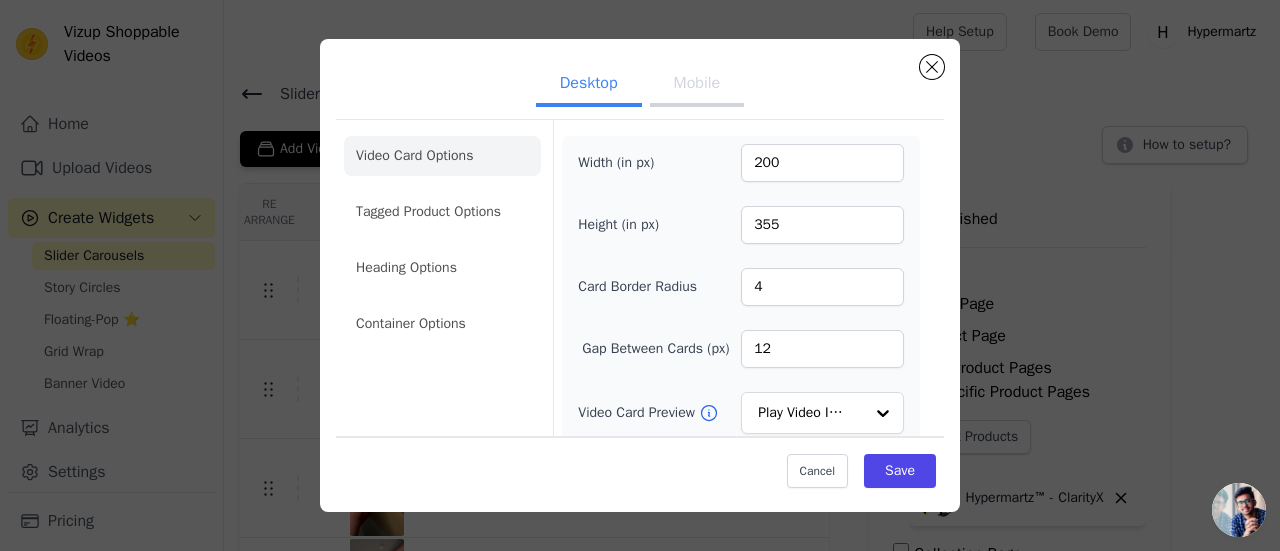 scroll, scrollTop: 298, scrollLeft: 0, axis: vertical 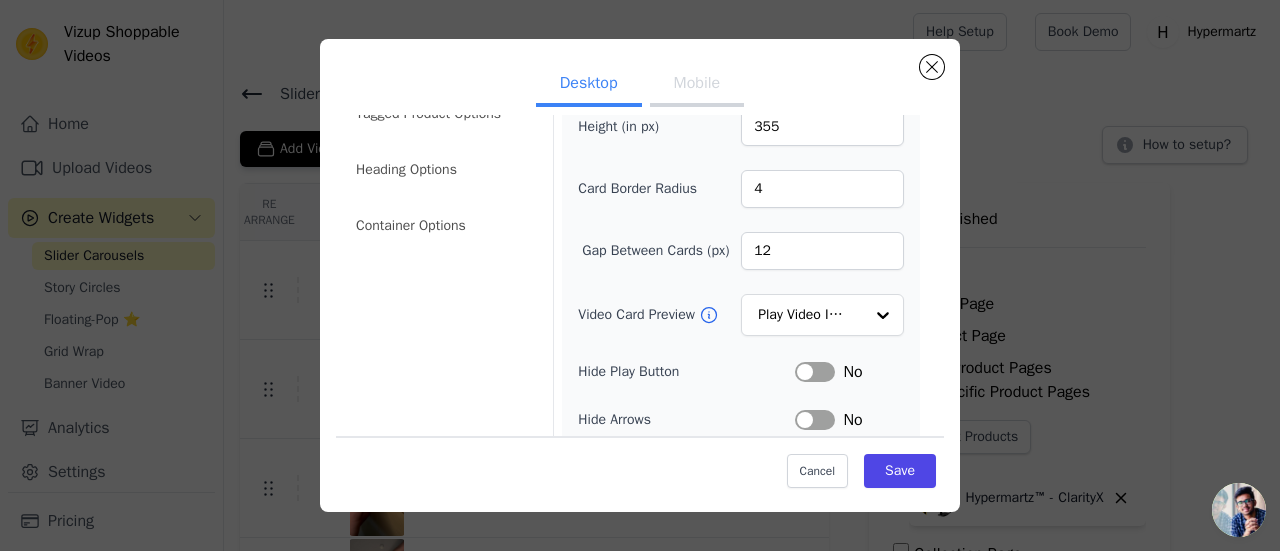 click on "Mobile" at bounding box center [697, 85] 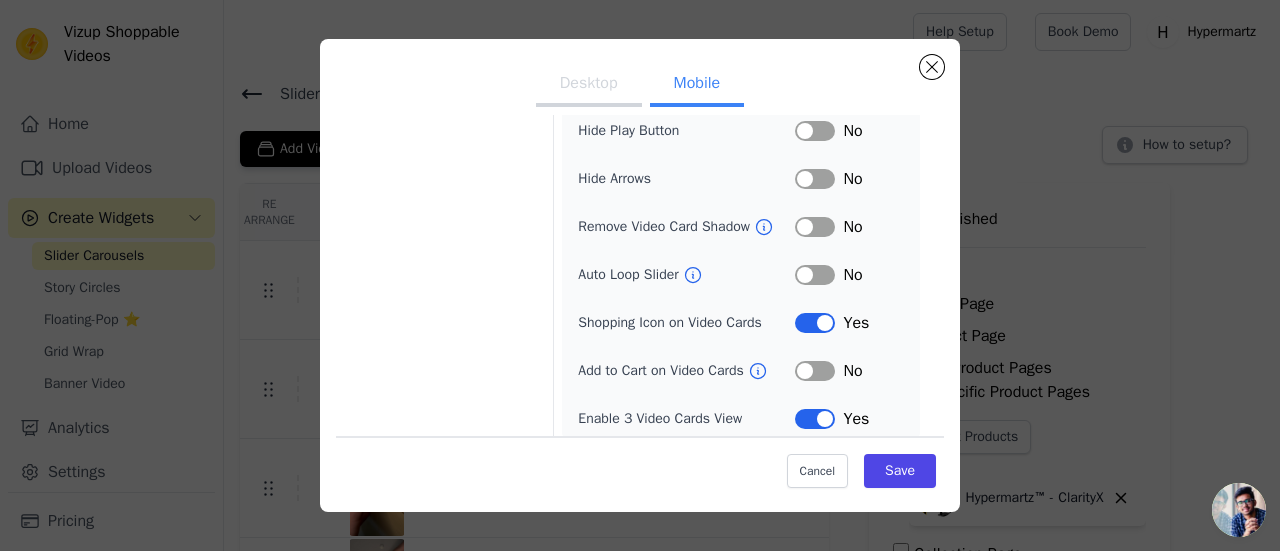 scroll, scrollTop: 346, scrollLeft: 0, axis: vertical 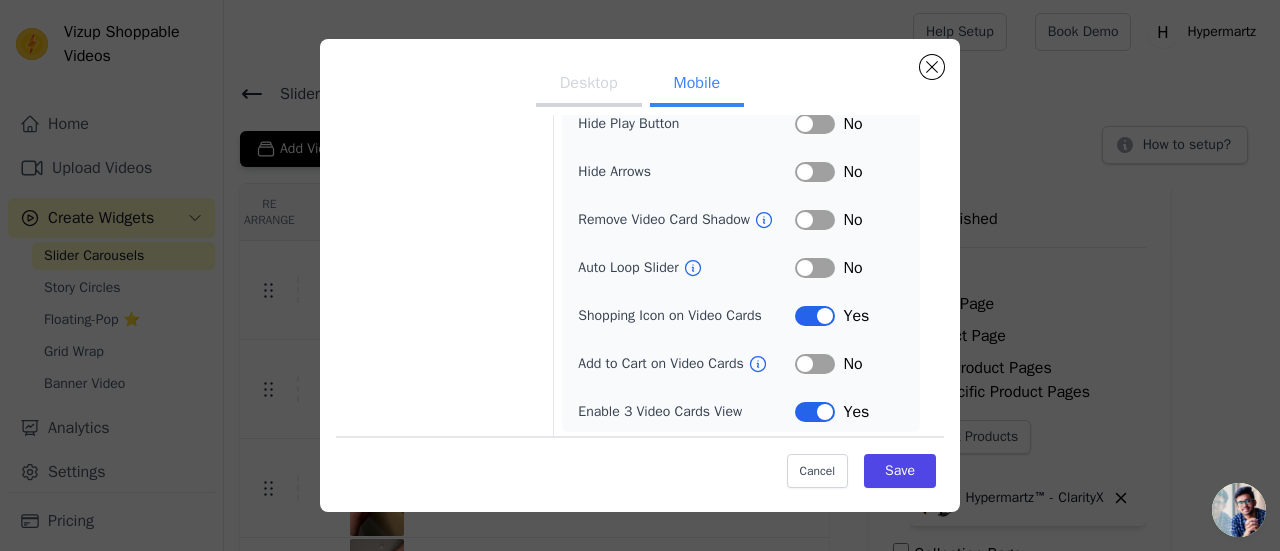 click on "Label" at bounding box center [815, 316] 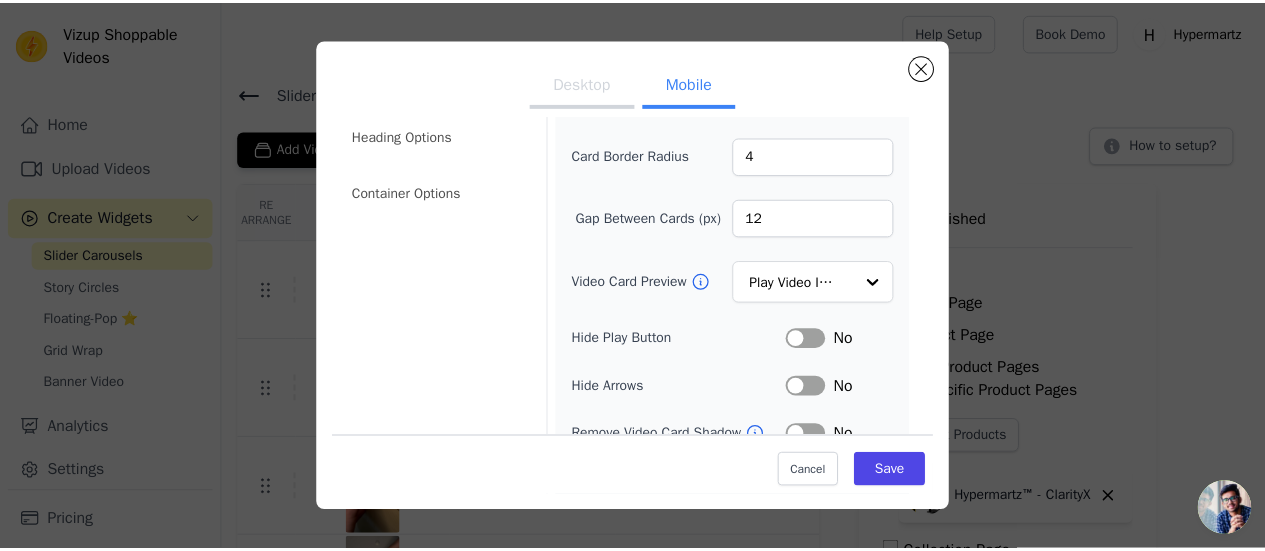 scroll, scrollTop: 0, scrollLeft: 0, axis: both 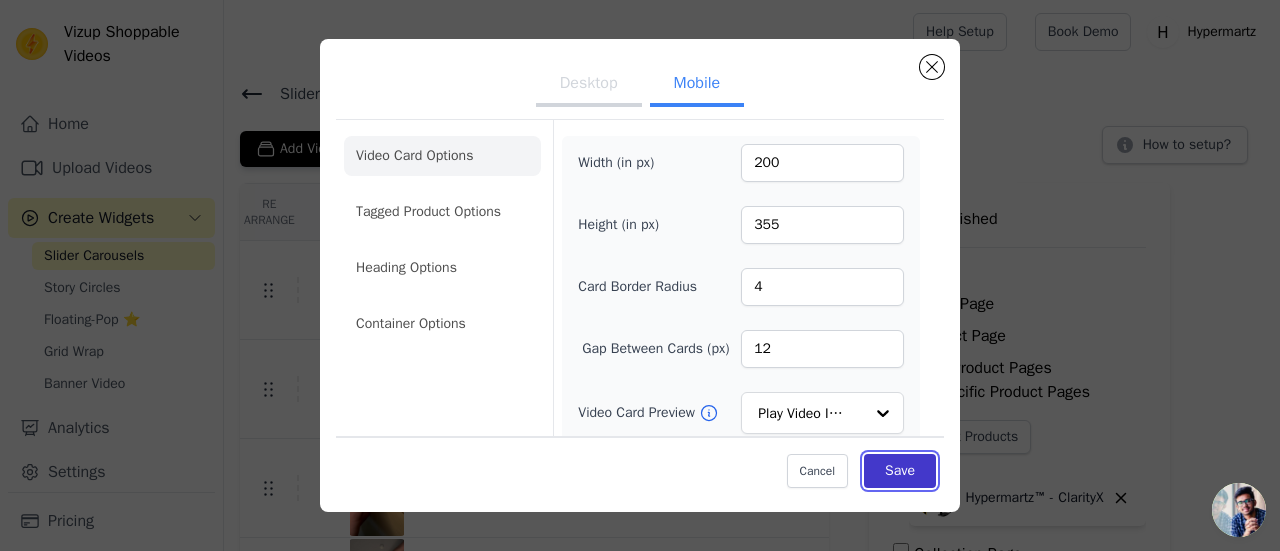 click on "Save" at bounding box center [900, 471] 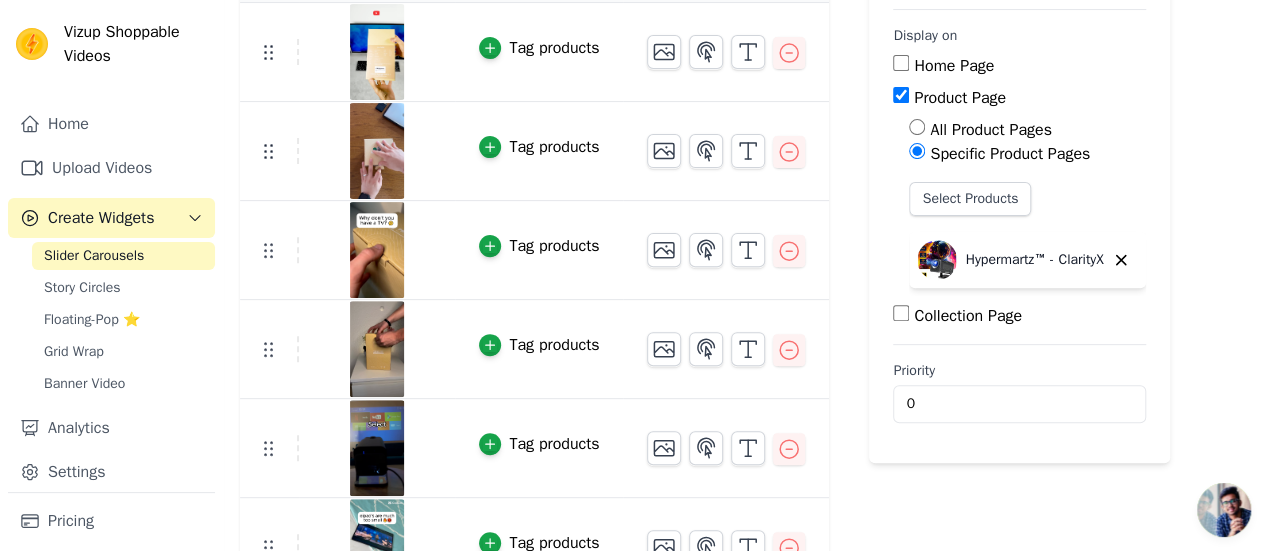 scroll, scrollTop: 279, scrollLeft: 0, axis: vertical 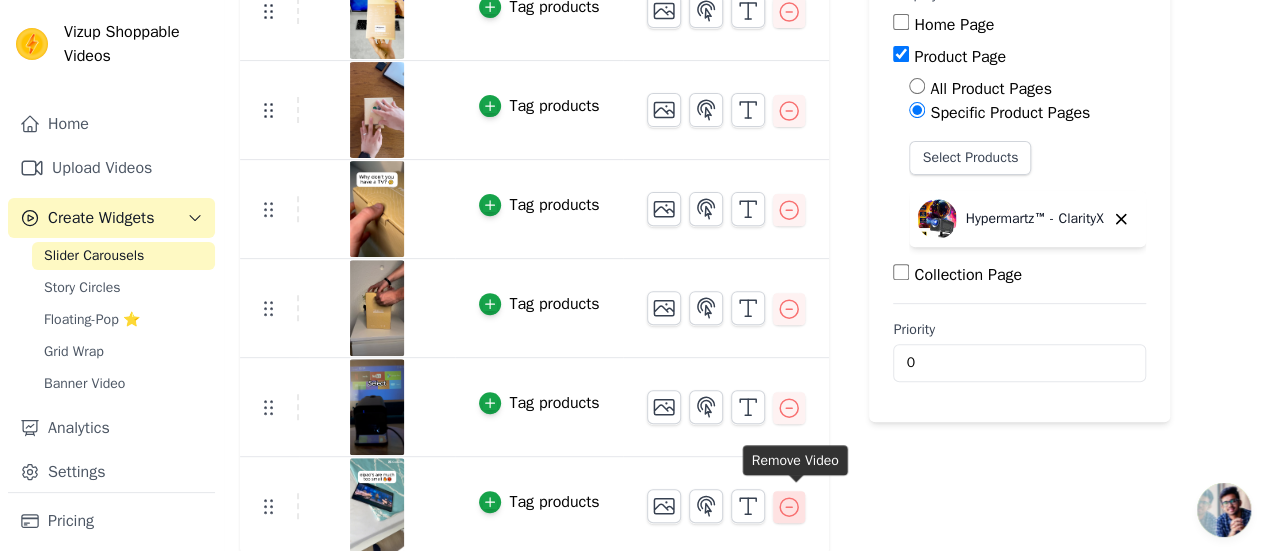 click 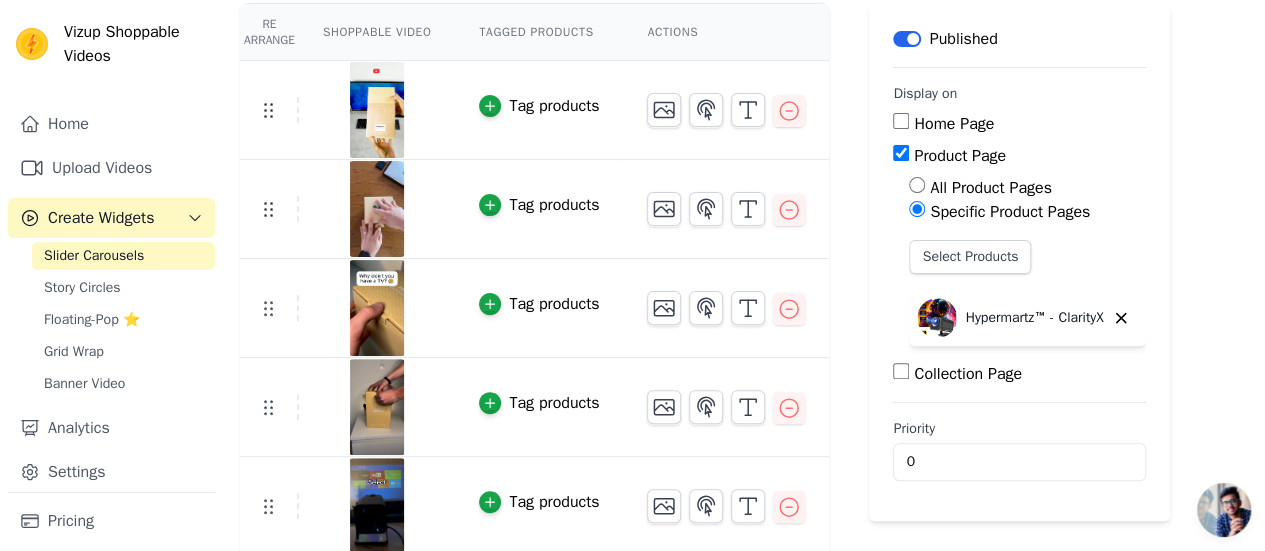scroll, scrollTop: 0, scrollLeft: 0, axis: both 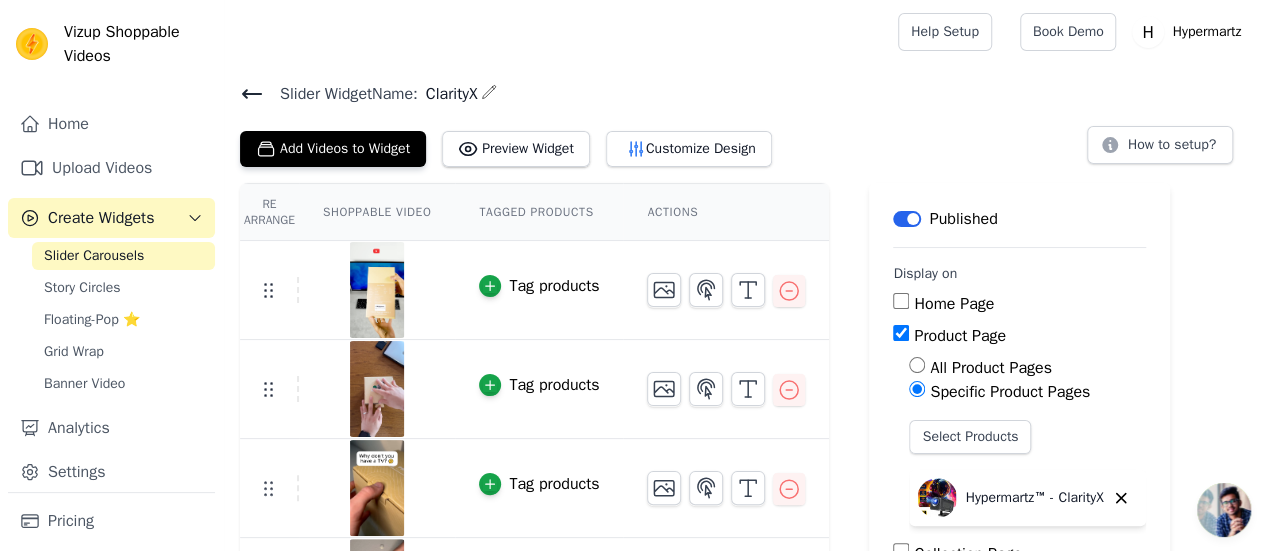 click on "Tagged Products" at bounding box center (539, 212) 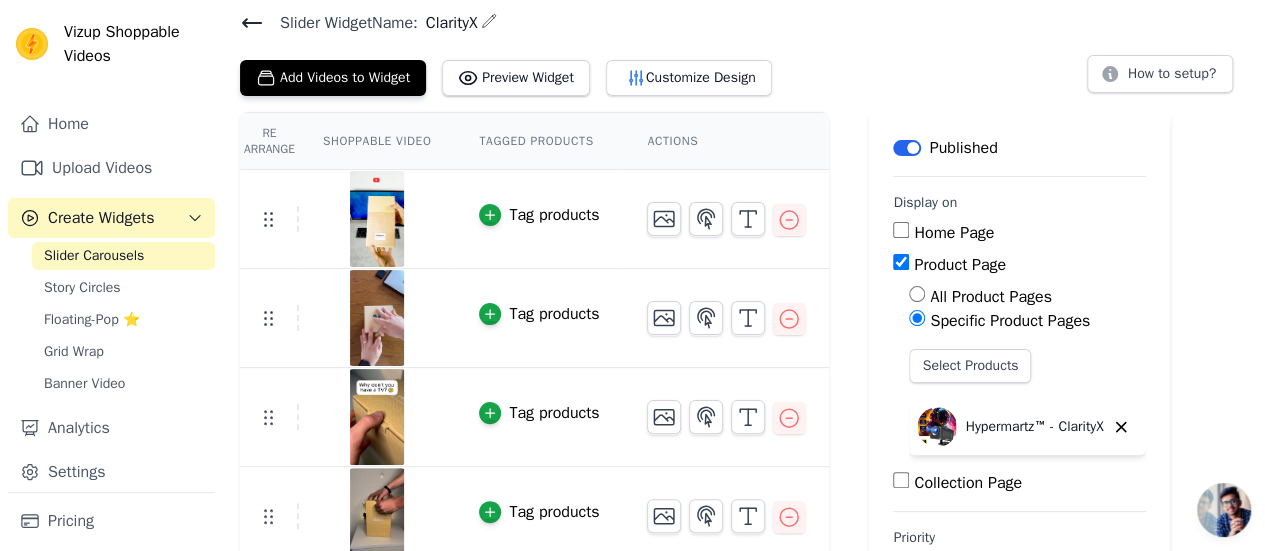 scroll, scrollTop: 100, scrollLeft: 0, axis: vertical 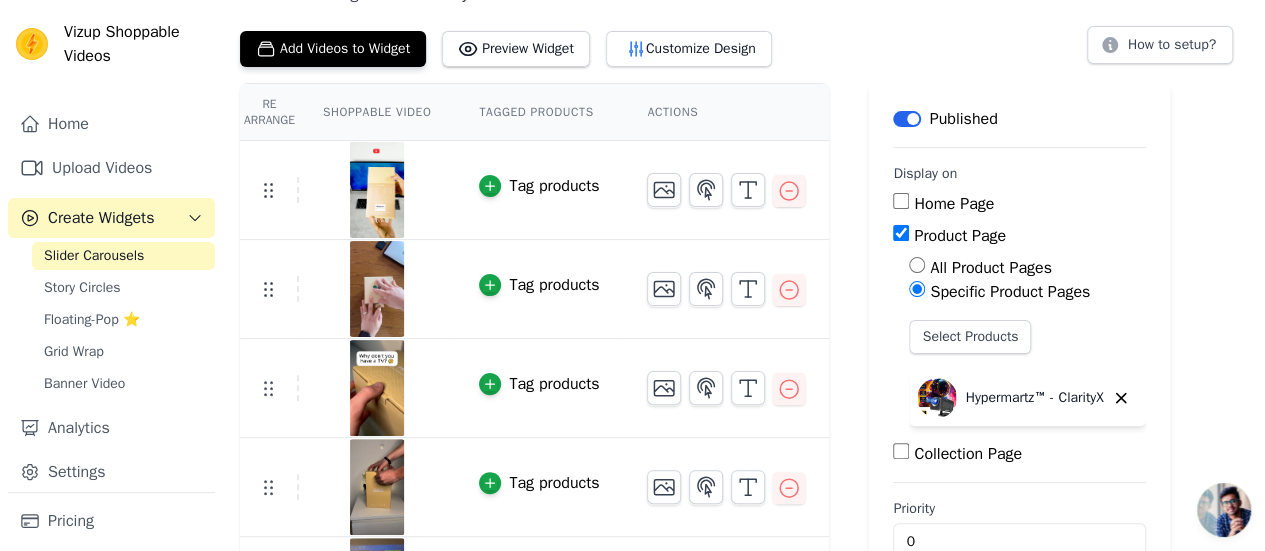 click on "Tag products" at bounding box center [539, 186] 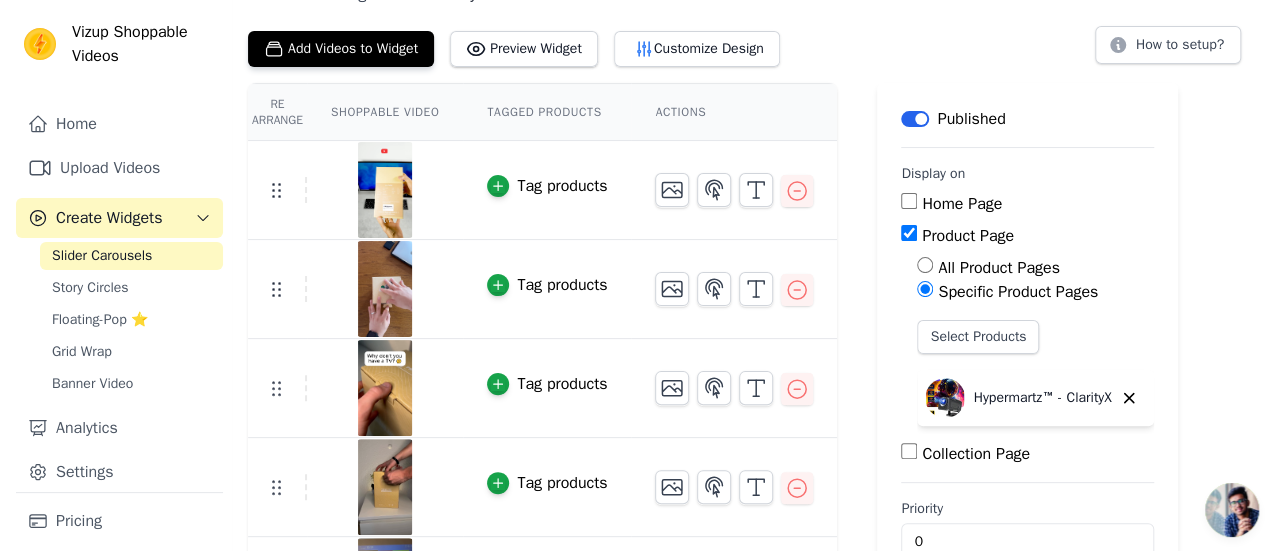 scroll, scrollTop: 0, scrollLeft: 0, axis: both 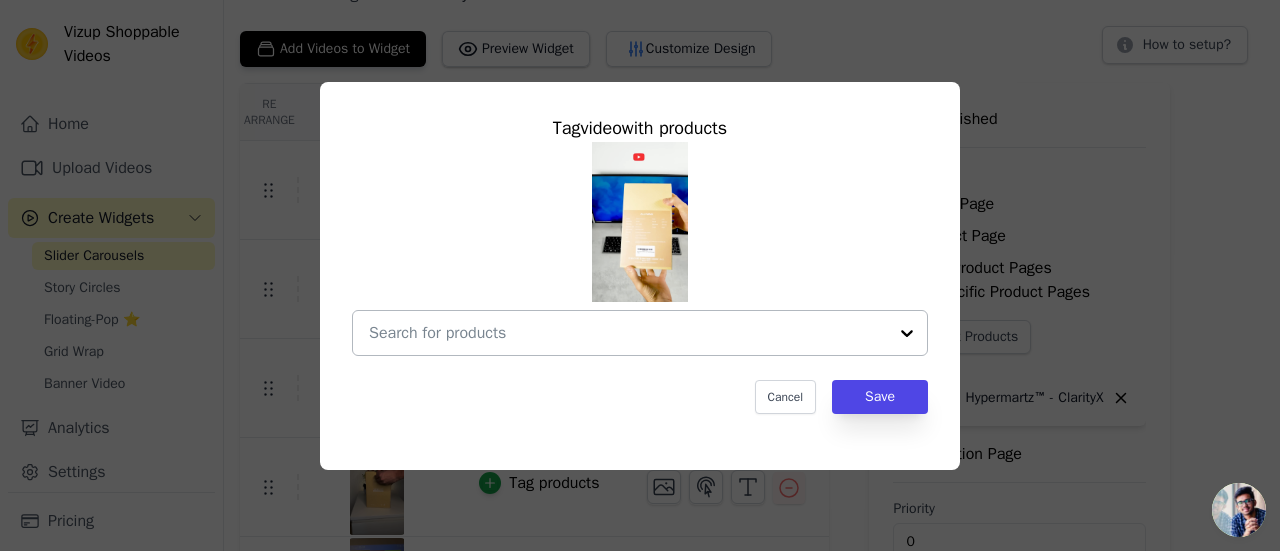 click at bounding box center (628, 333) 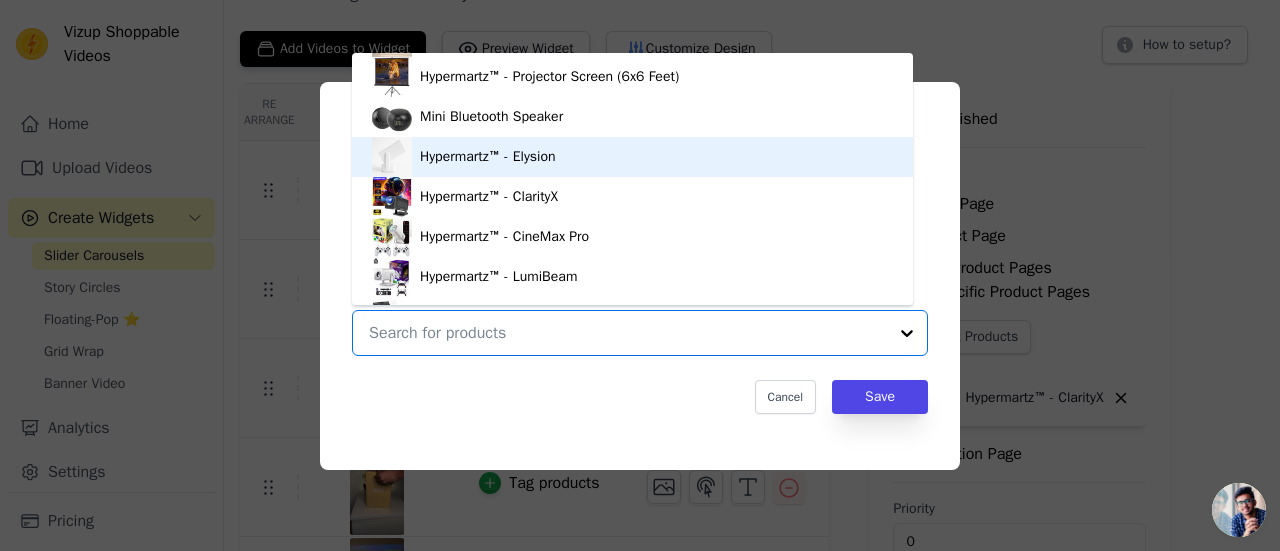 scroll, scrollTop: 428, scrollLeft: 0, axis: vertical 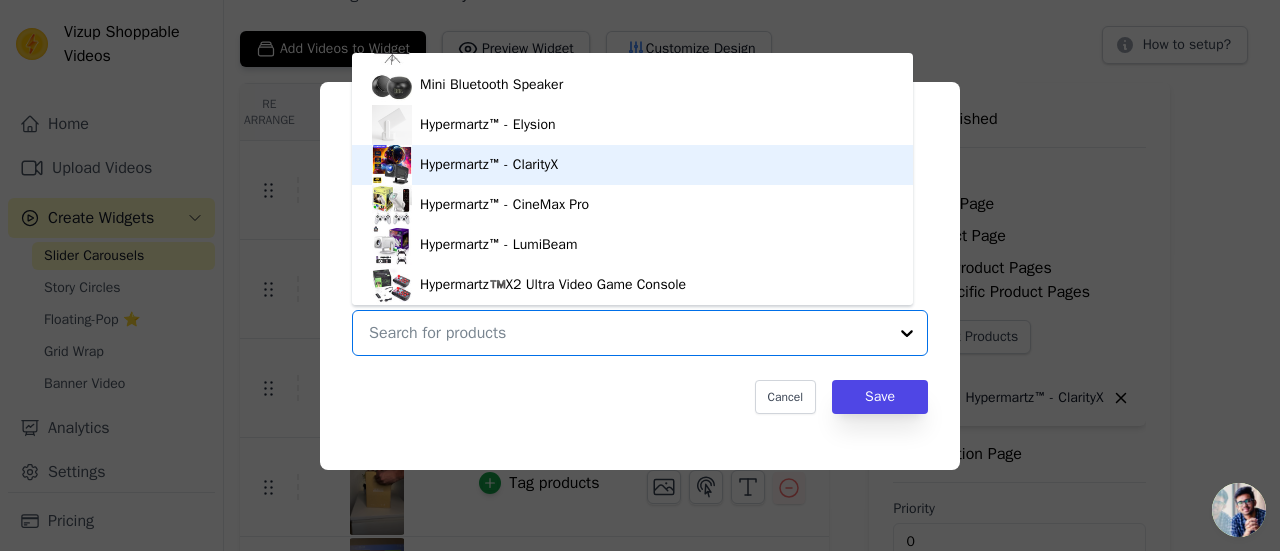 click on "Hypermartz™ - ClarityX" at bounding box center (632, 165) 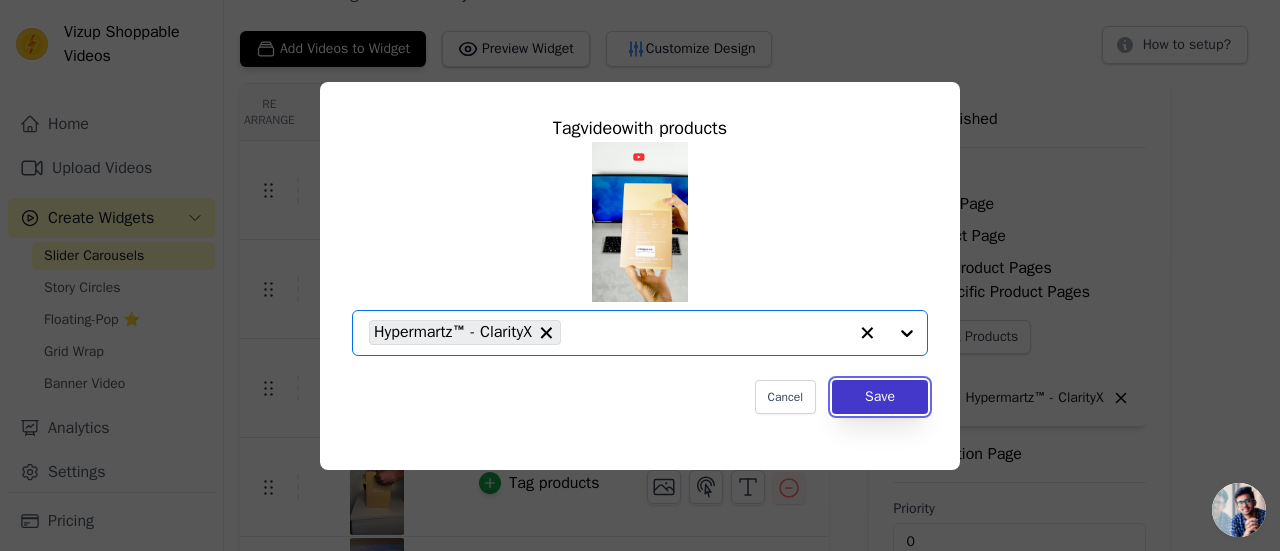 click on "Save" at bounding box center [880, 397] 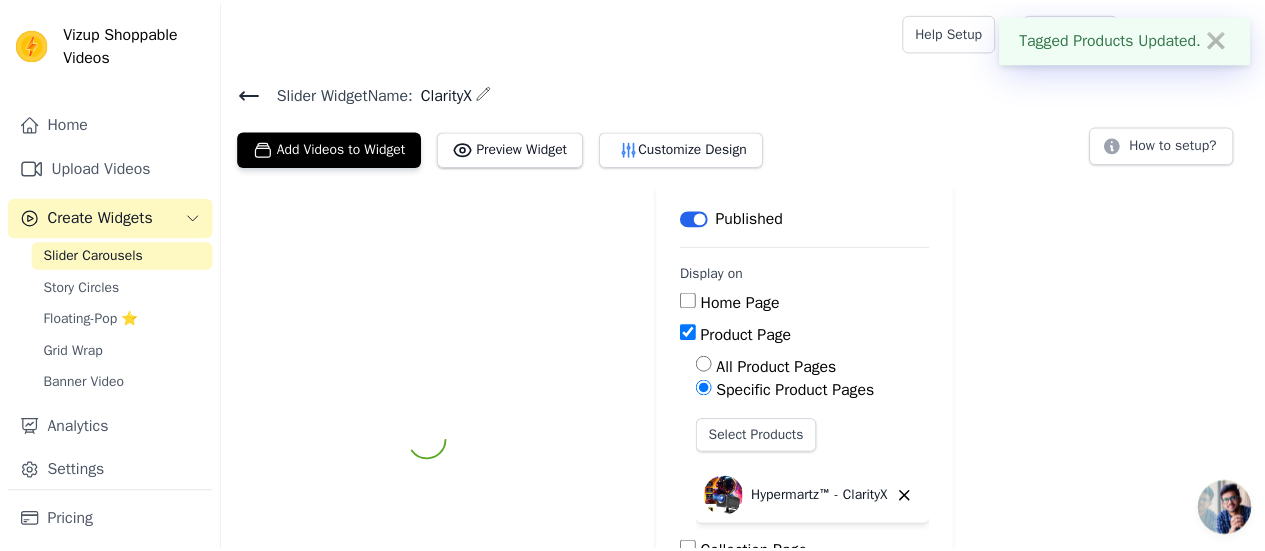 scroll, scrollTop: 100, scrollLeft: 0, axis: vertical 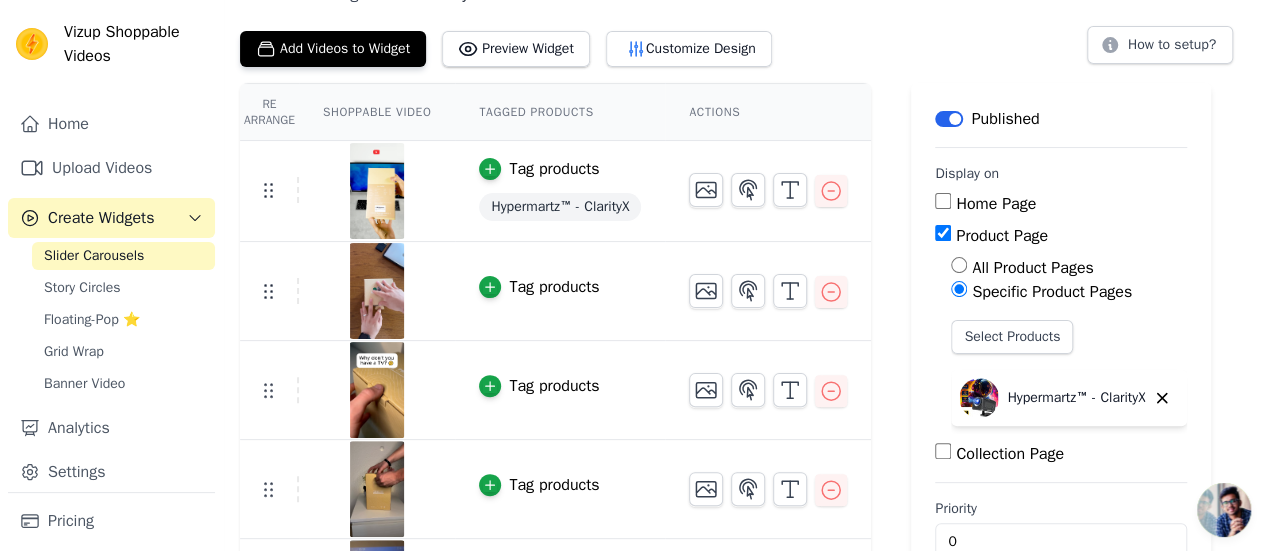 click on "Tag products" at bounding box center (554, 287) 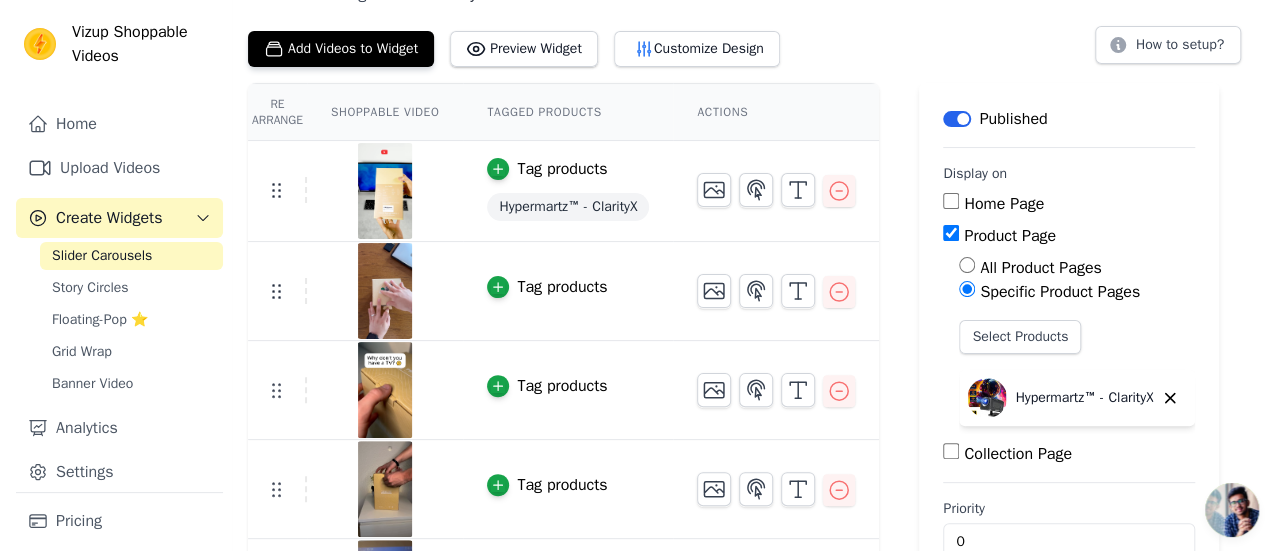 scroll, scrollTop: 0, scrollLeft: 0, axis: both 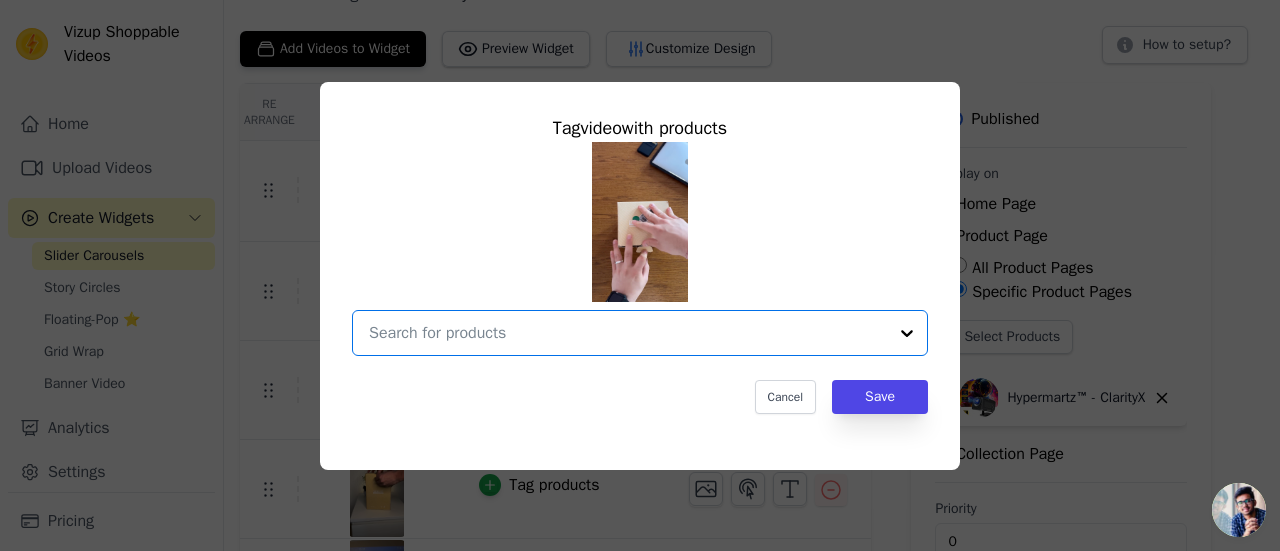 click at bounding box center (628, 333) 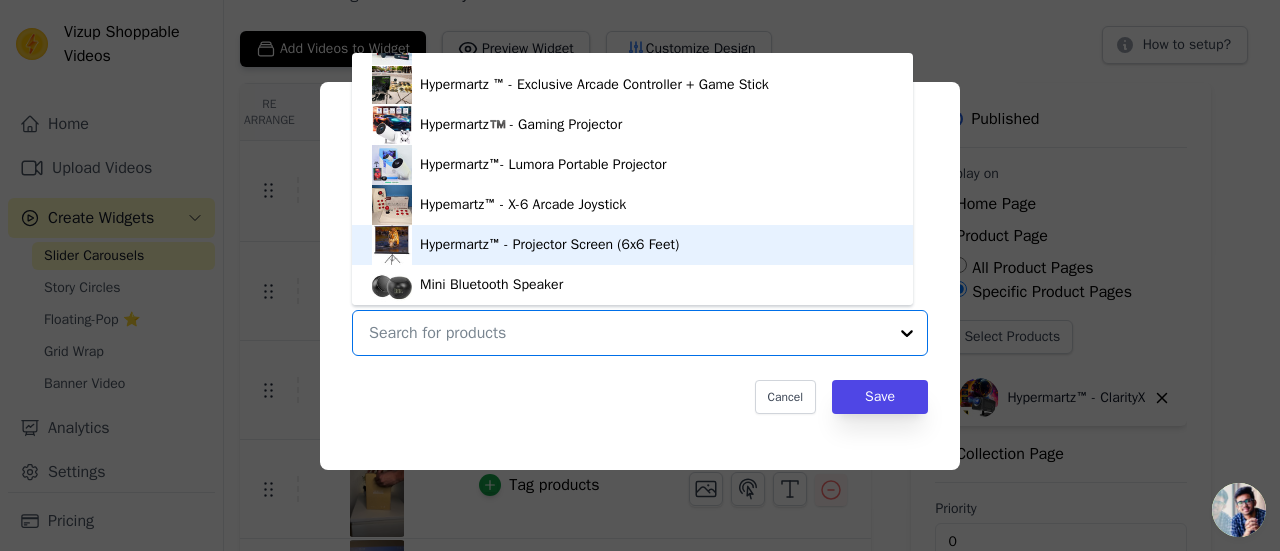 scroll, scrollTop: 328, scrollLeft: 0, axis: vertical 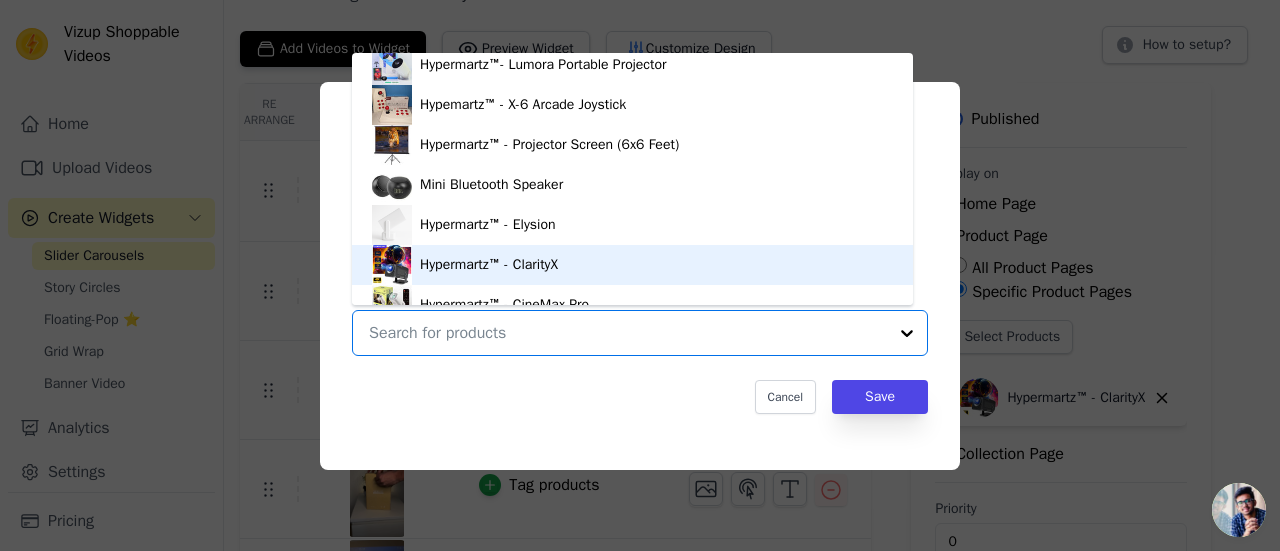 click on "Hypermartz™ - ClarityX" at bounding box center (632, 265) 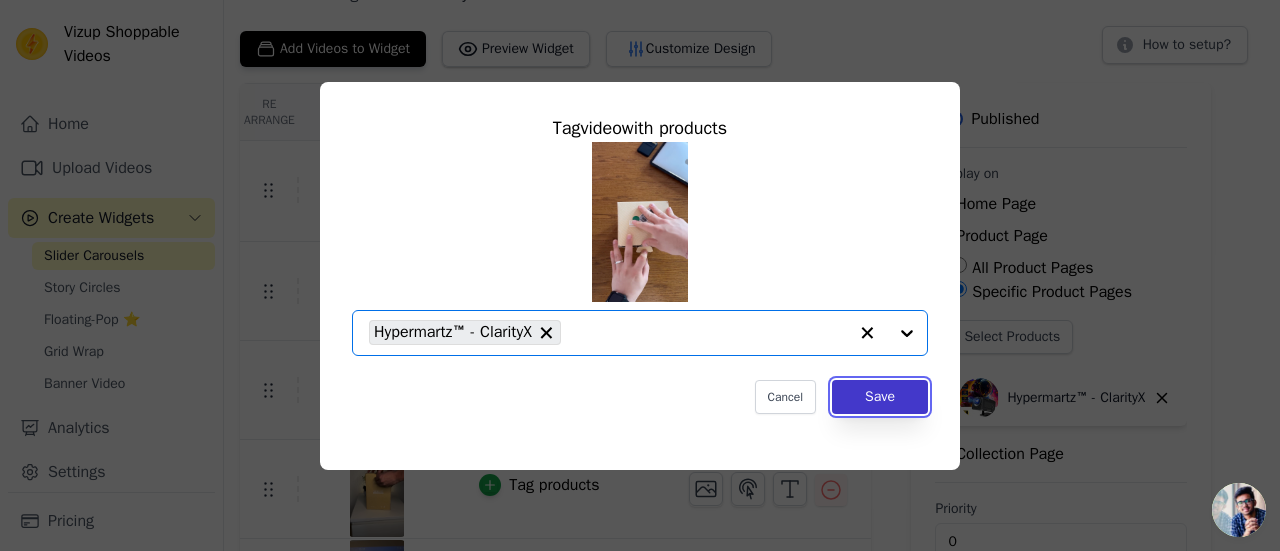 click on "Save" at bounding box center [880, 397] 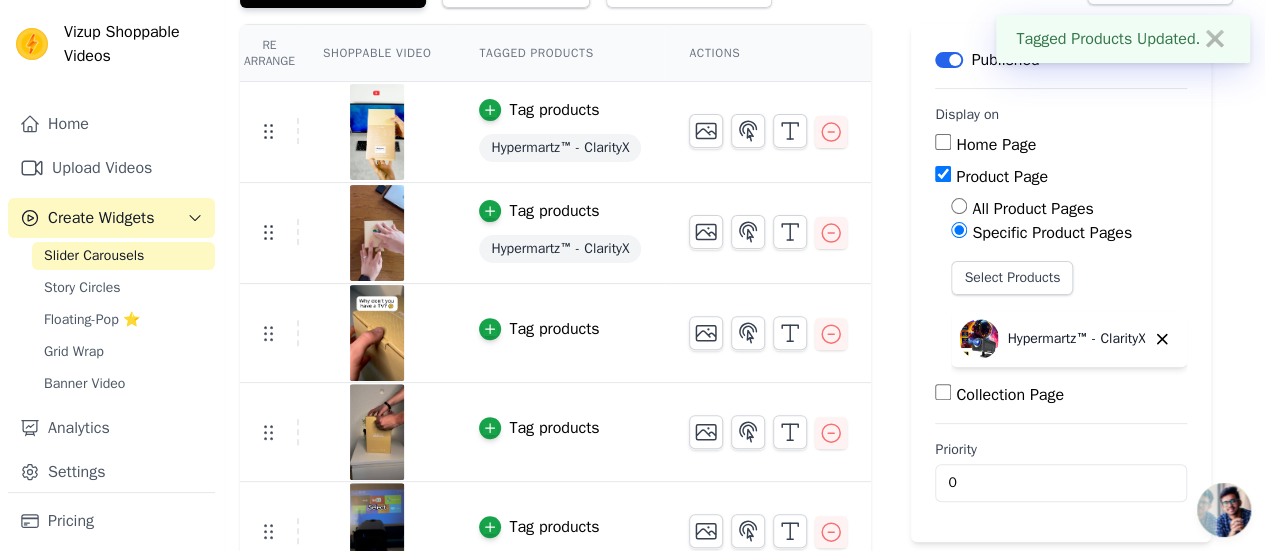 scroll, scrollTop: 184, scrollLeft: 0, axis: vertical 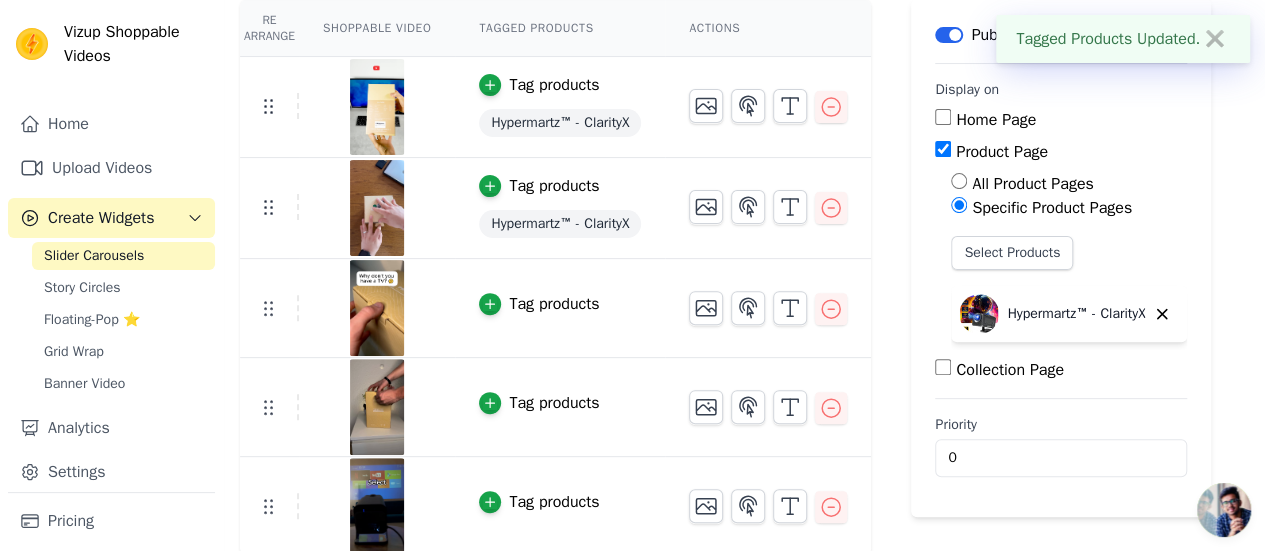 click on "Tag products" at bounding box center (554, 304) 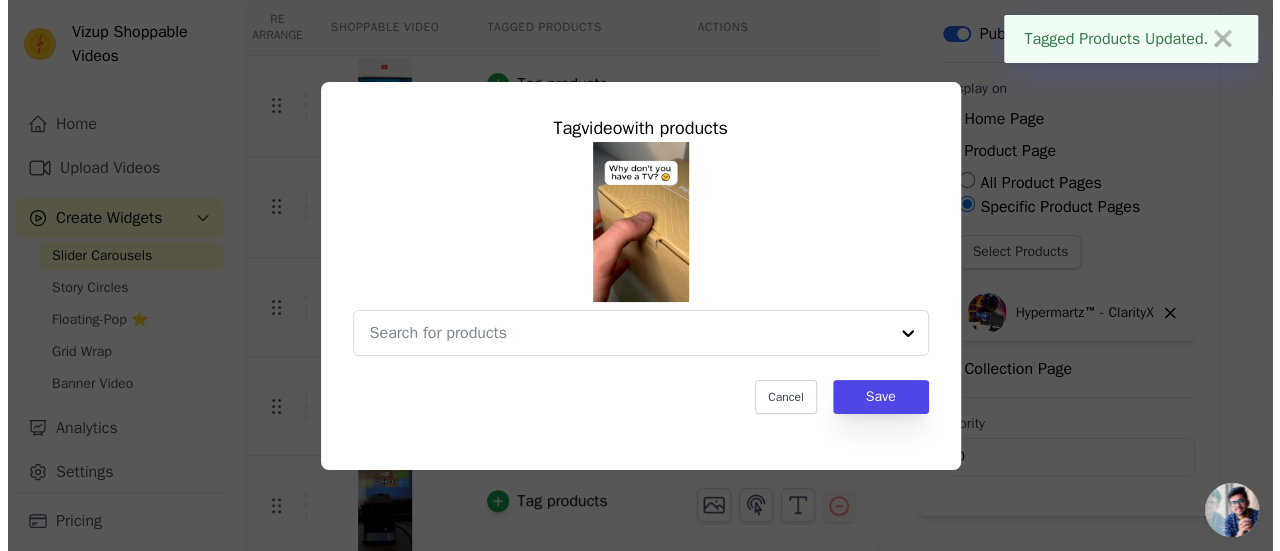 scroll, scrollTop: 0, scrollLeft: 0, axis: both 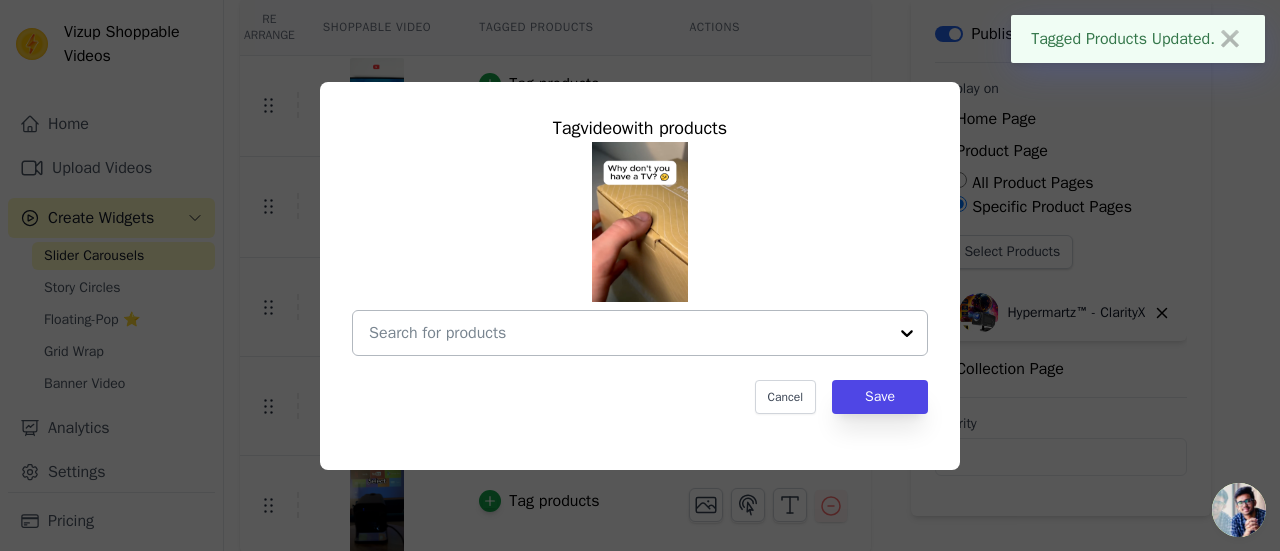 click at bounding box center (628, 333) 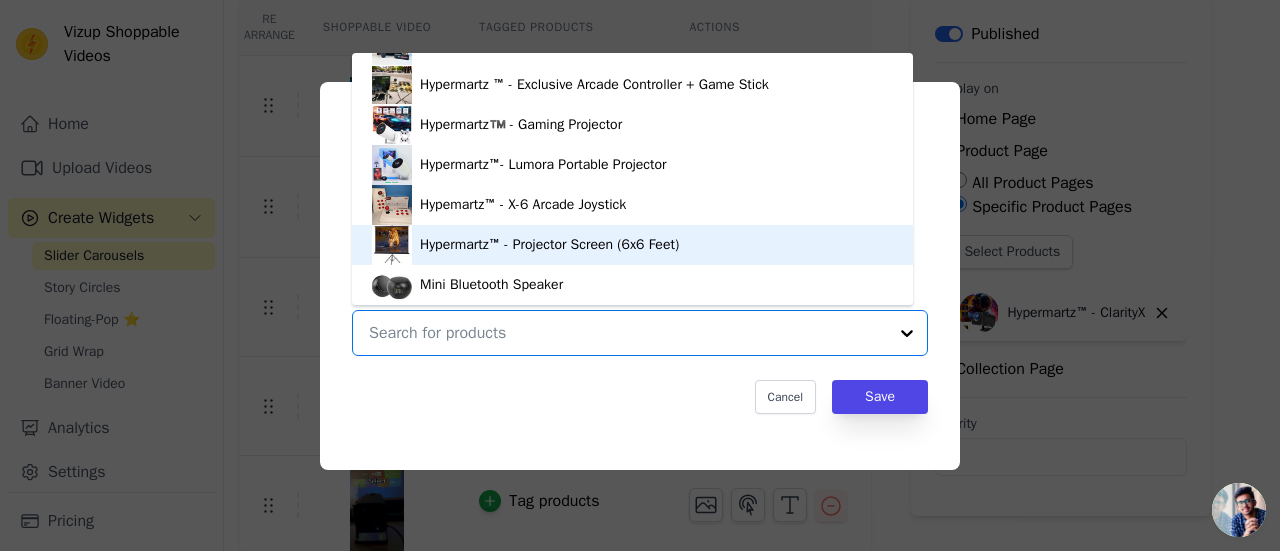 scroll, scrollTop: 328, scrollLeft: 0, axis: vertical 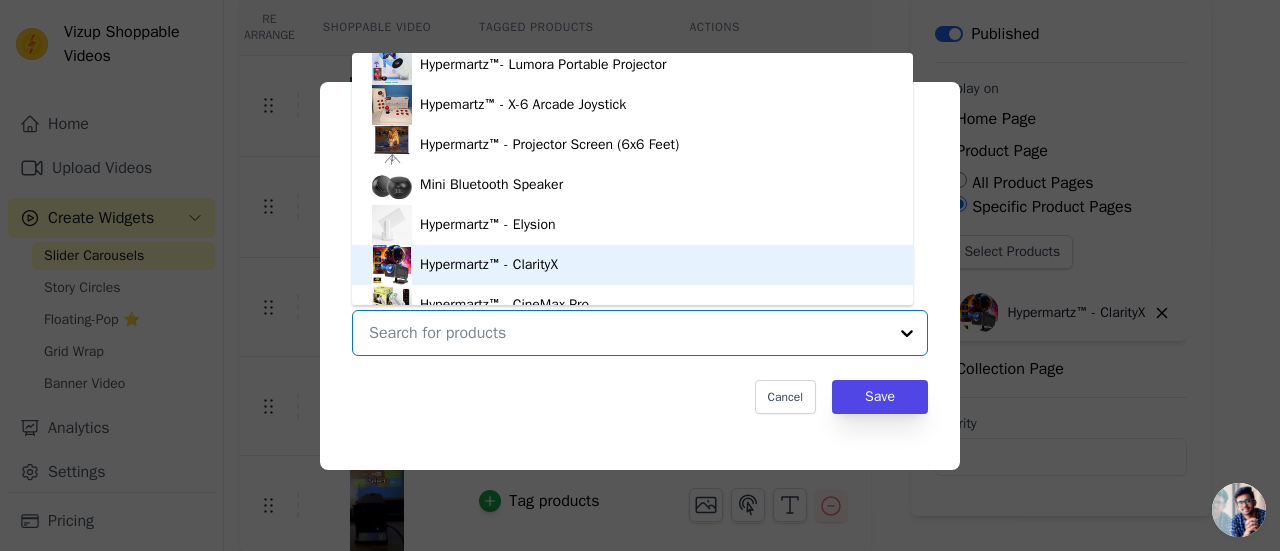 click on "Hypermartz™ - ClarityX" at bounding box center (632, 265) 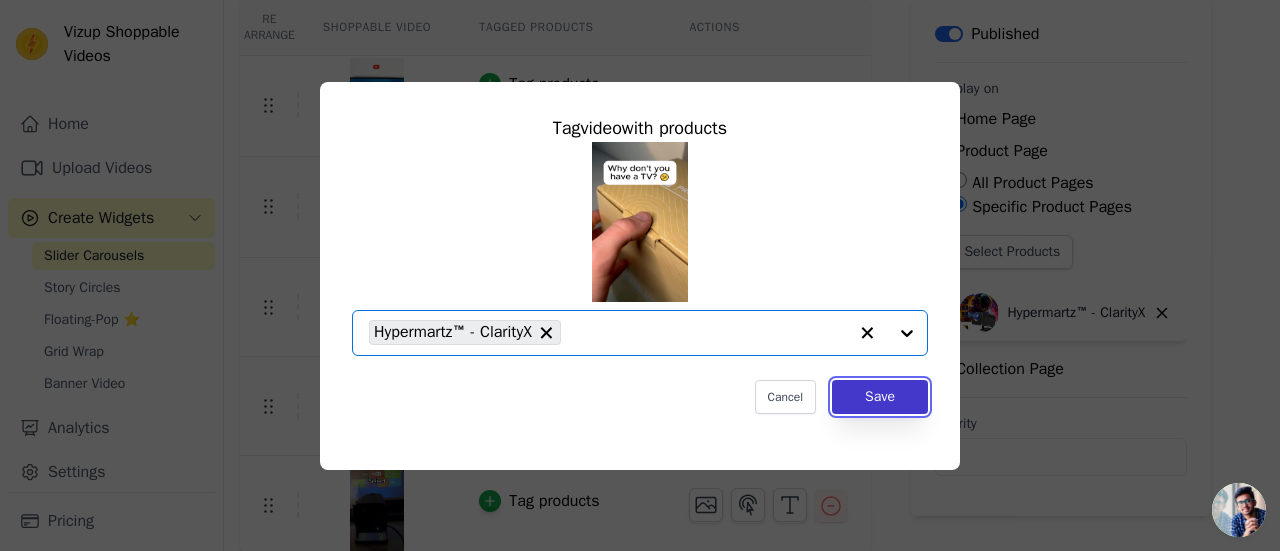 click on "Save" at bounding box center [880, 397] 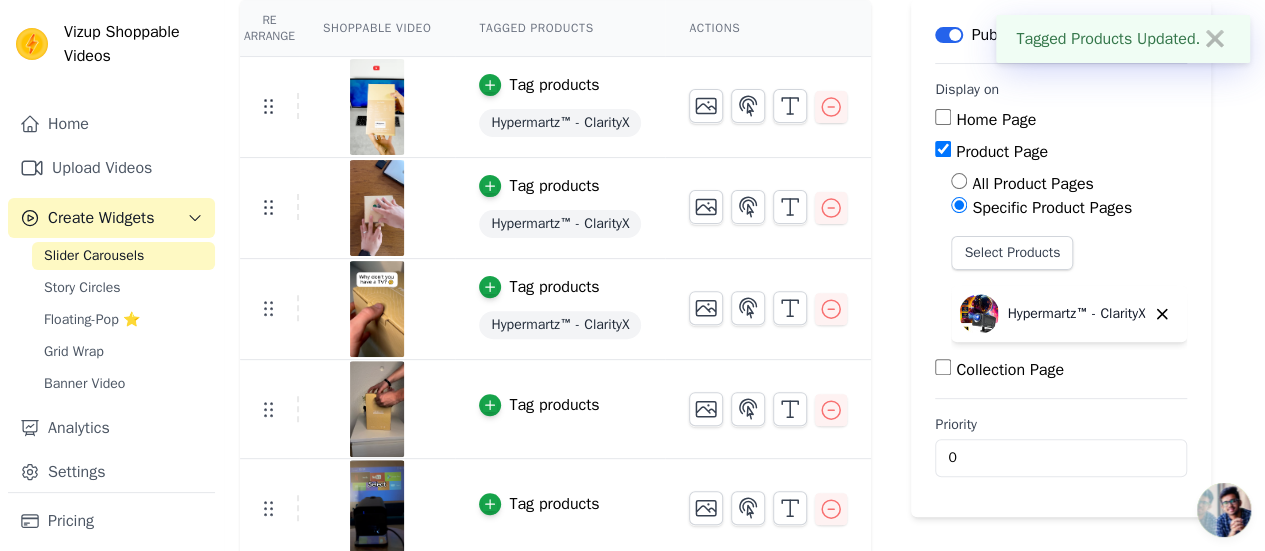 scroll, scrollTop: 186, scrollLeft: 0, axis: vertical 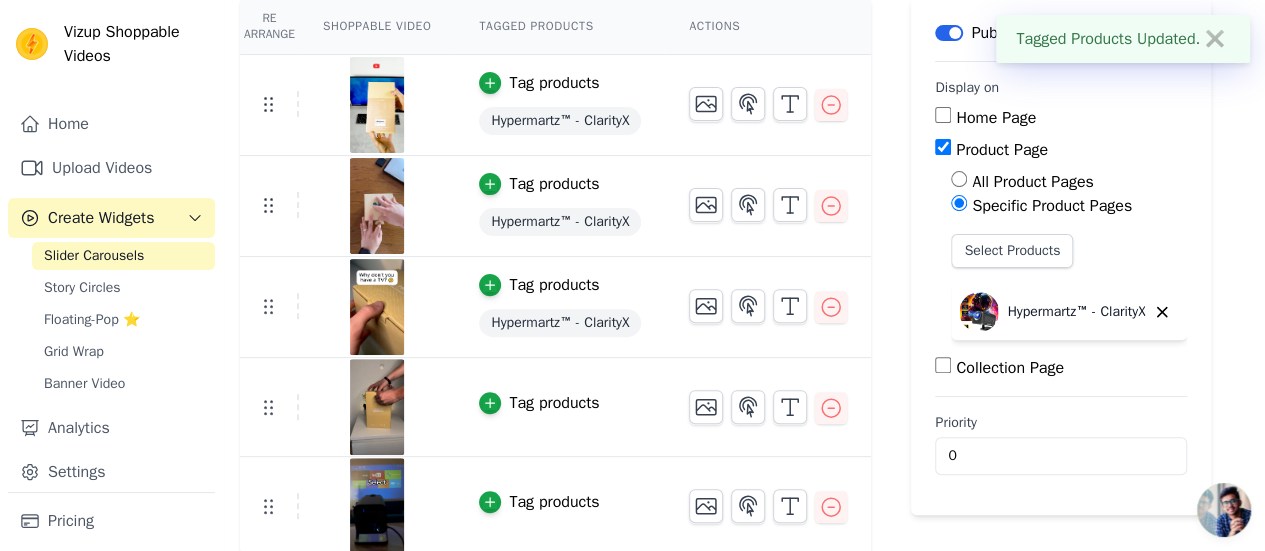 click on "Tag products" at bounding box center [554, 403] 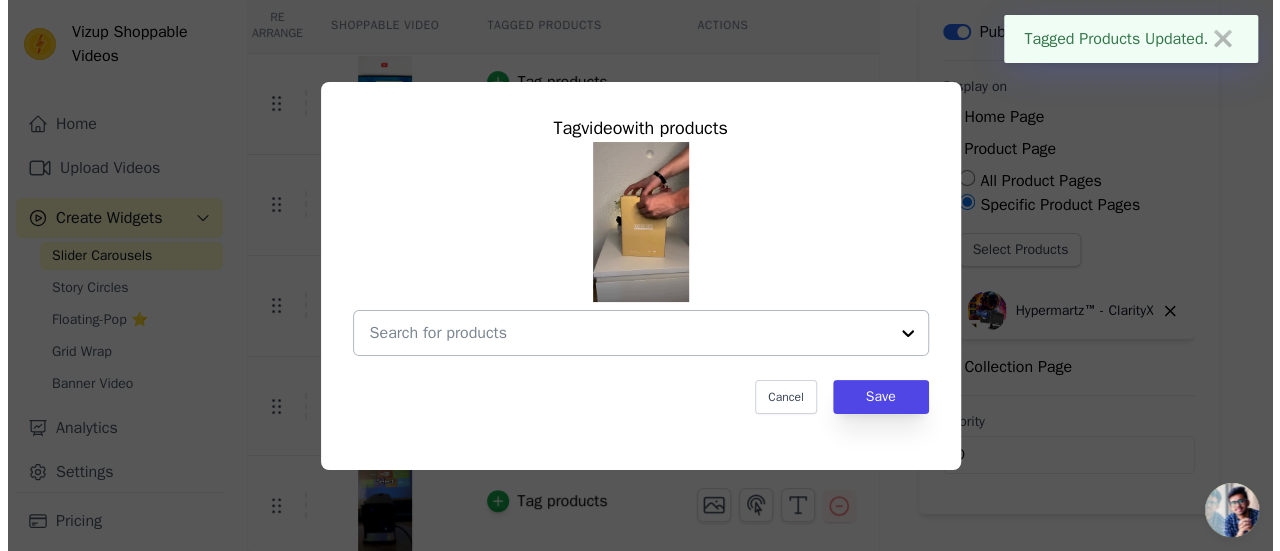 scroll, scrollTop: 0, scrollLeft: 0, axis: both 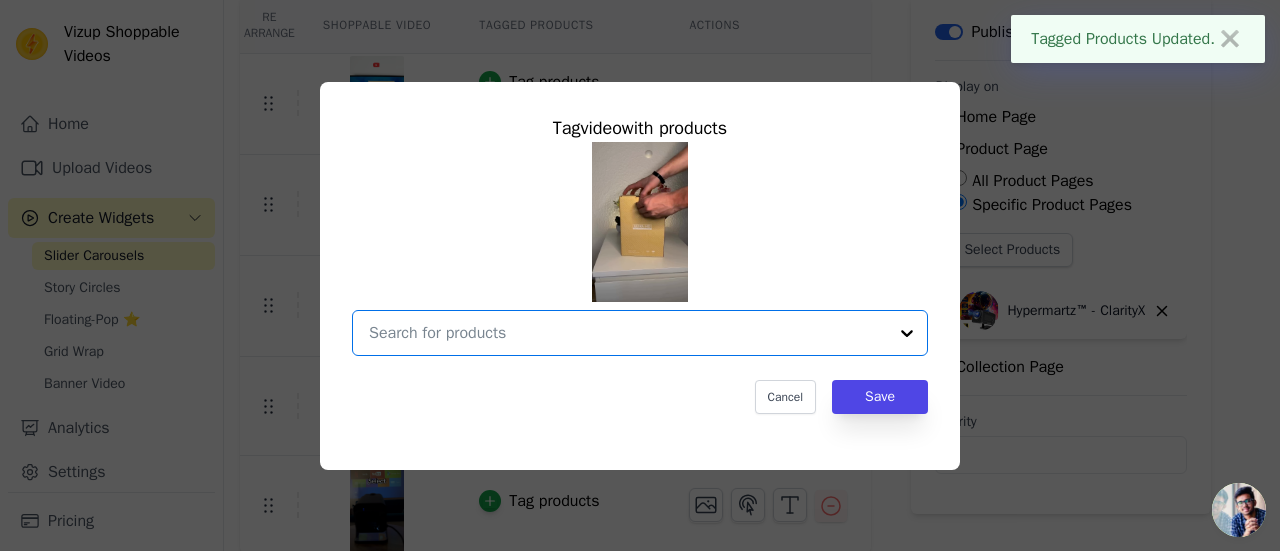click at bounding box center (628, 333) 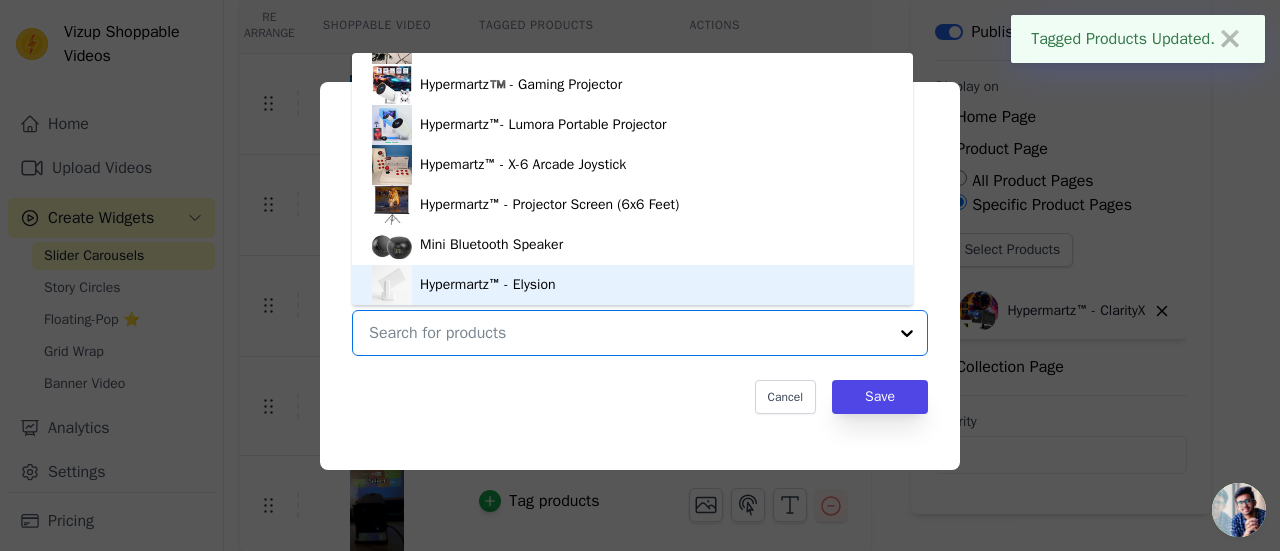 scroll, scrollTop: 376, scrollLeft: 0, axis: vertical 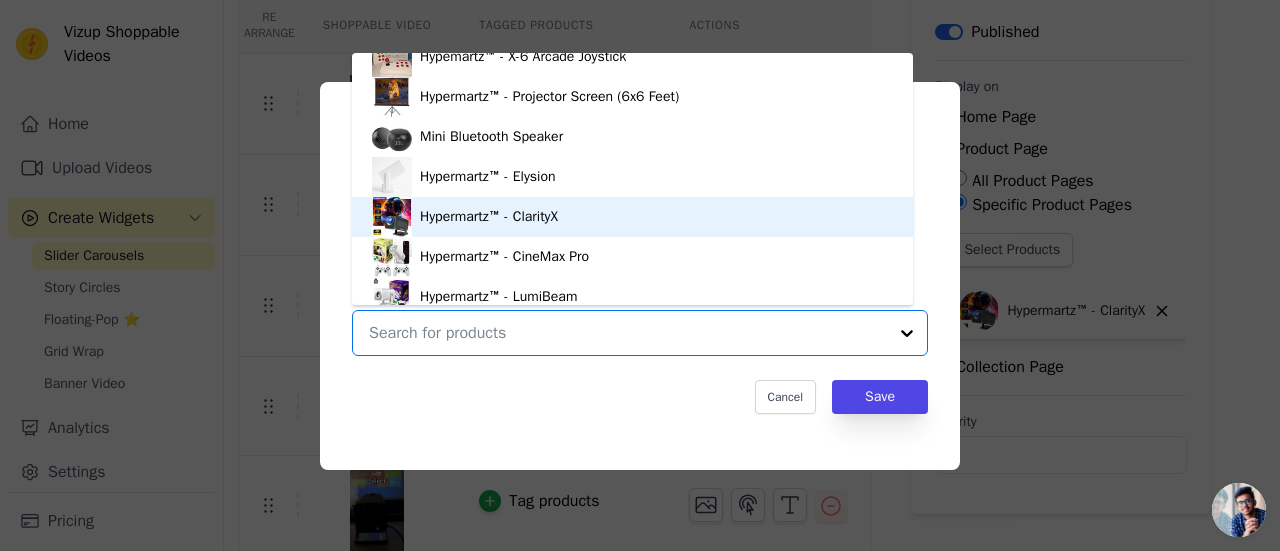 click on "Hypermartz™ - ClarityX" at bounding box center (632, 217) 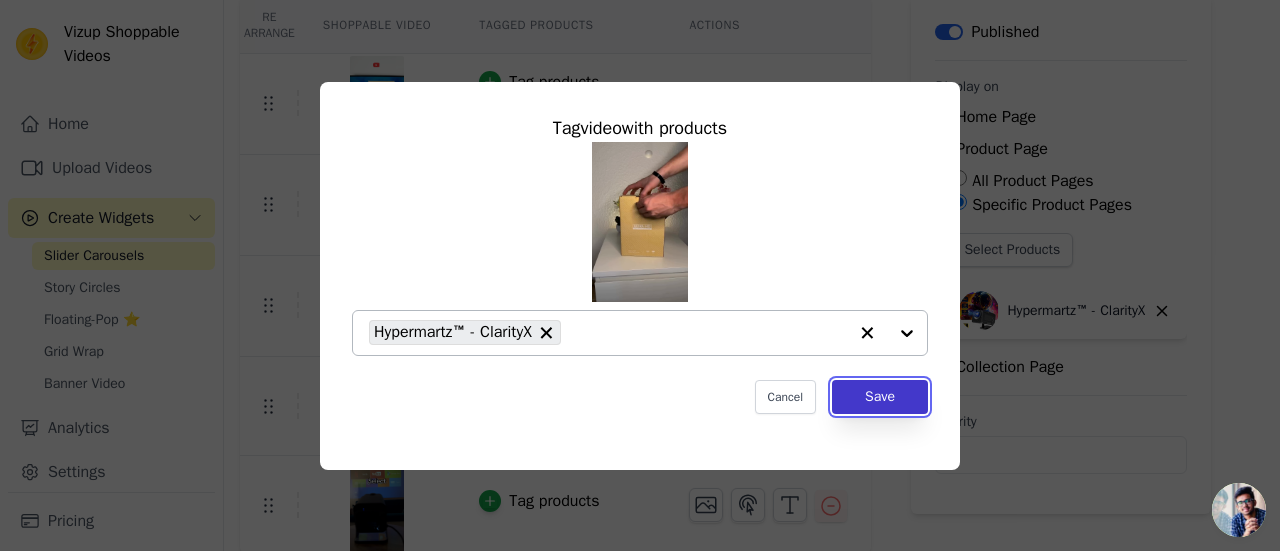 click on "Save" at bounding box center (880, 397) 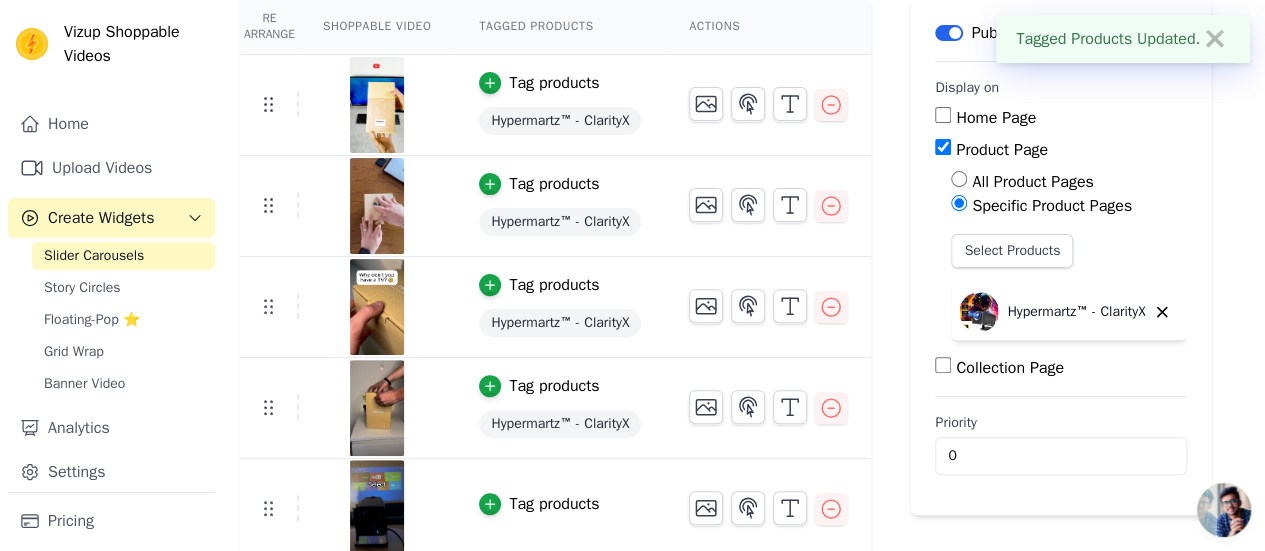 scroll, scrollTop: 188, scrollLeft: 0, axis: vertical 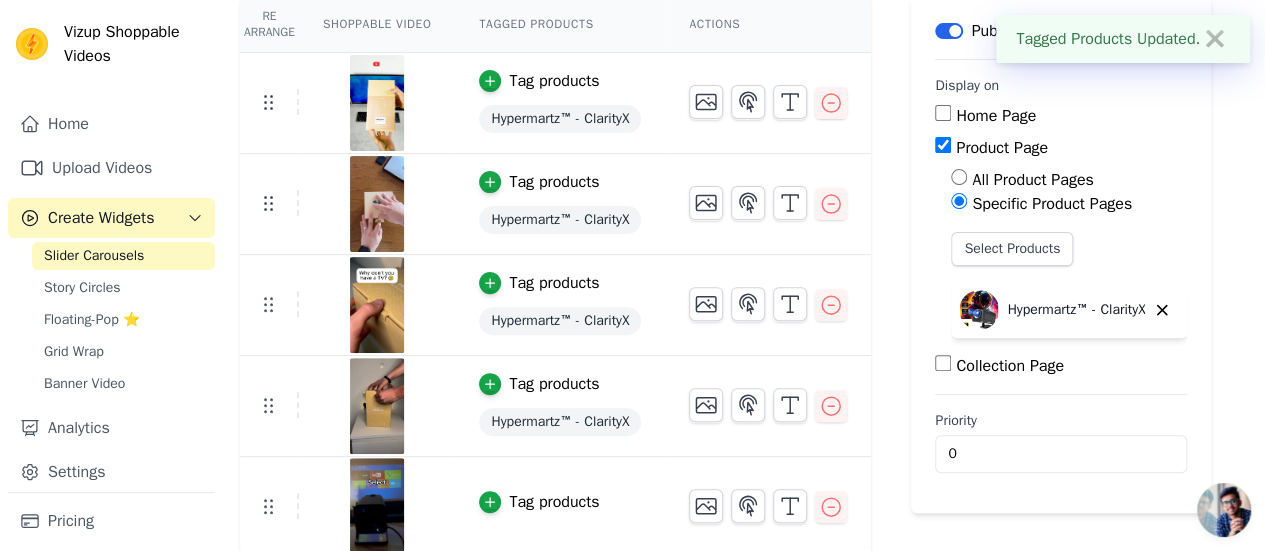 click on "Tag products" at bounding box center (554, 502) 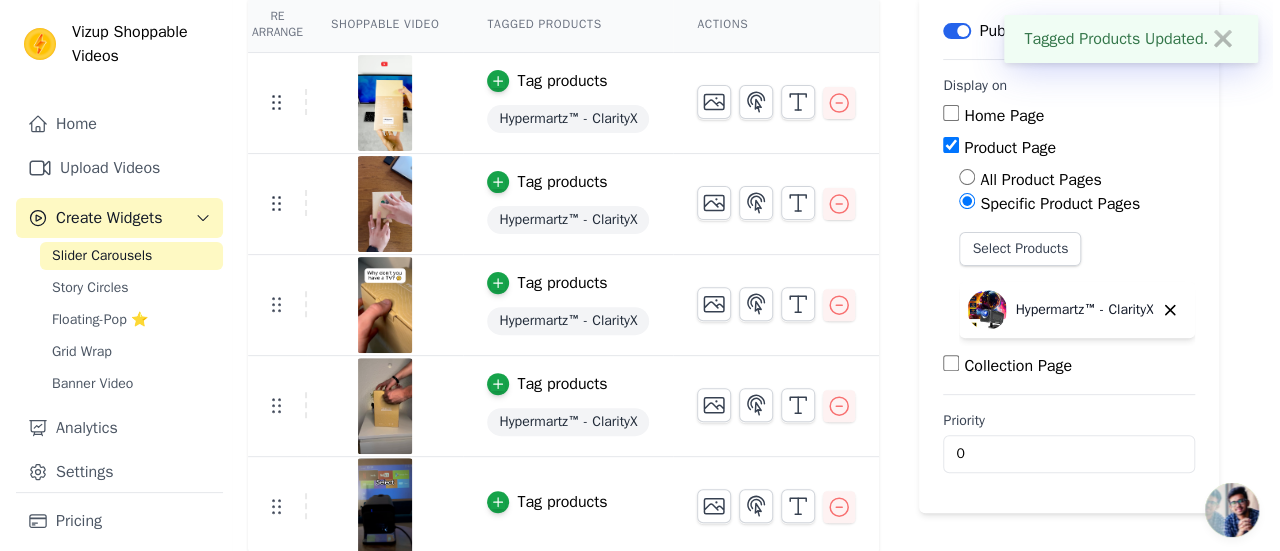 scroll, scrollTop: 0, scrollLeft: 0, axis: both 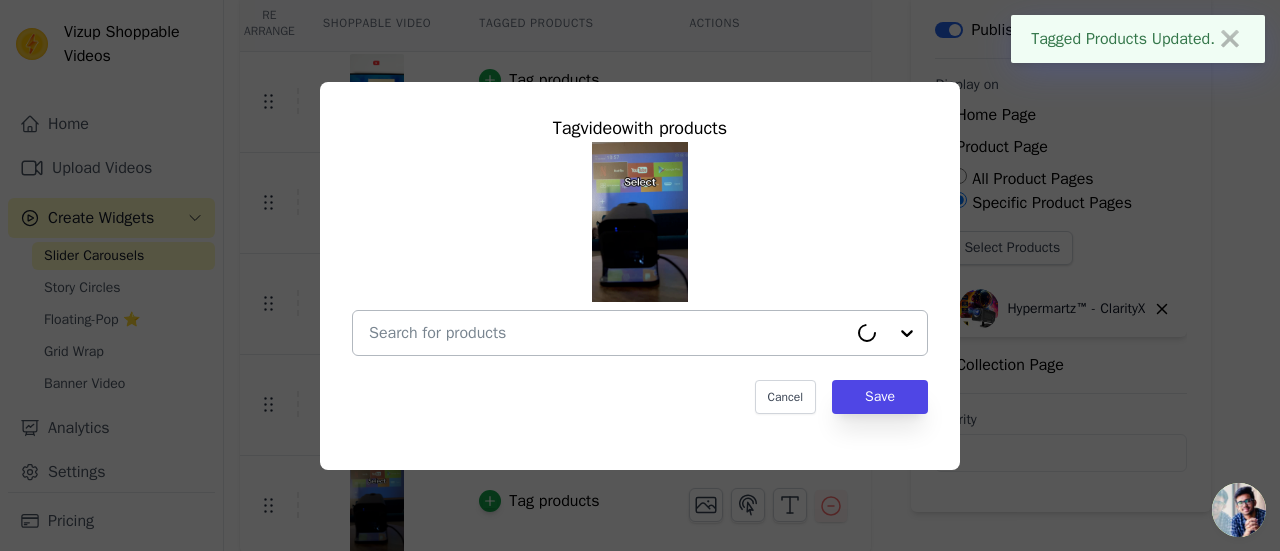 click at bounding box center [608, 333] 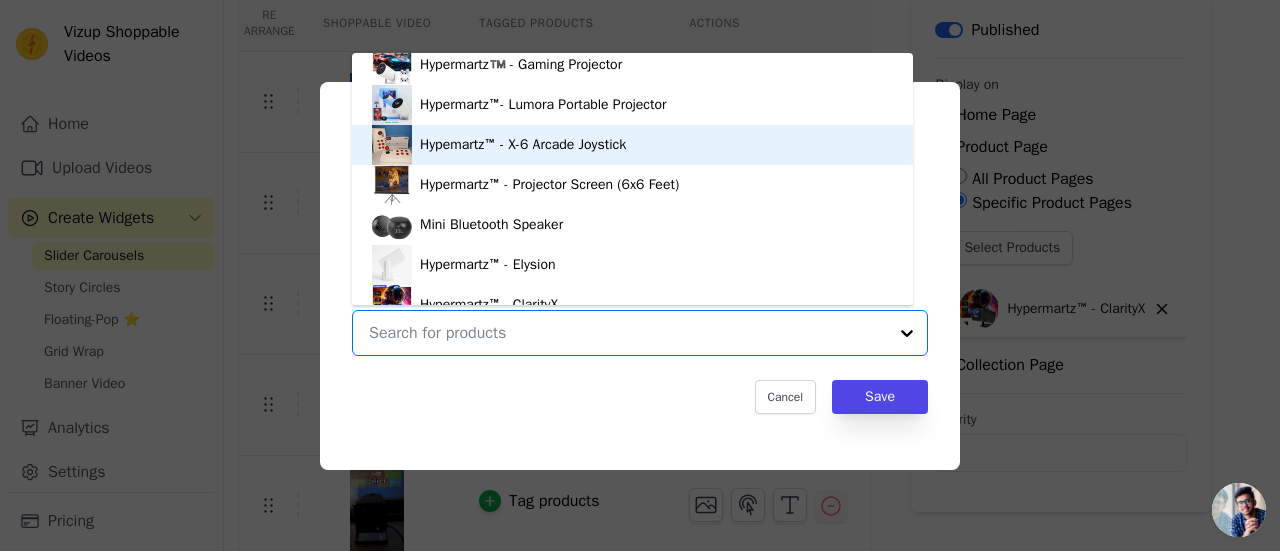 scroll, scrollTop: 328, scrollLeft: 0, axis: vertical 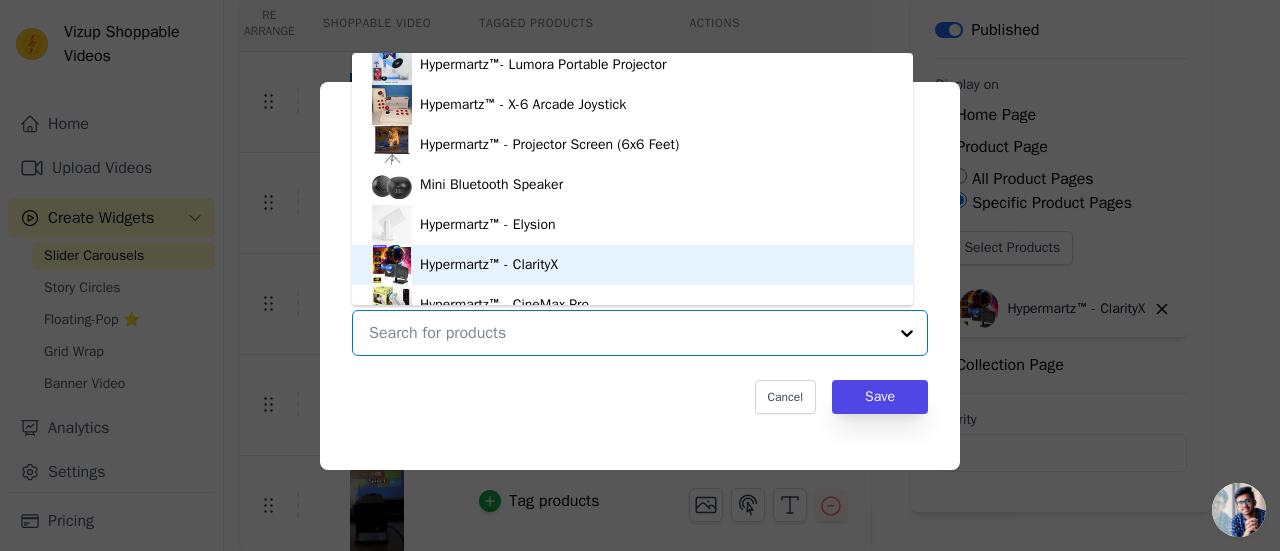 click on "Hypermartz™ - ClarityX" at bounding box center (632, 265) 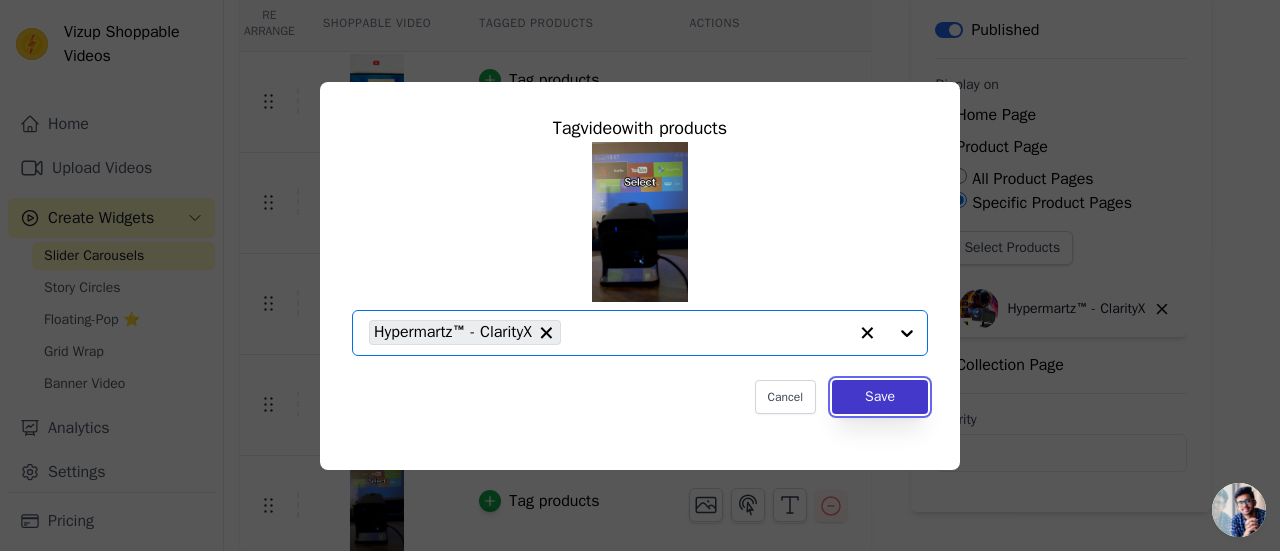 click on "Save" at bounding box center [880, 397] 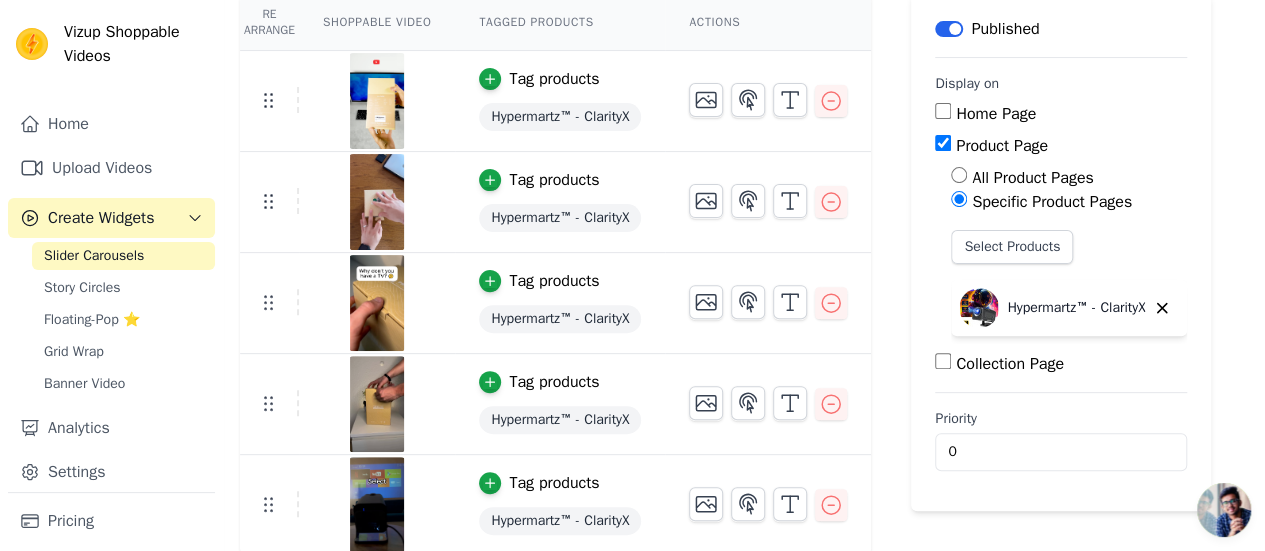 scroll, scrollTop: 0, scrollLeft: 0, axis: both 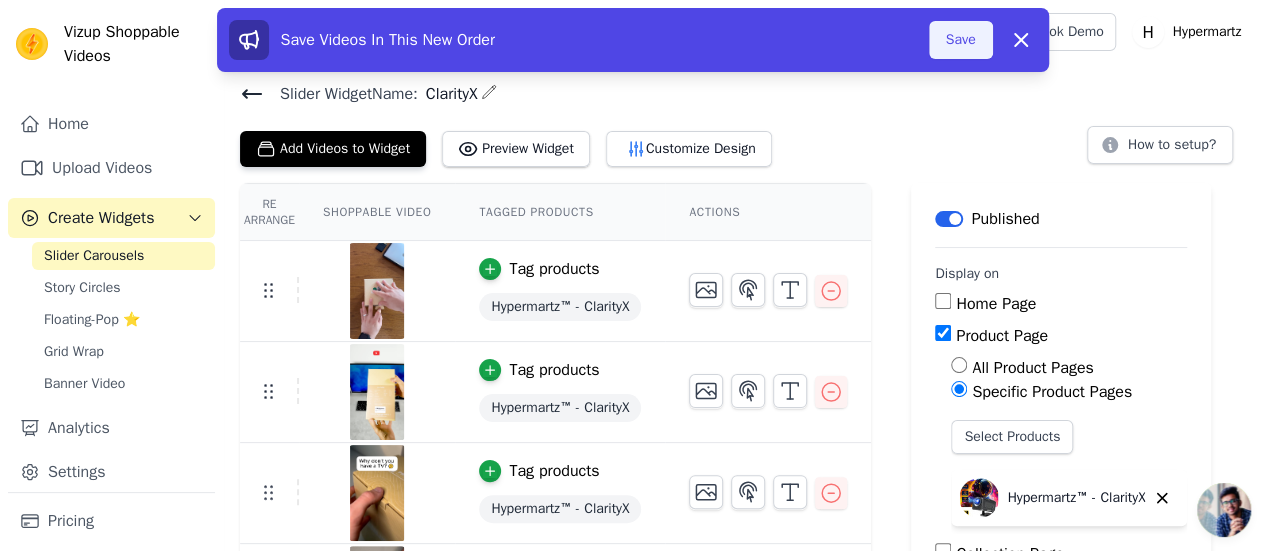 click on "Save" at bounding box center (961, 40) 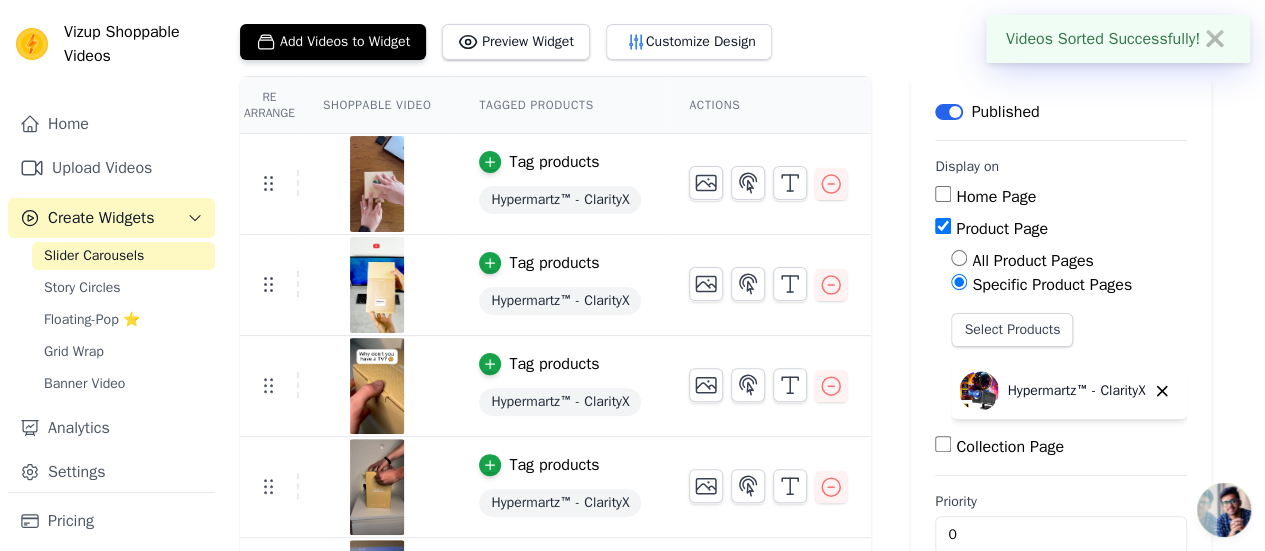 scroll, scrollTop: 0, scrollLeft: 0, axis: both 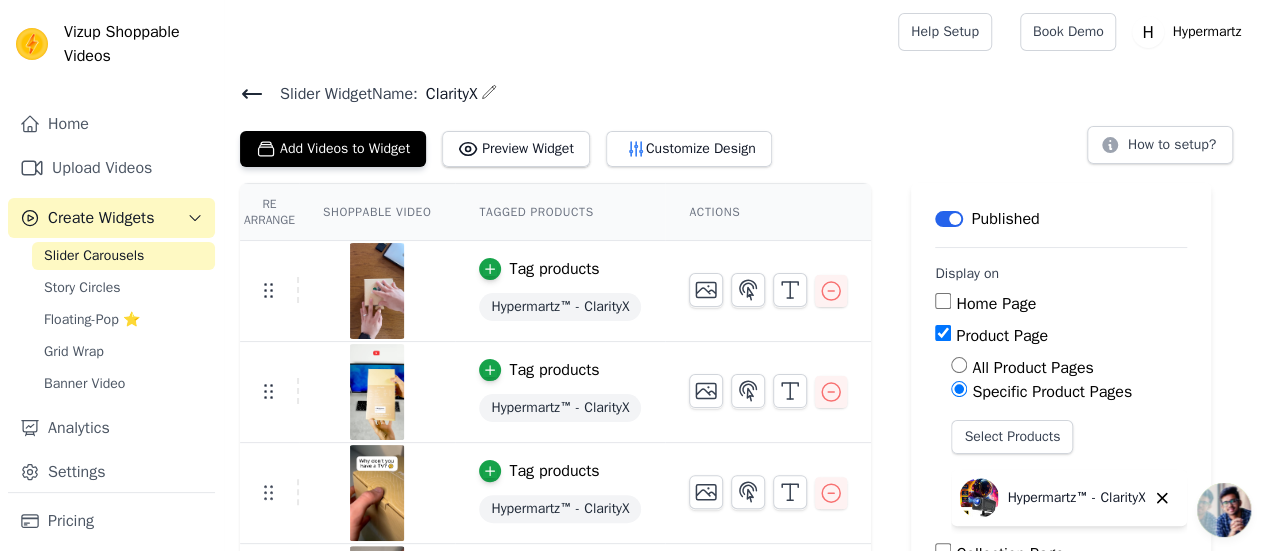 click 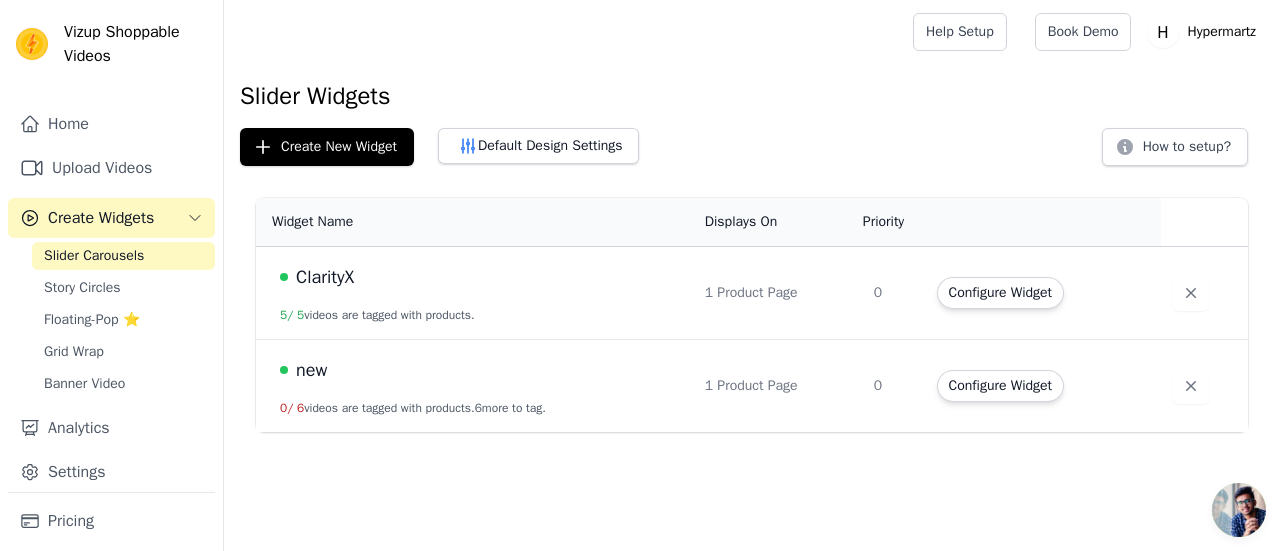 click on "new" at bounding box center [480, 370] 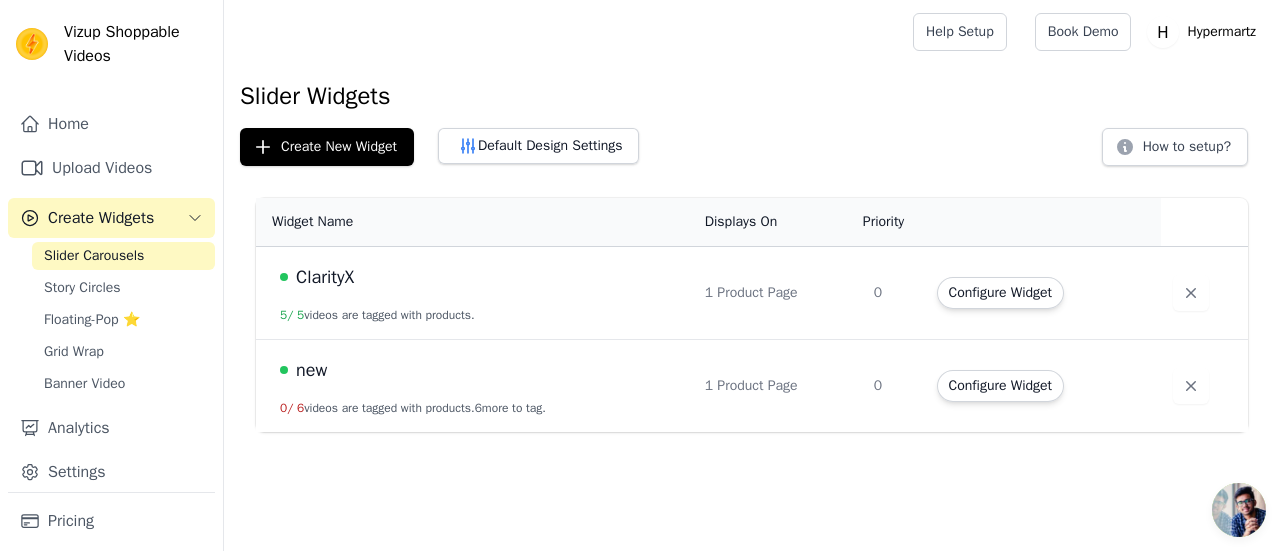 click on "new" at bounding box center [311, 370] 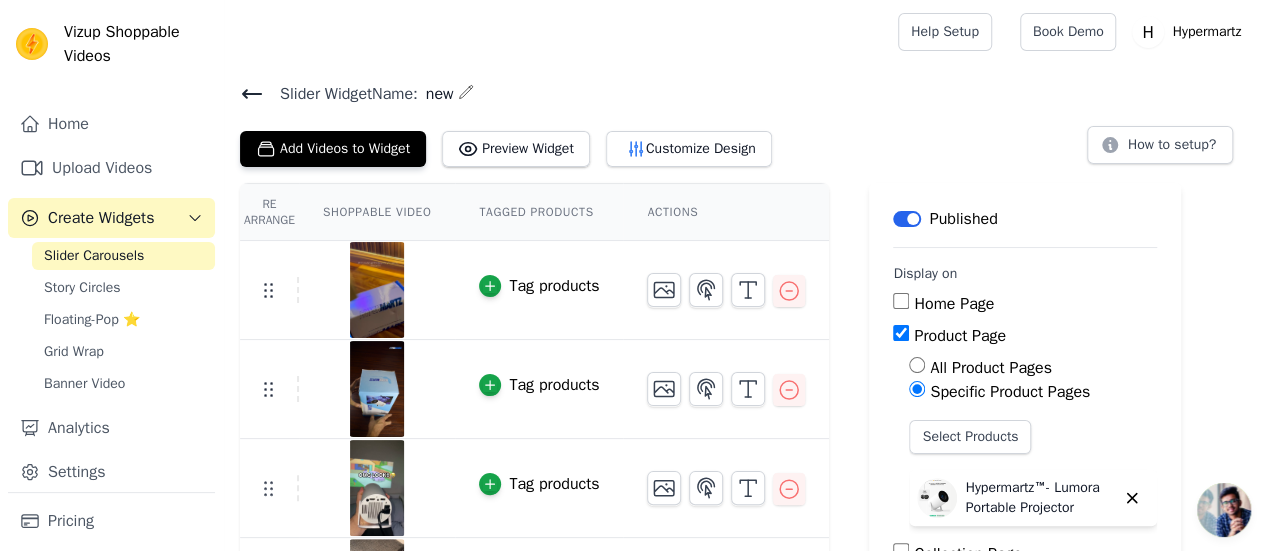 click on "Tag products" at bounding box center (554, 286) 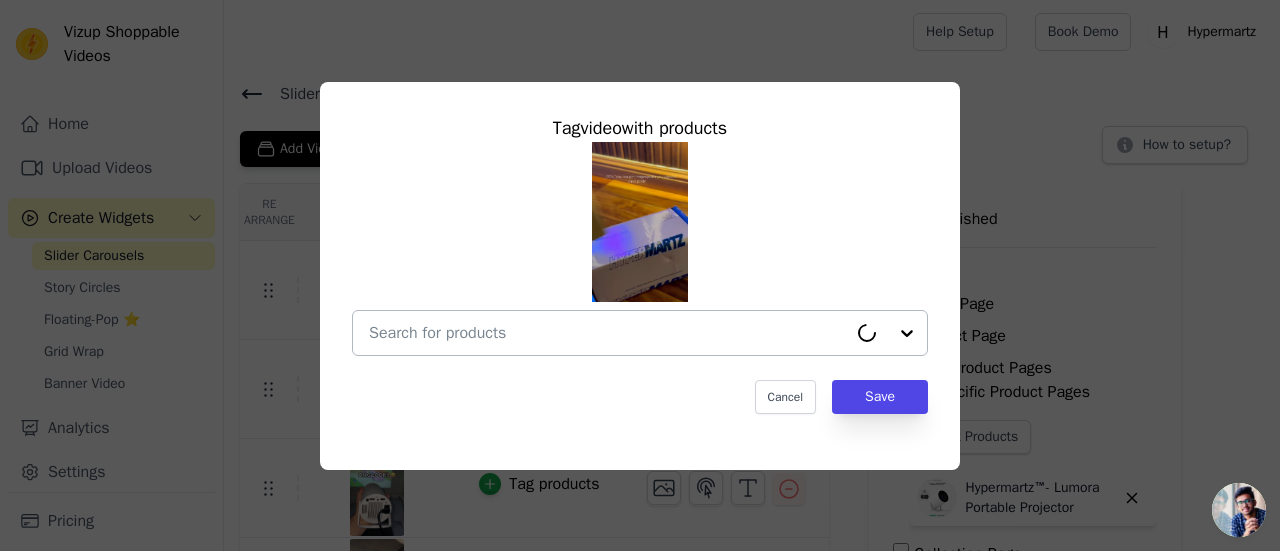click at bounding box center (608, 333) 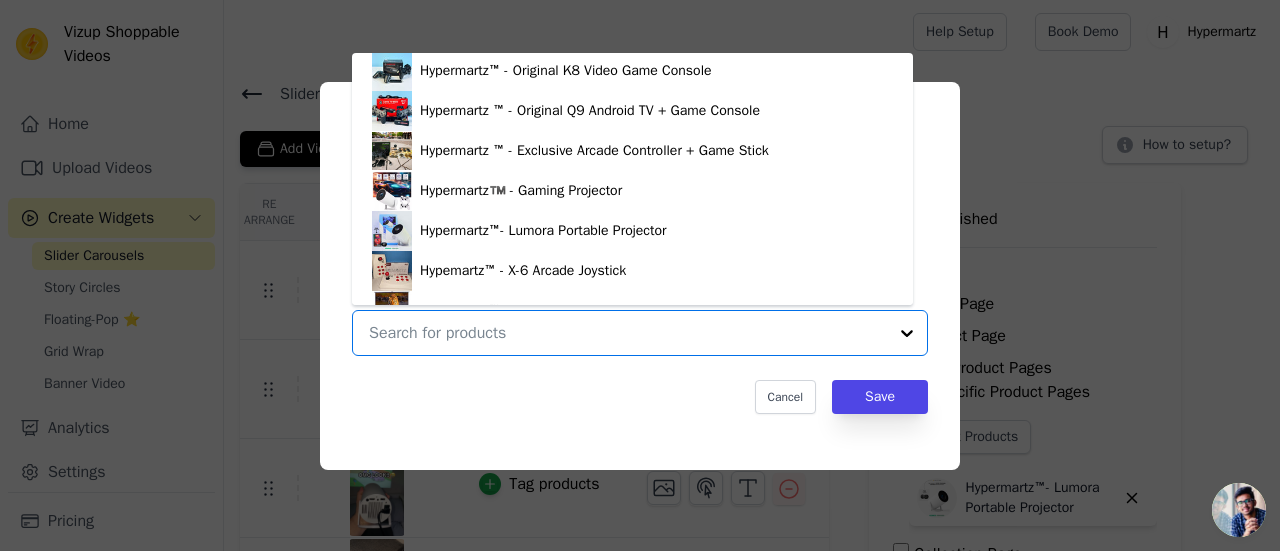 scroll, scrollTop: 193, scrollLeft: 0, axis: vertical 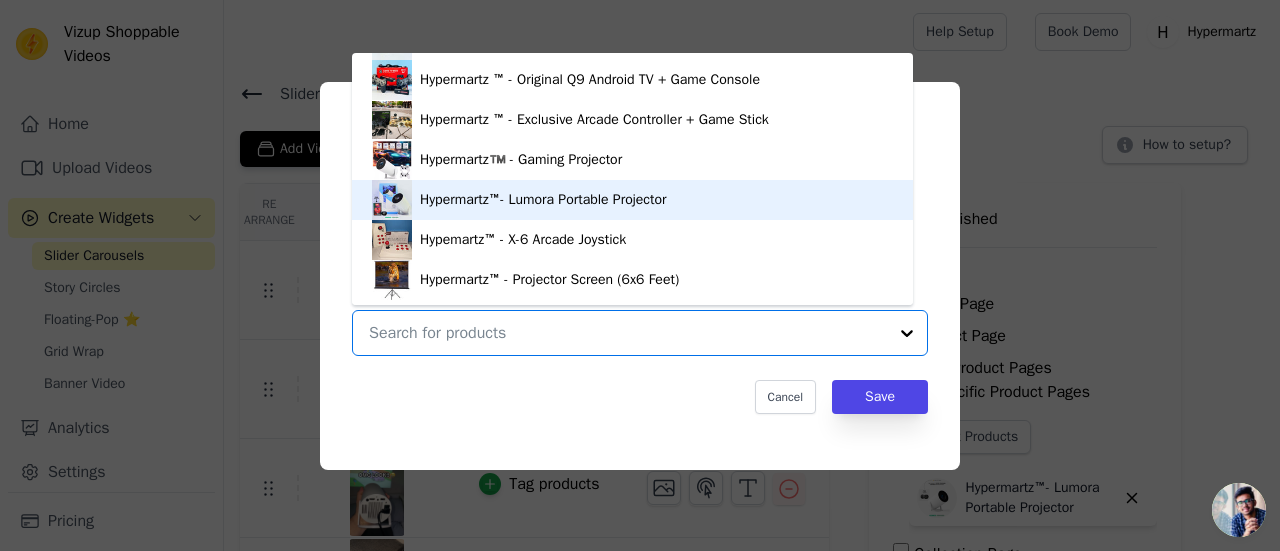 click on "Hypermartz™- Lumora Portable Projector" at bounding box center [632, 200] 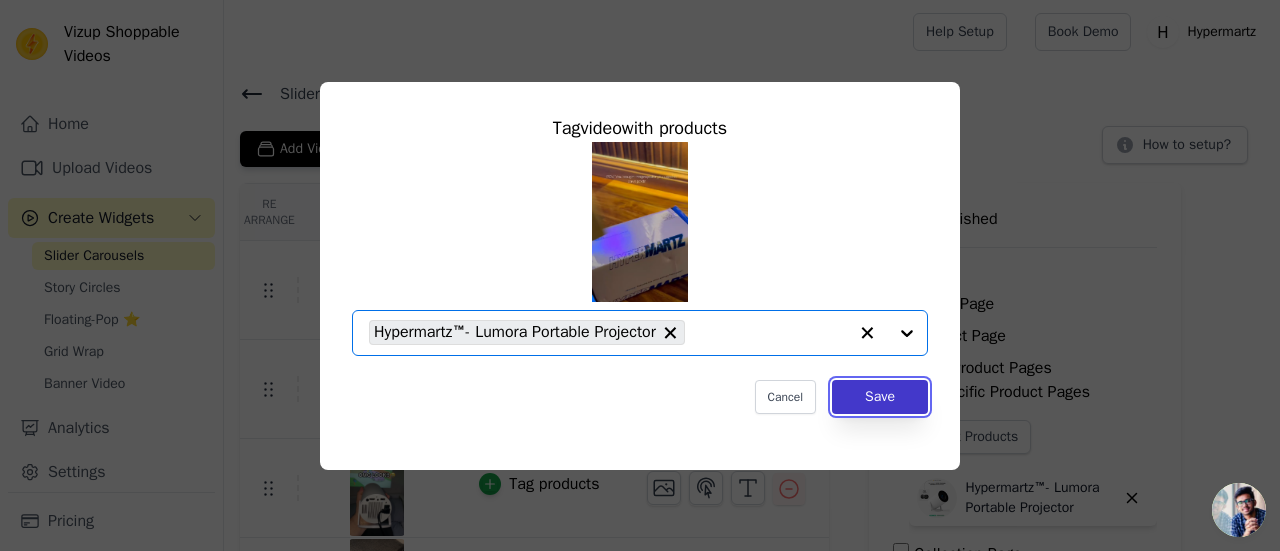 click on "Save" at bounding box center (880, 397) 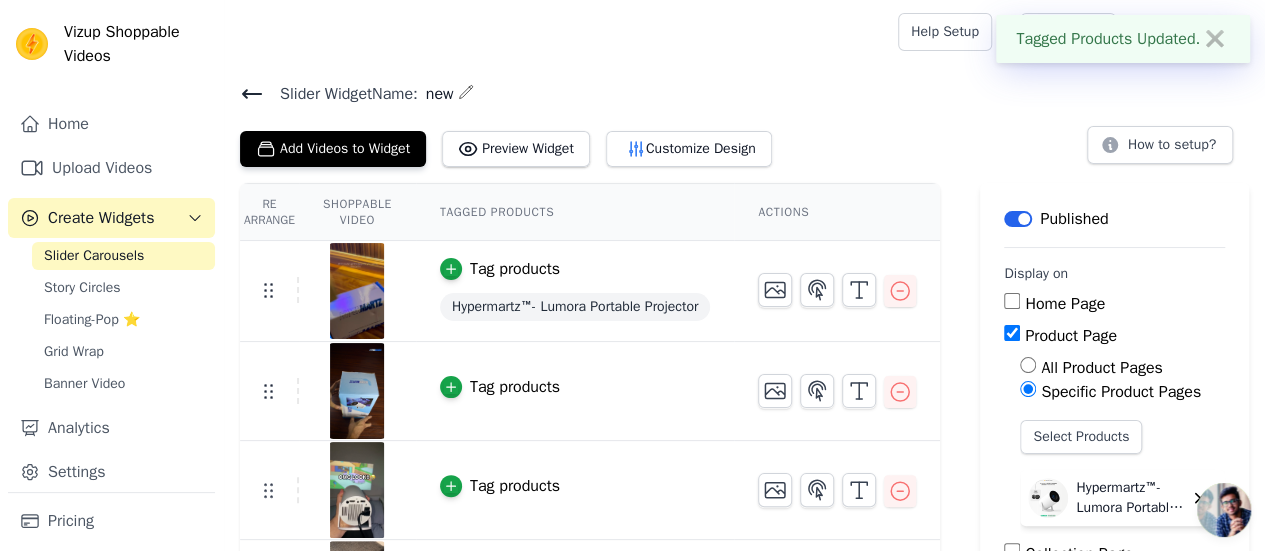 click on "Tag products" at bounding box center (515, 387) 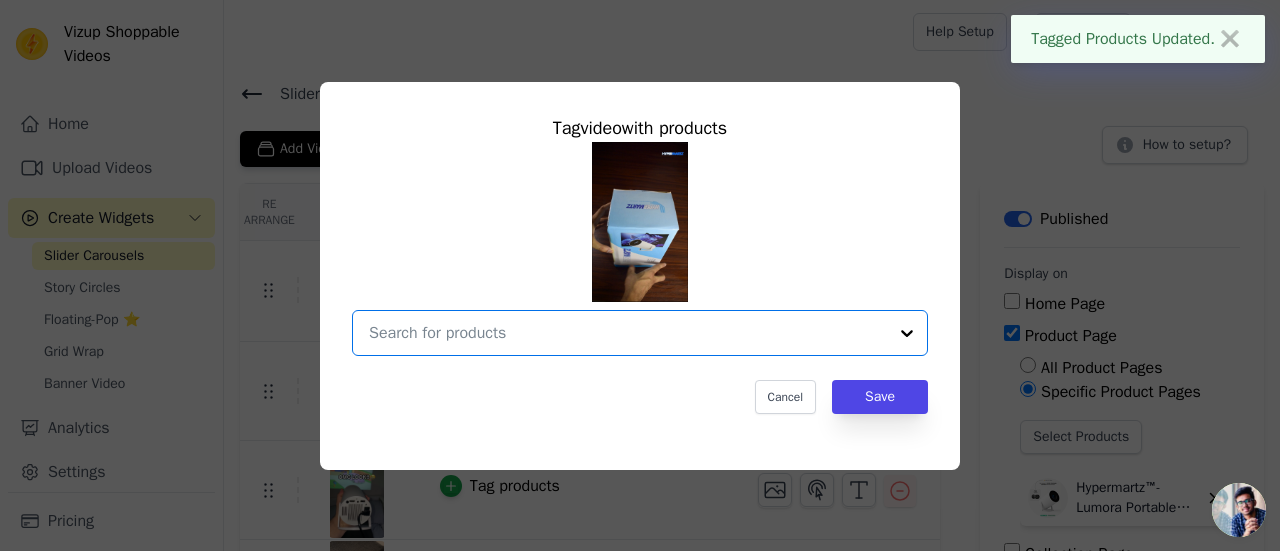 click at bounding box center (628, 333) 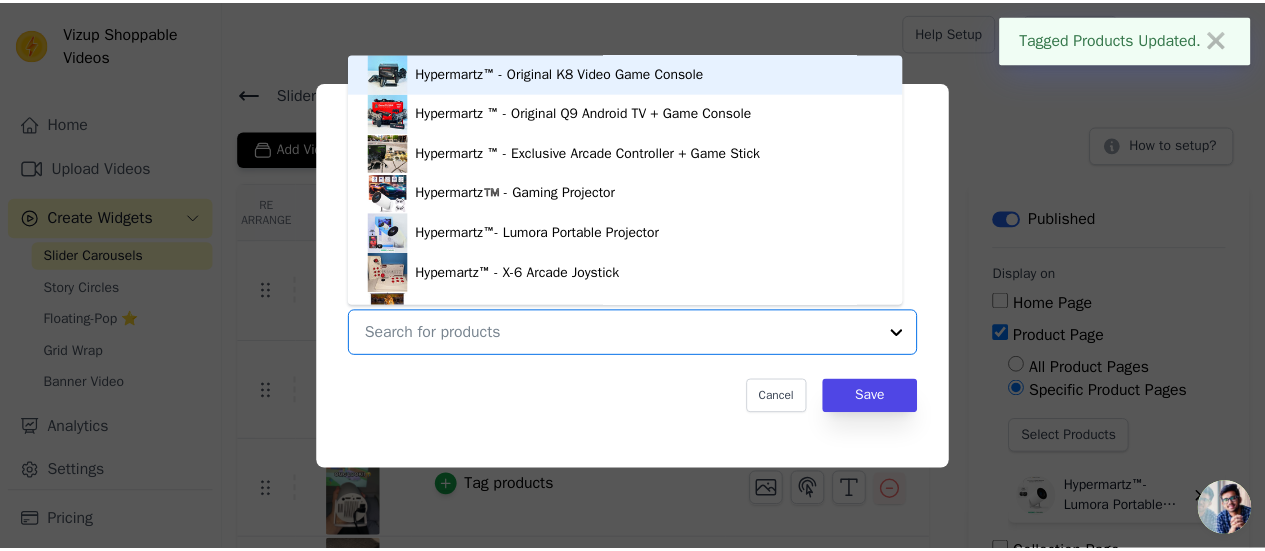 scroll, scrollTop: 228, scrollLeft: 0, axis: vertical 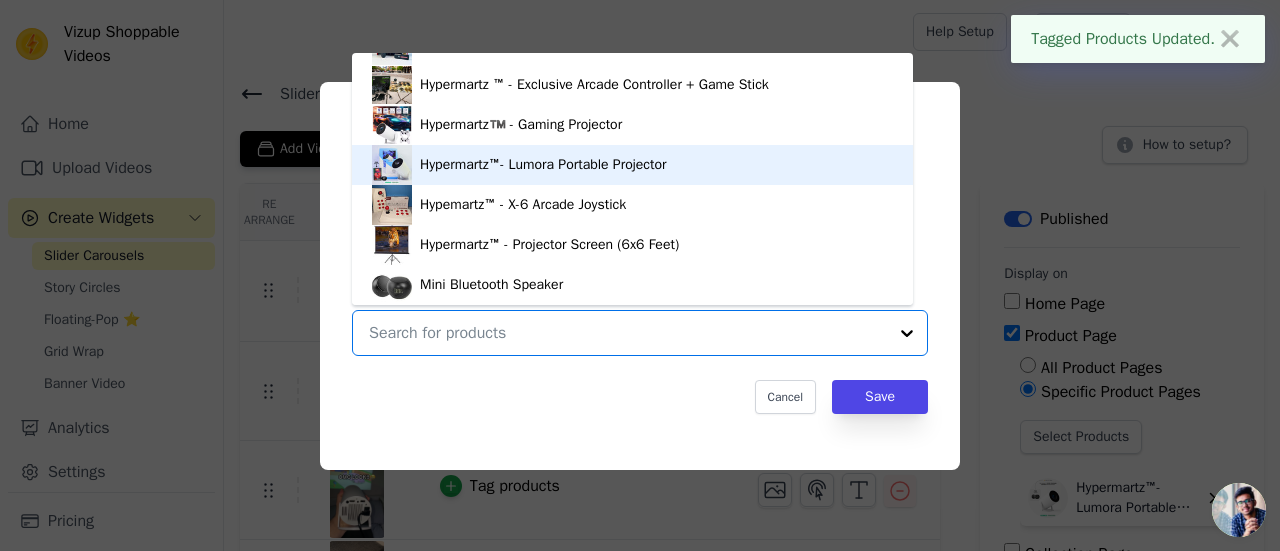 click on "Hypermartz™- Lumora Portable Projector" at bounding box center [632, 165] 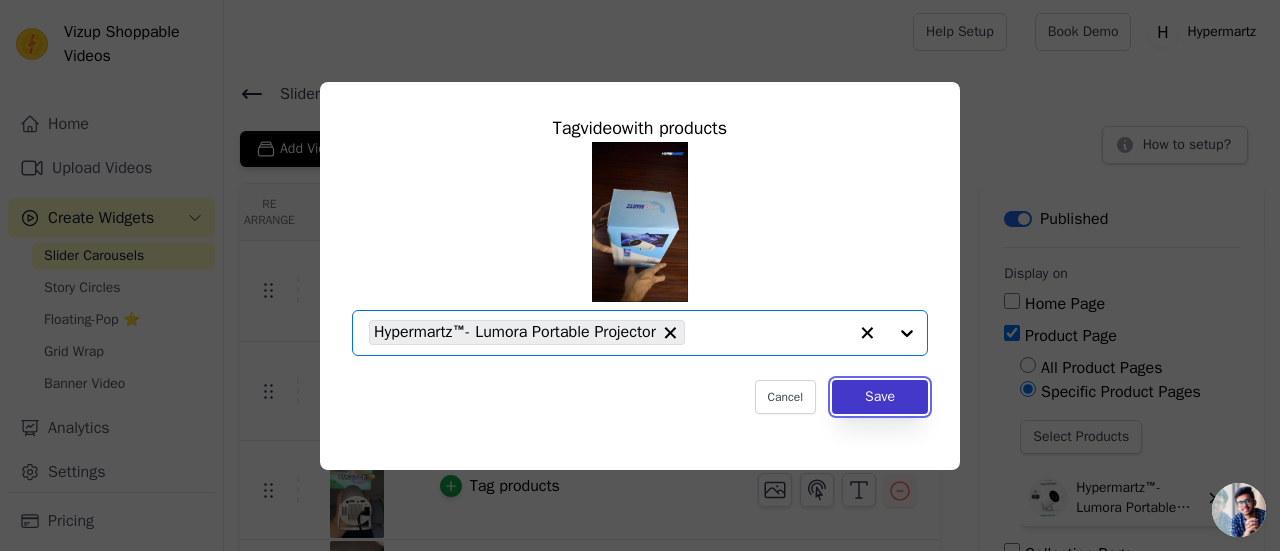 click on "Save" at bounding box center (880, 397) 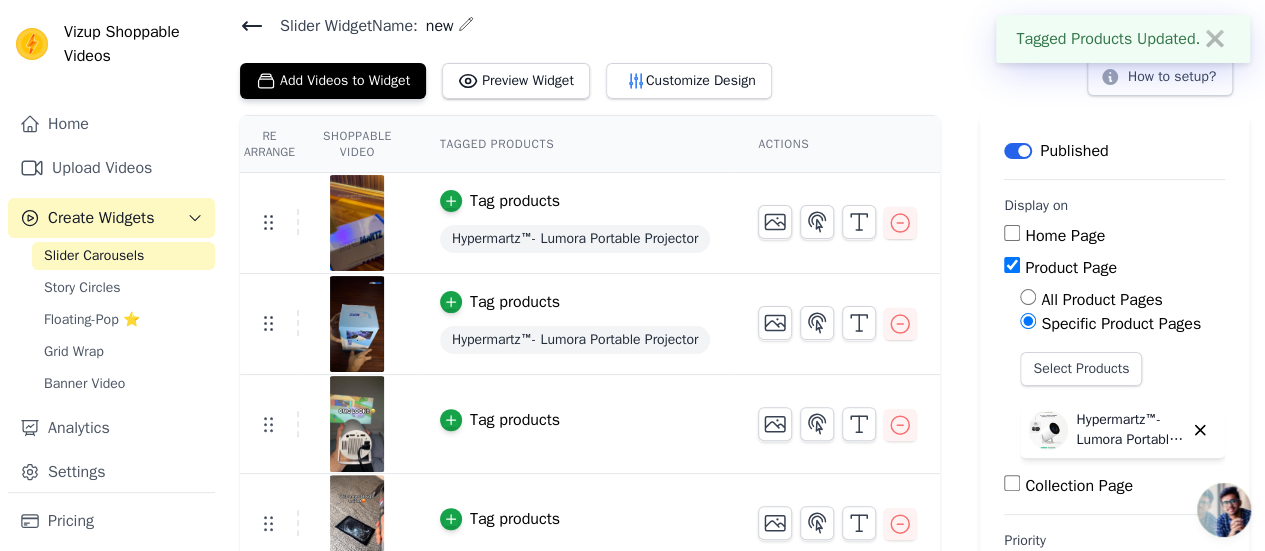 scroll, scrollTop: 100, scrollLeft: 0, axis: vertical 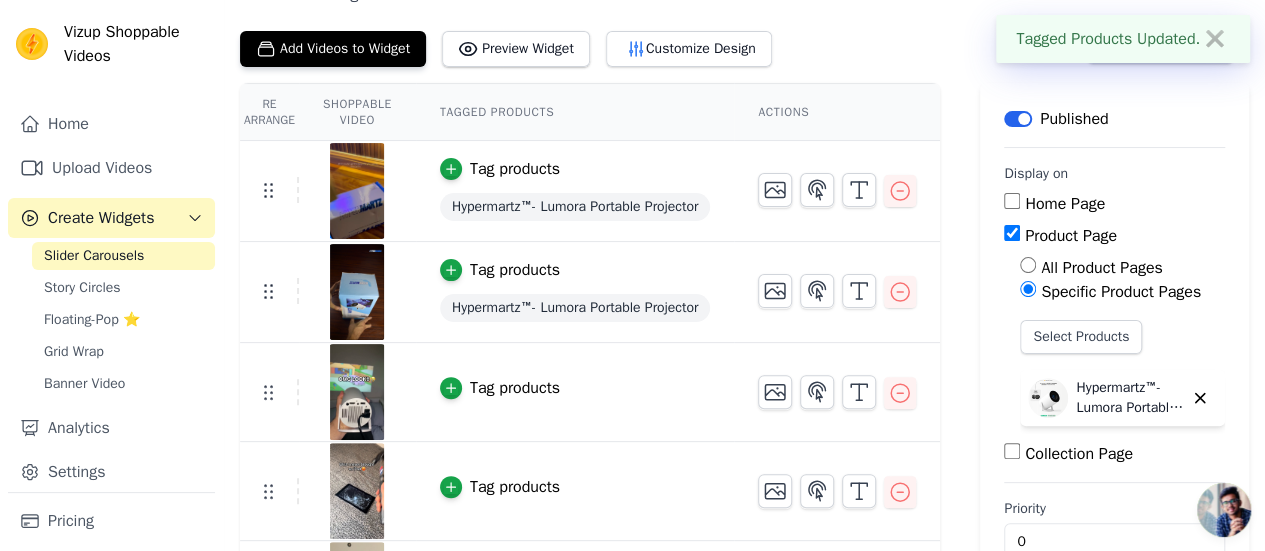 click on "Tag products" at bounding box center (515, 388) 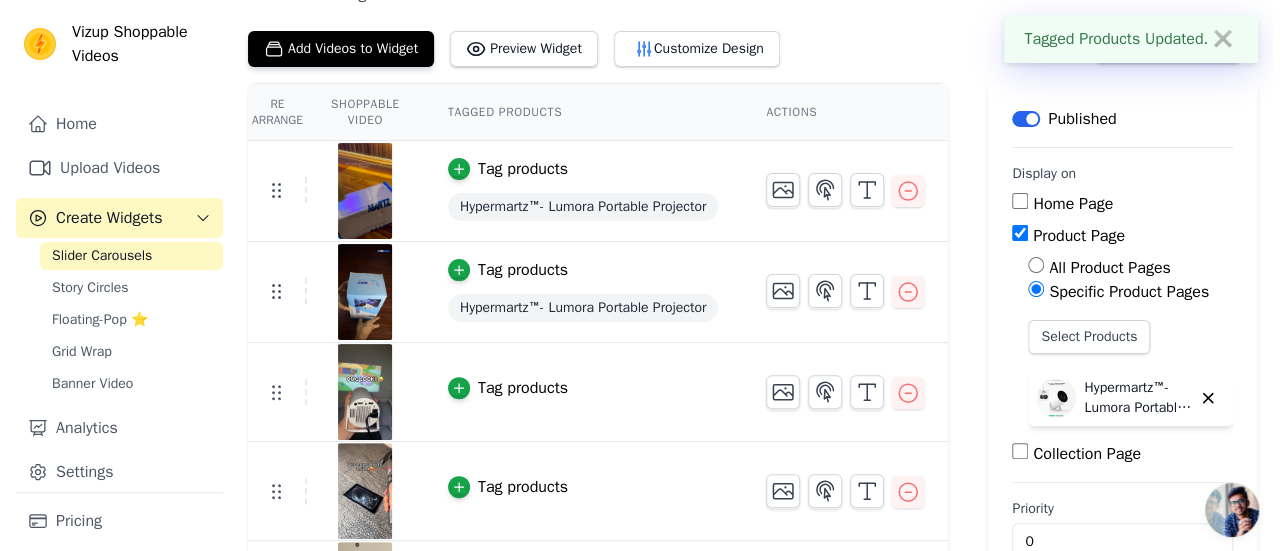 scroll, scrollTop: 0, scrollLeft: 0, axis: both 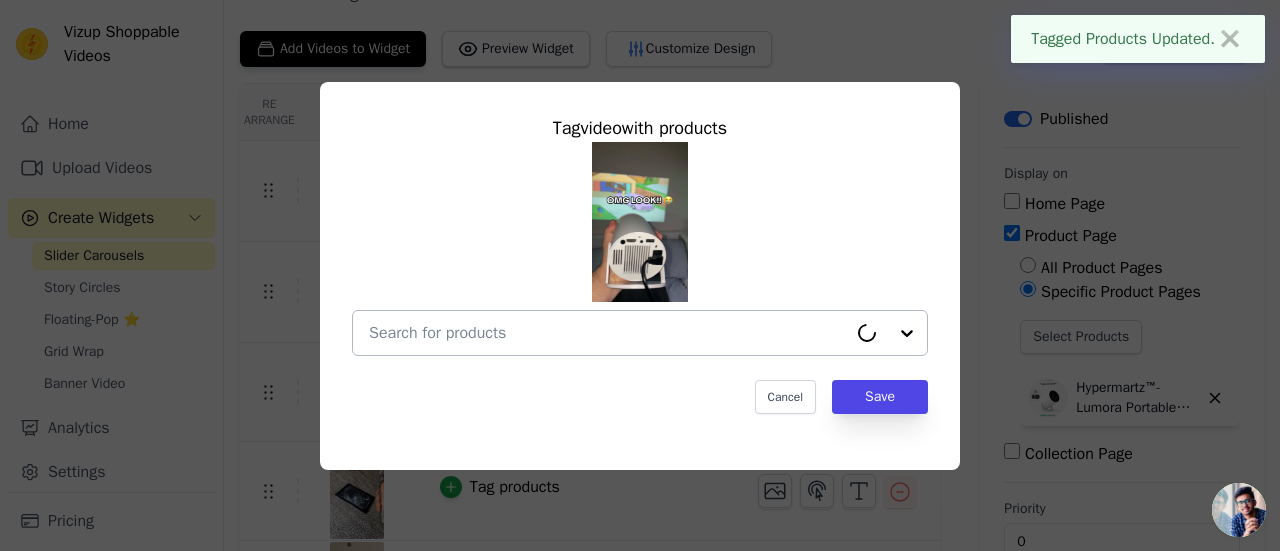 click at bounding box center (608, 333) 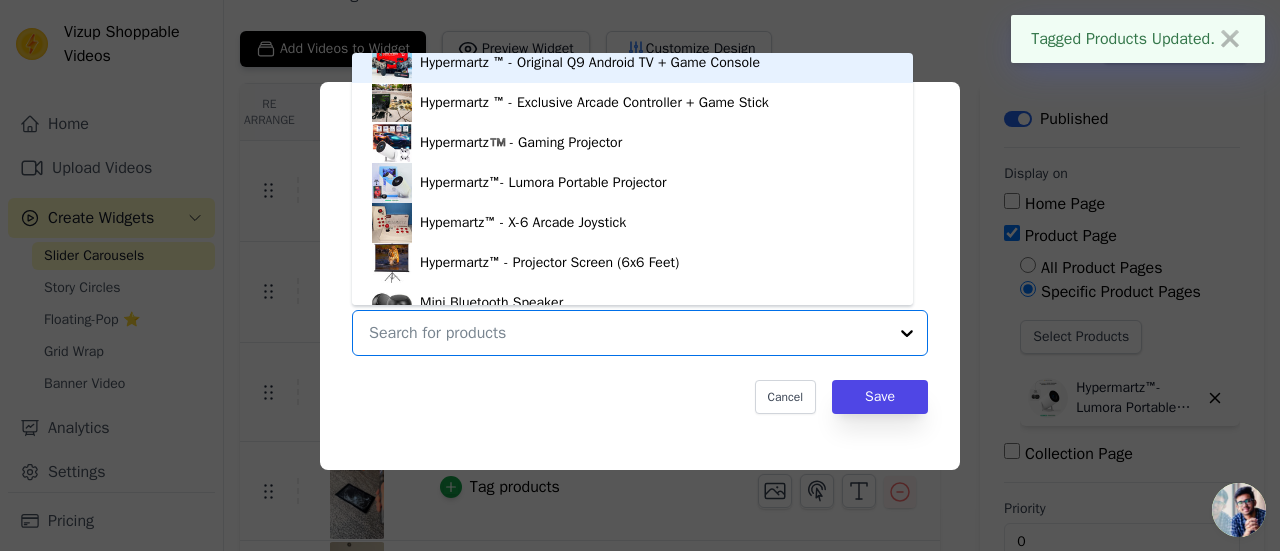 scroll, scrollTop: 228, scrollLeft: 0, axis: vertical 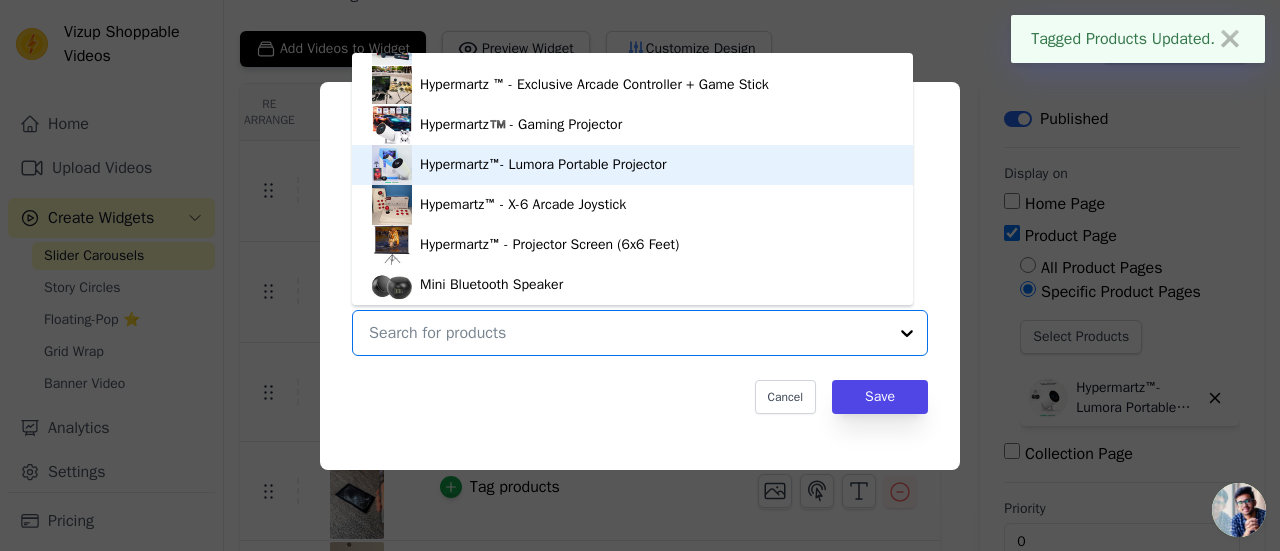click on "Hypermartz™- Lumora Portable Projector" at bounding box center [543, 165] 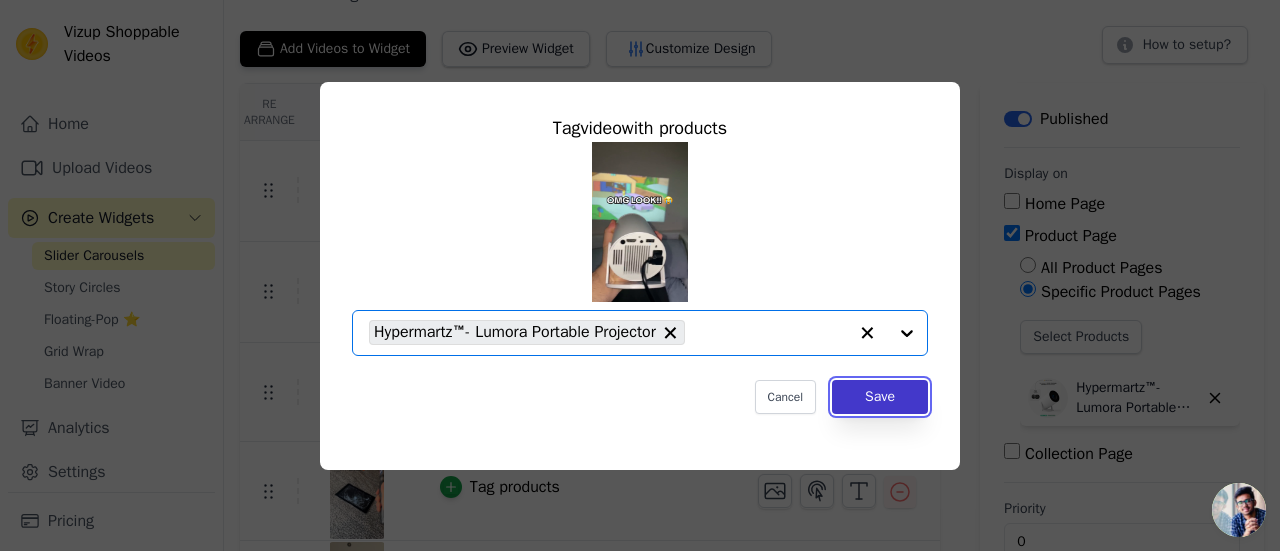 click on "Save" at bounding box center (880, 397) 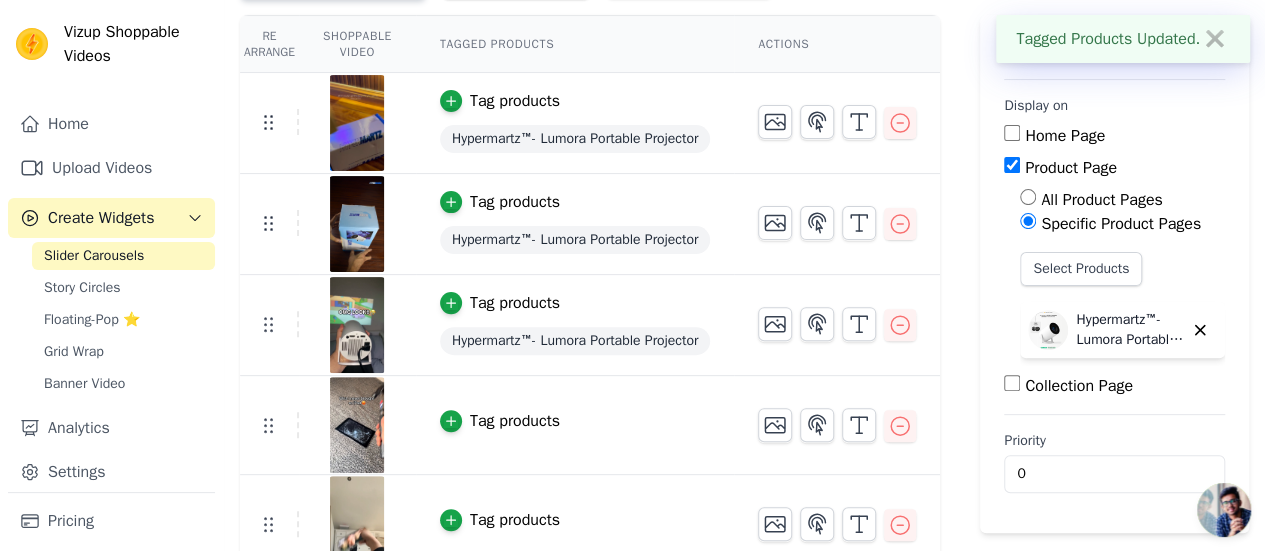 scroll, scrollTop: 200, scrollLeft: 0, axis: vertical 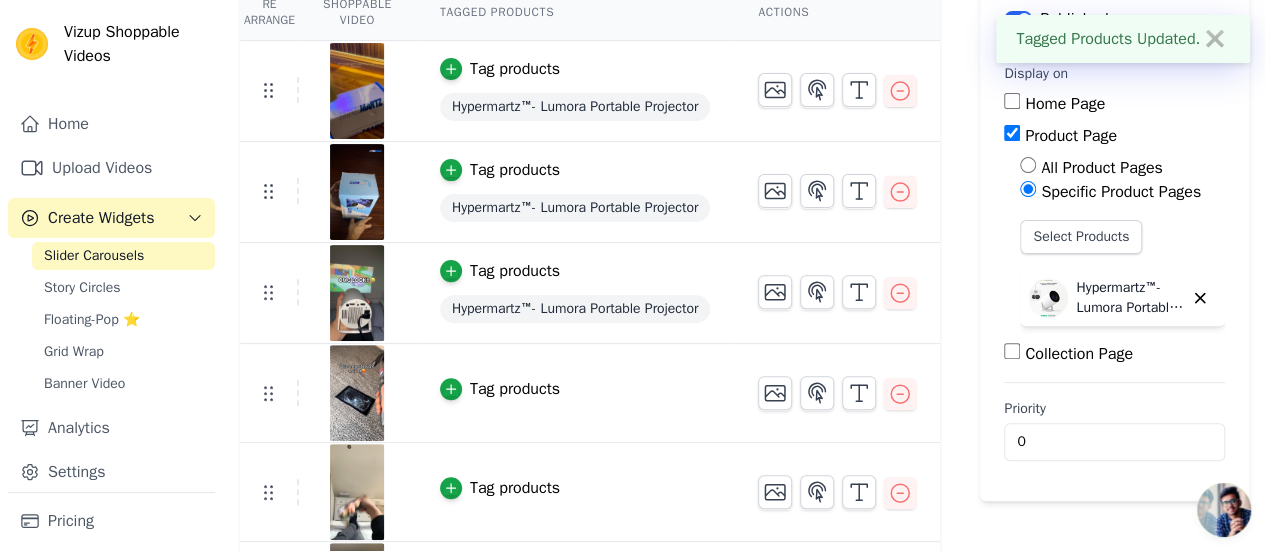 click on "Tag products" at bounding box center (515, 389) 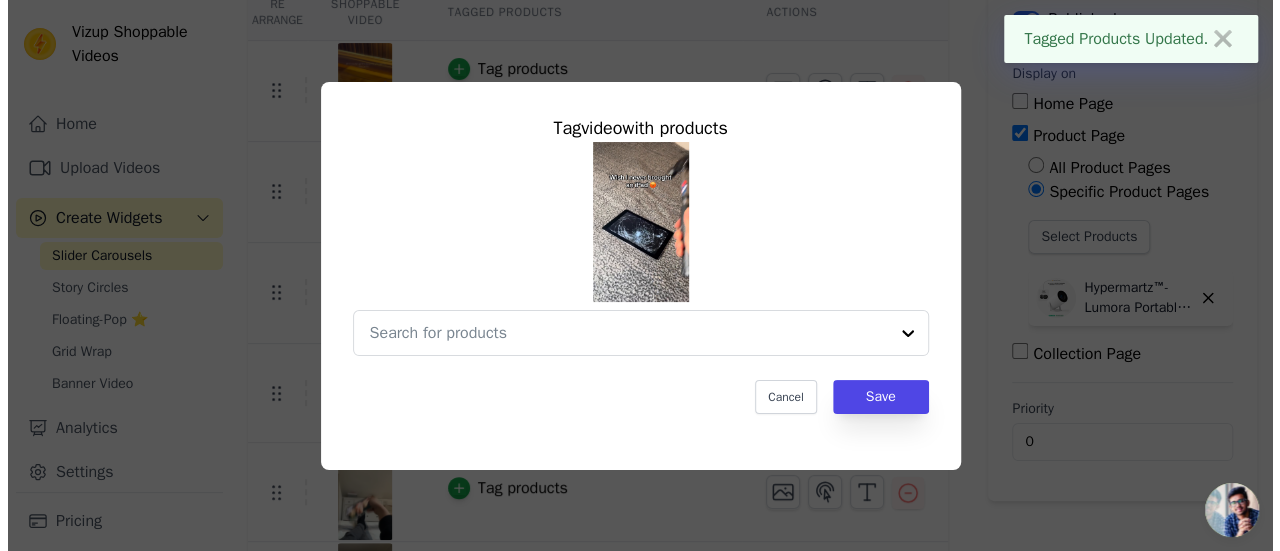 scroll, scrollTop: 0, scrollLeft: 0, axis: both 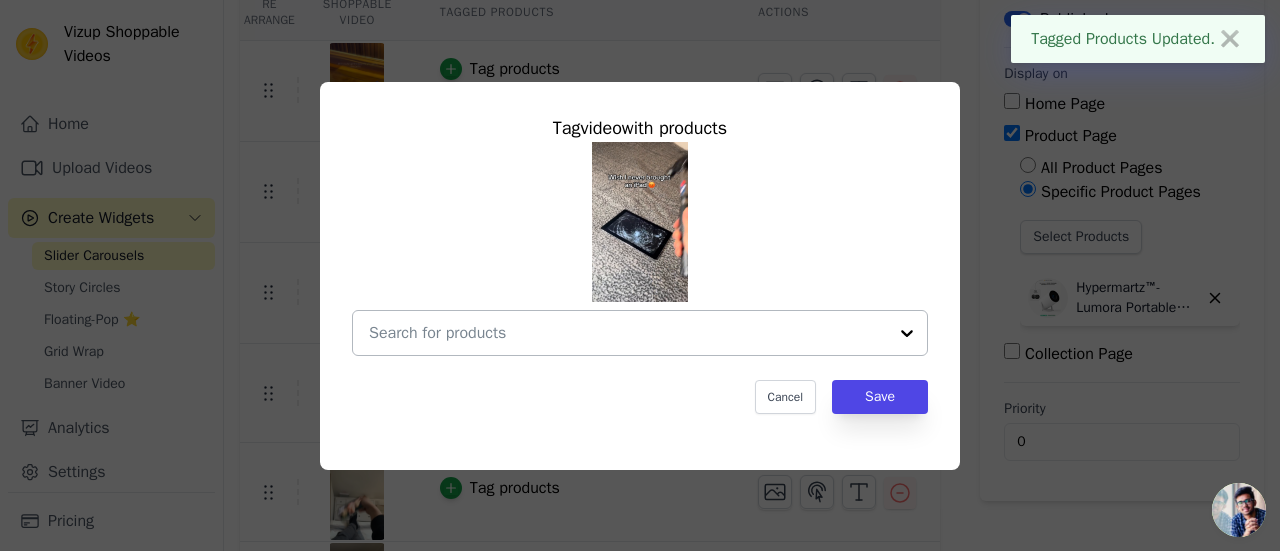 click at bounding box center (628, 333) 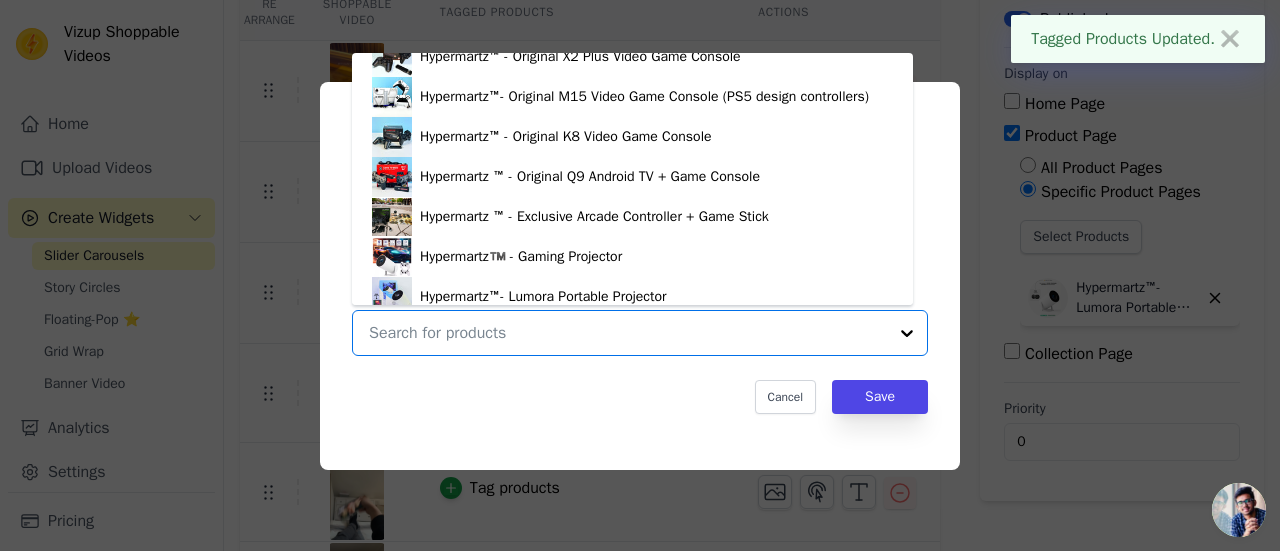 scroll, scrollTop: 151, scrollLeft: 0, axis: vertical 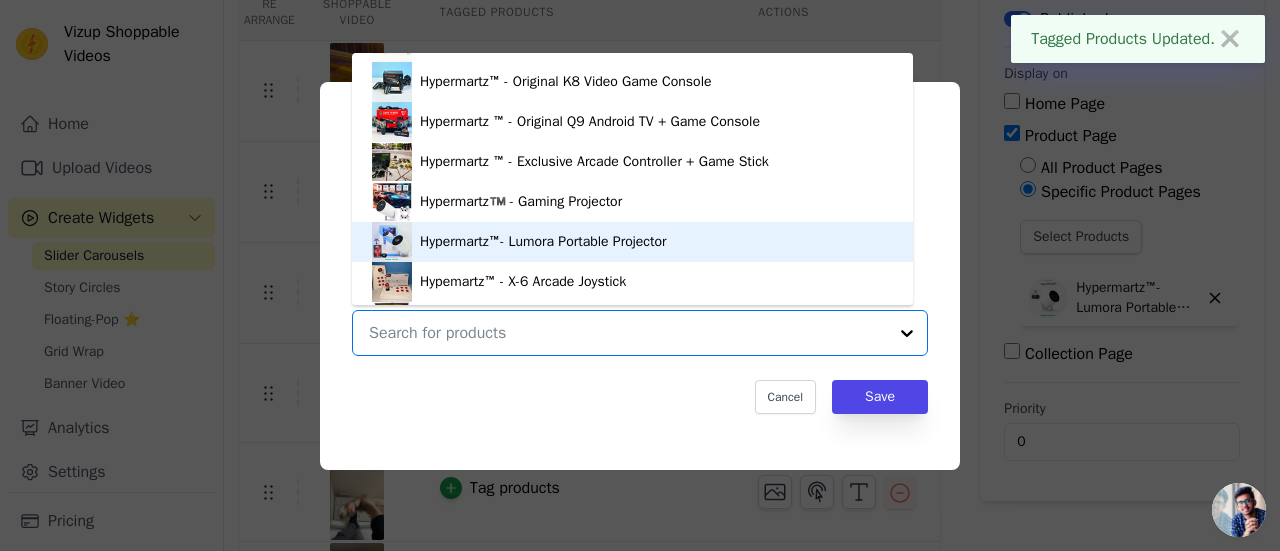 click on "Hypermartz™- Lumora Portable Projector" at bounding box center [543, 242] 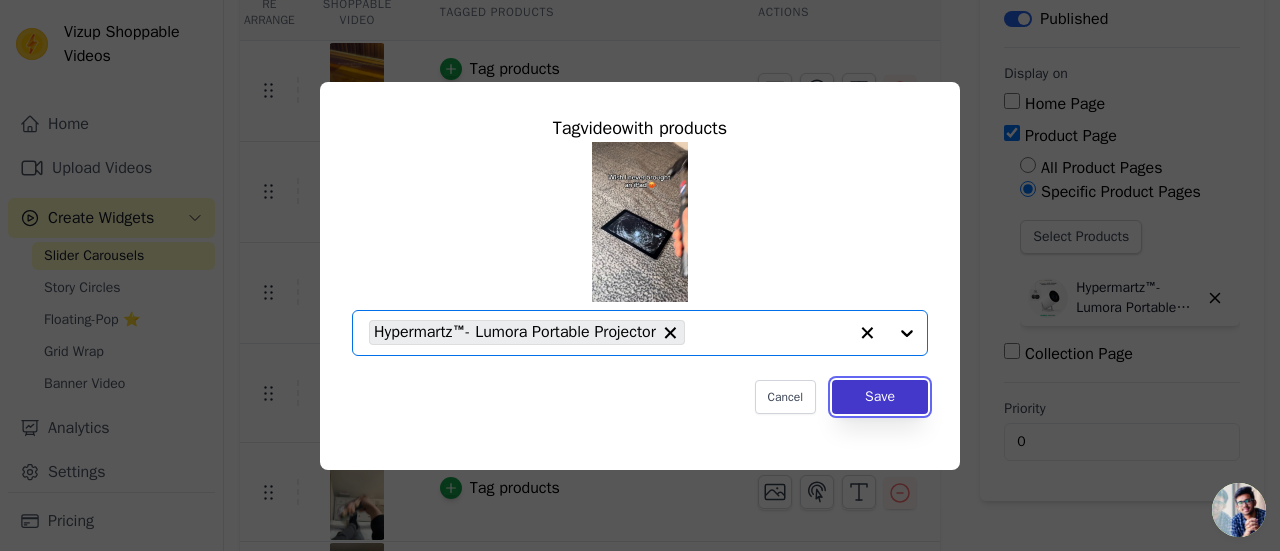click on "Save" at bounding box center (880, 397) 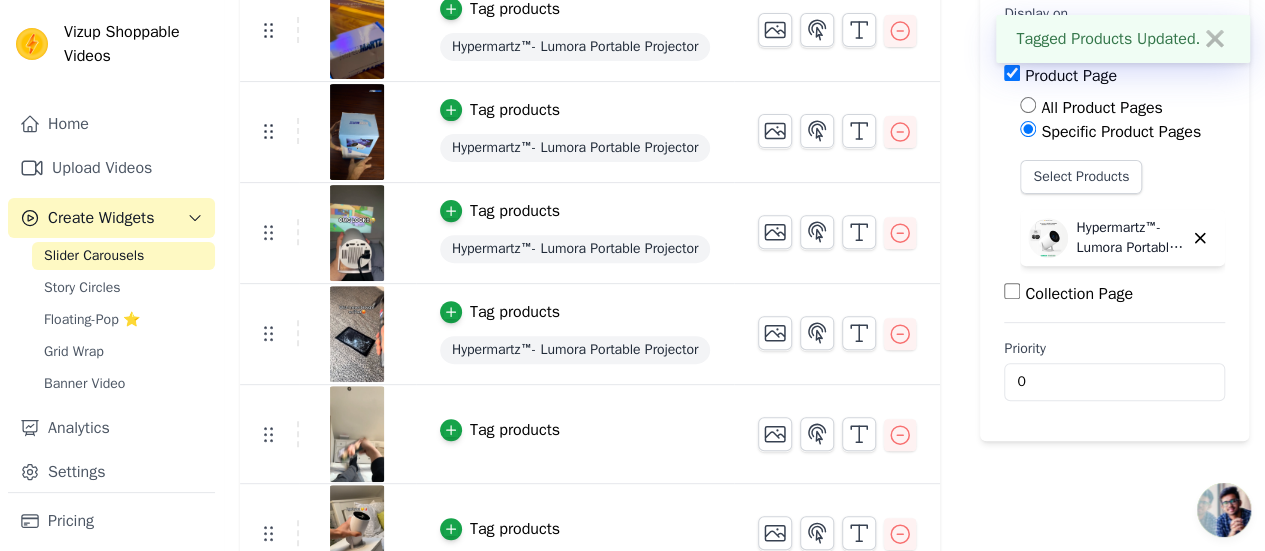 scroll, scrollTop: 287, scrollLeft: 0, axis: vertical 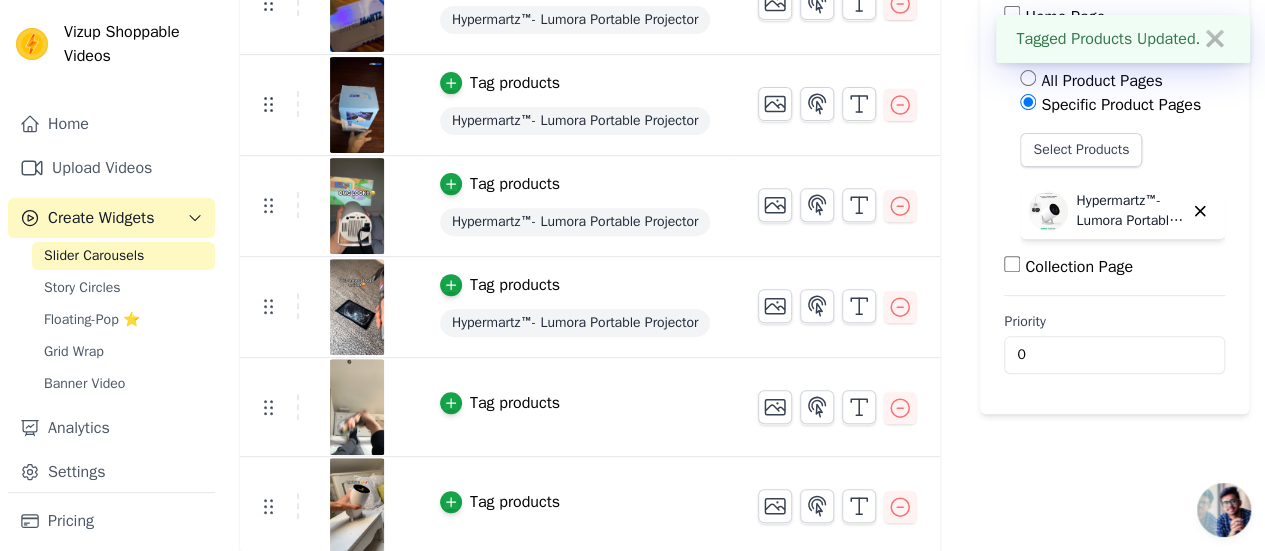 click on "Tag products" at bounding box center (515, 403) 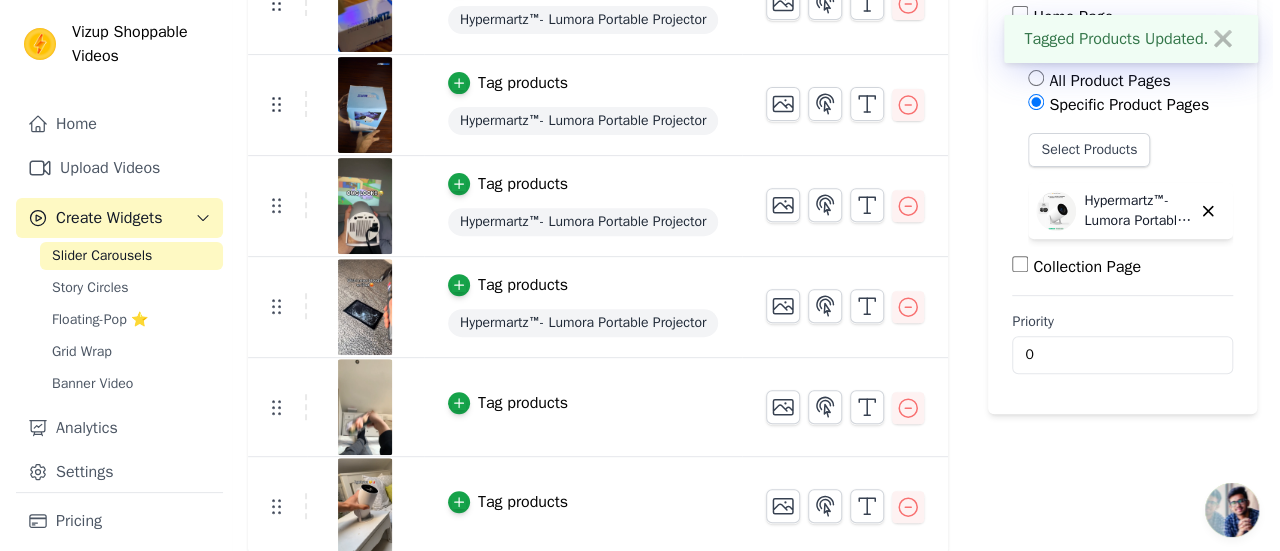 scroll, scrollTop: 0, scrollLeft: 0, axis: both 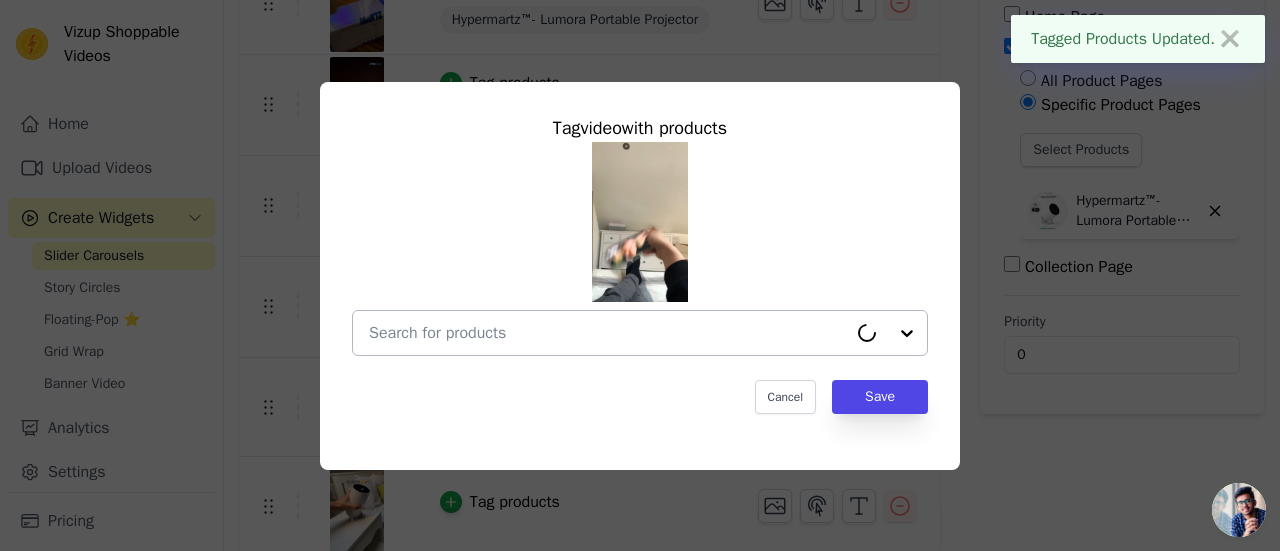 click at bounding box center [608, 333] 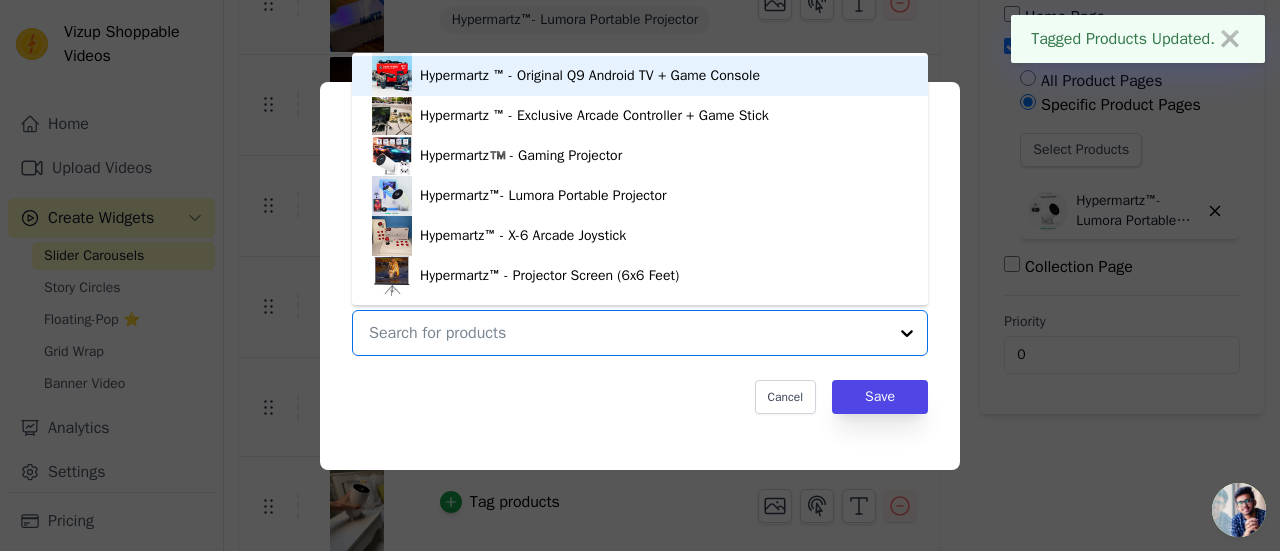 scroll, scrollTop: 228, scrollLeft: 0, axis: vertical 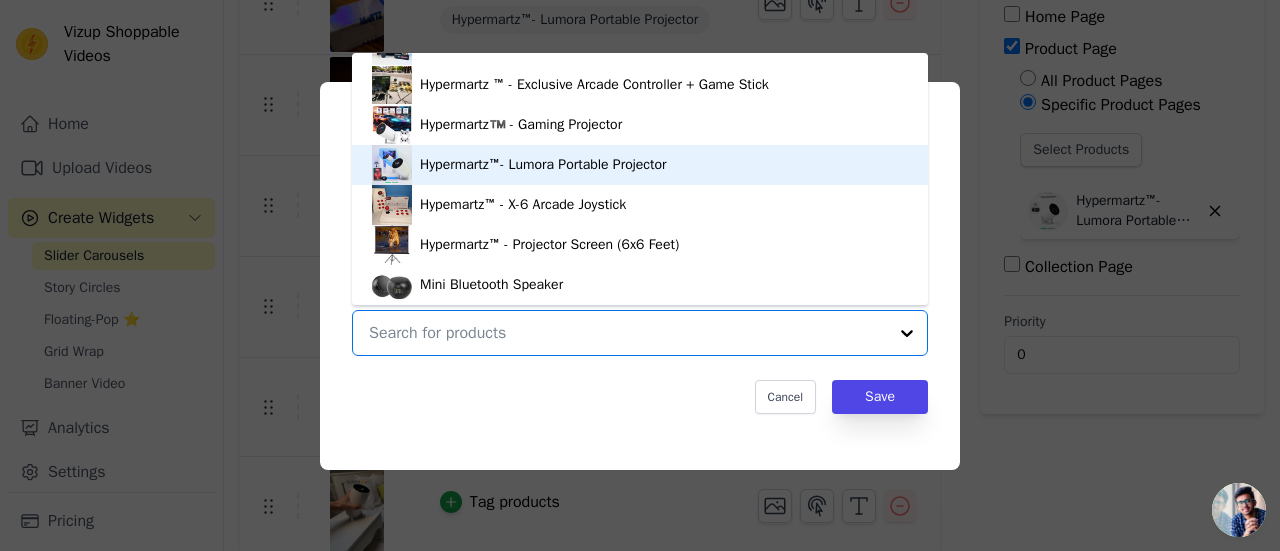click on "Hypermartz™- Lumora Portable Projector" at bounding box center (640, 165) 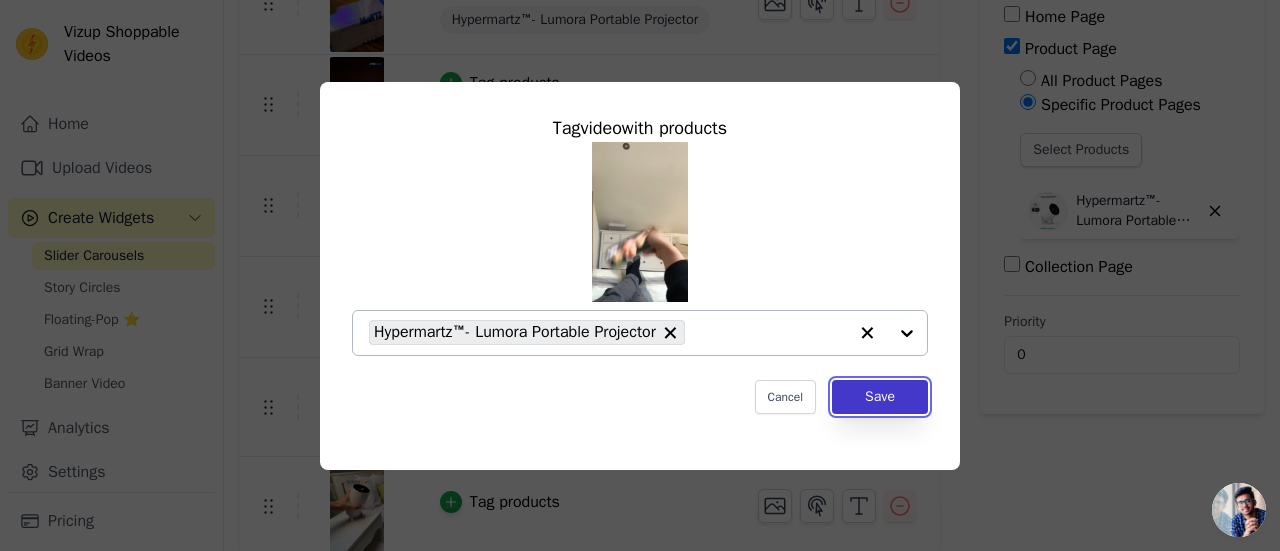 click on "Save" at bounding box center (880, 397) 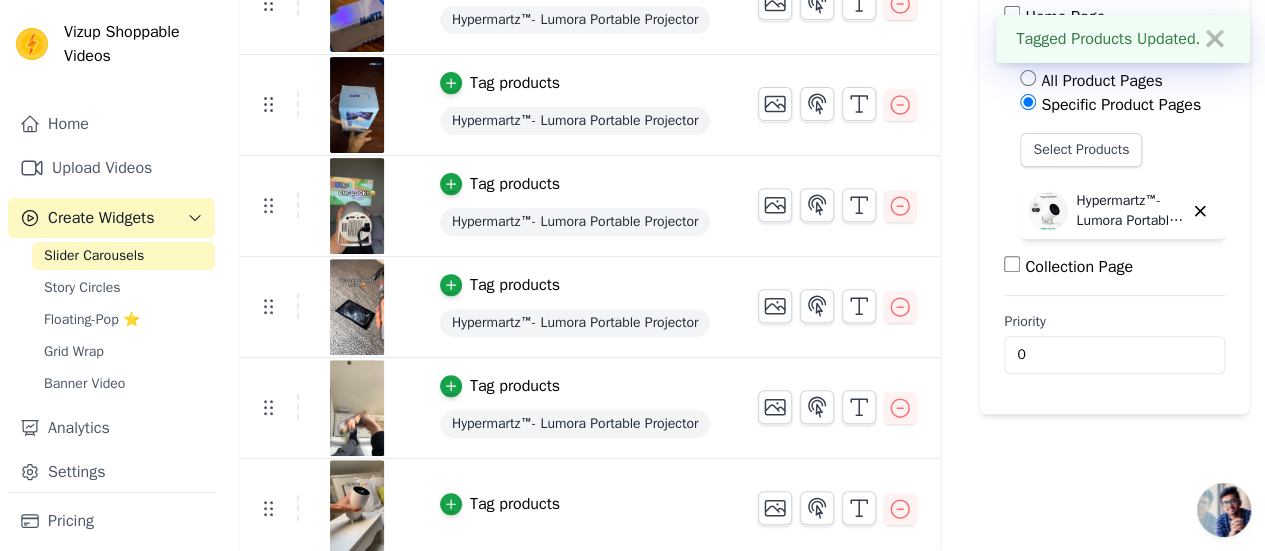 scroll, scrollTop: 289, scrollLeft: 0, axis: vertical 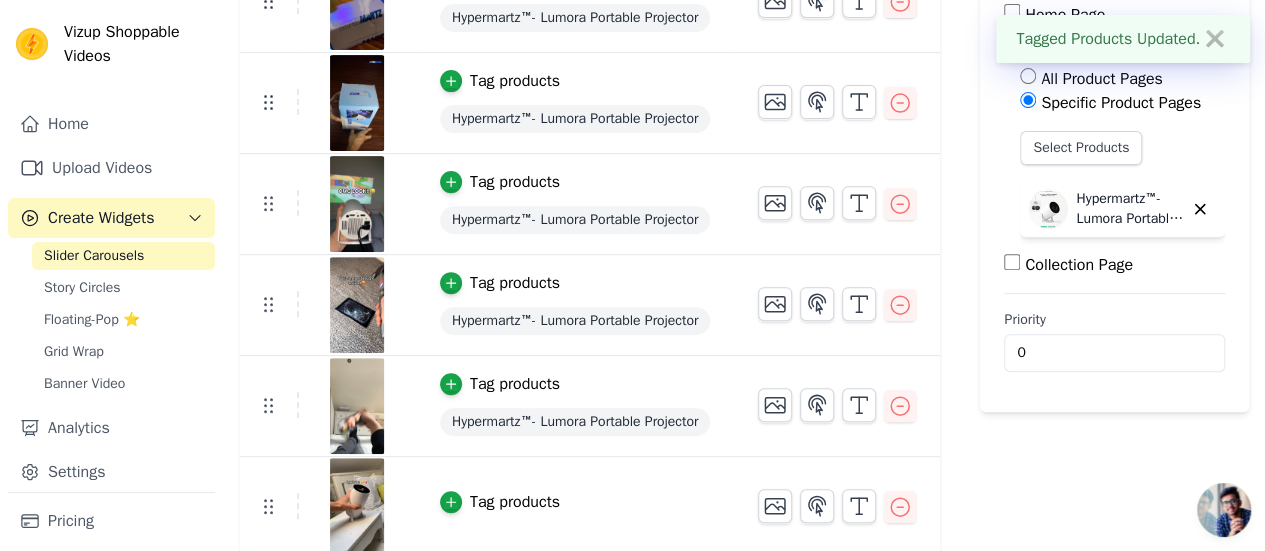 click on "Tag products" at bounding box center (515, 502) 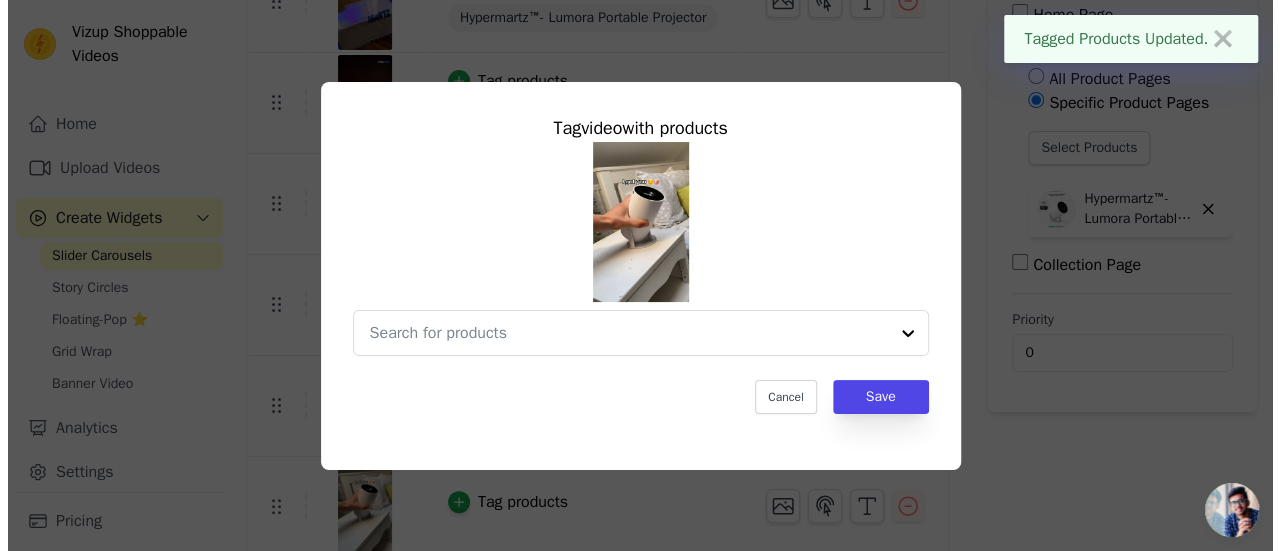 scroll, scrollTop: 0, scrollLeft: 0, axis: both 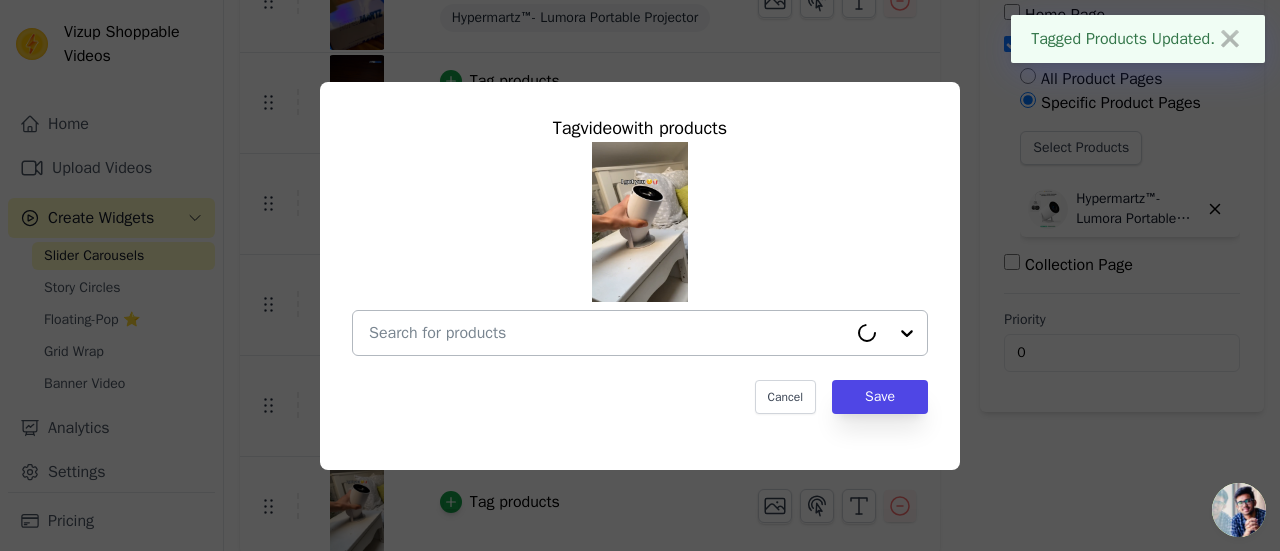 click at bounding box center [608, 333] 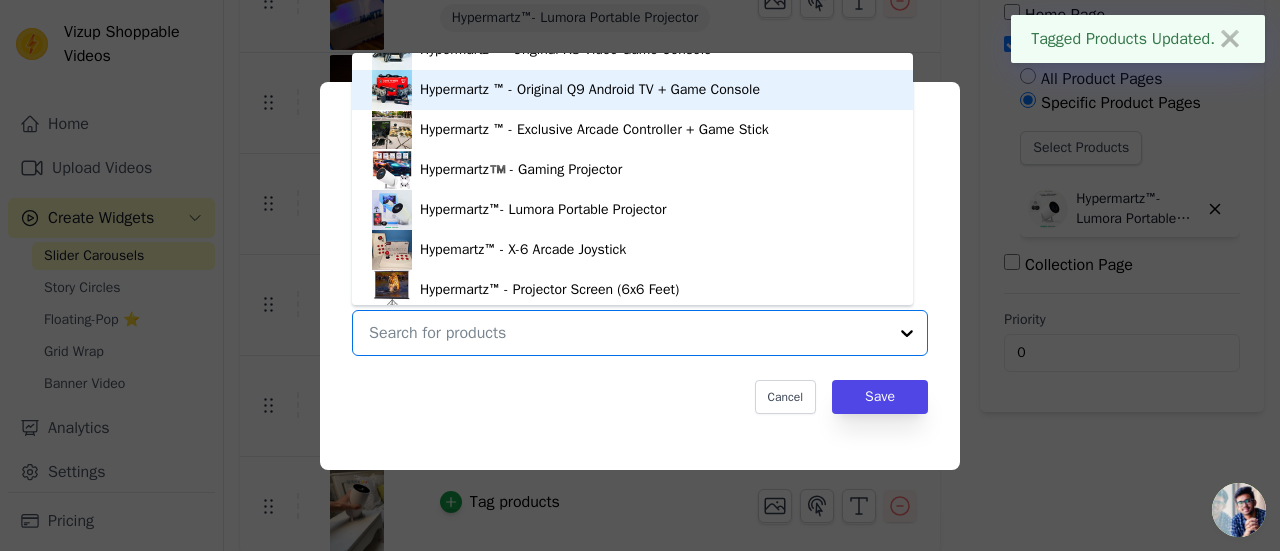 scroll, scrollTop: 228, scrollLeft: 0, axis: vertical 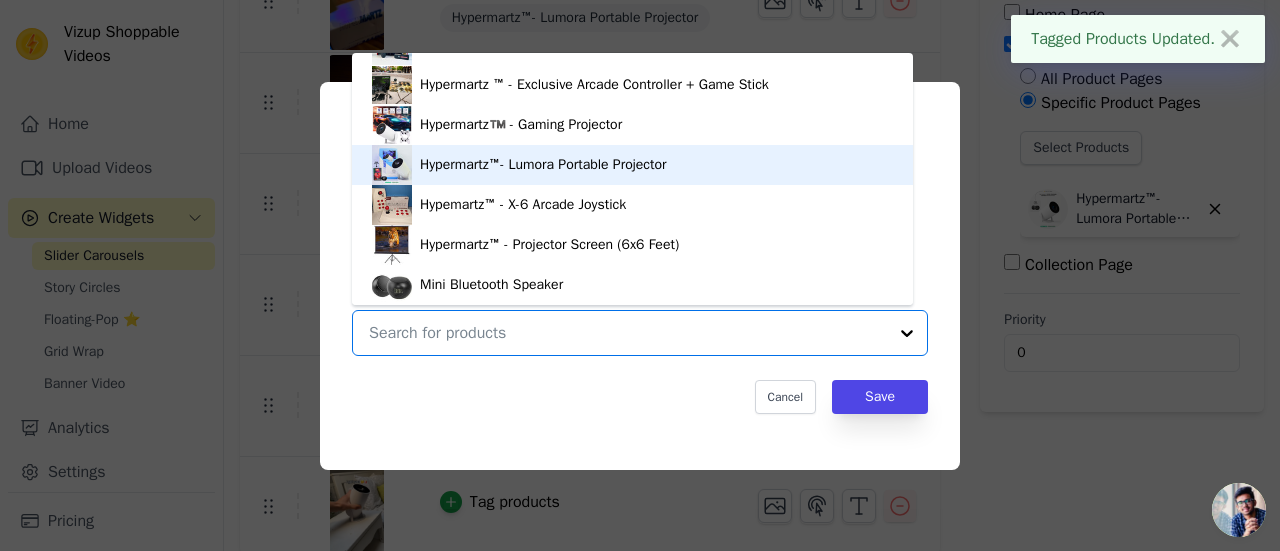 click on "Hypermartz™- Lumora Portable Projector" at bounding box center [632, 165] 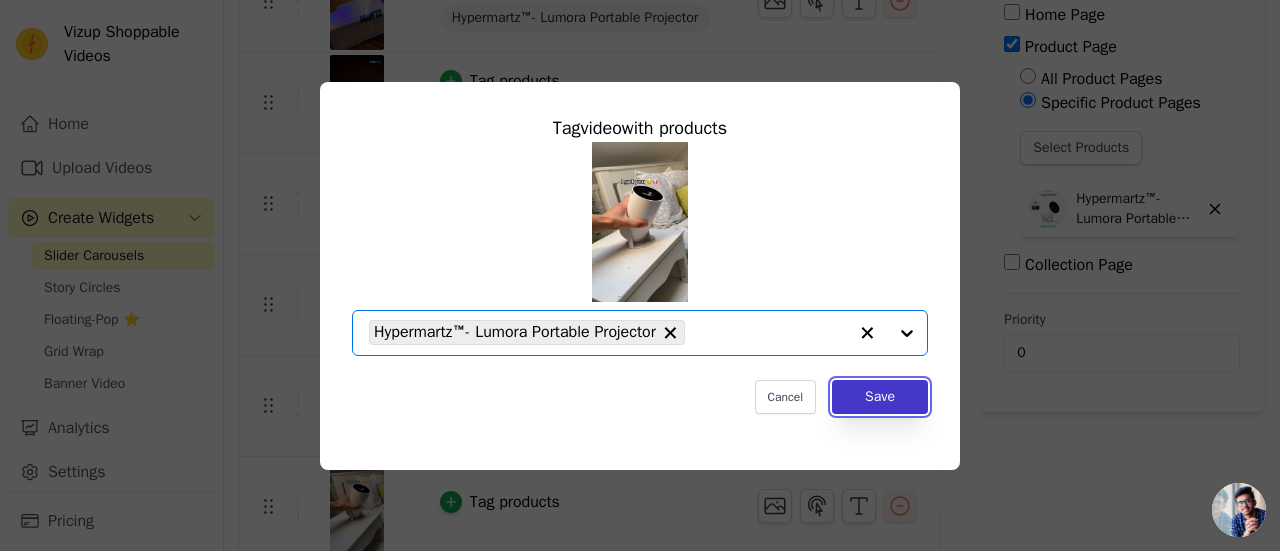 click on "Save" at bounding box center [880, 397] 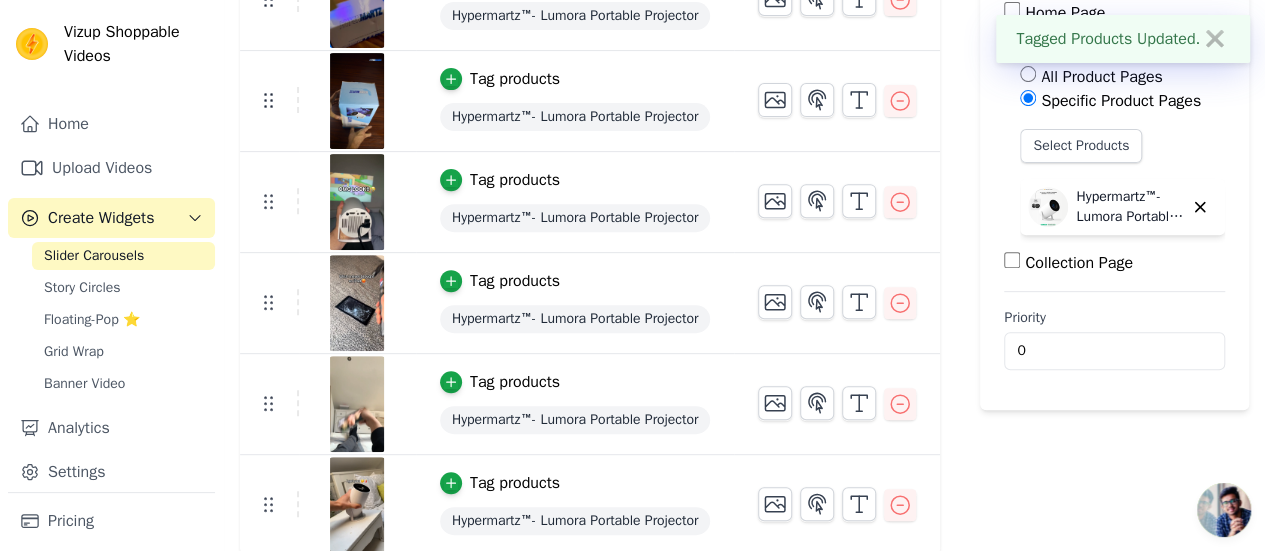 scroll, scrollTop: 0, scrollLeft: 0, axis: both 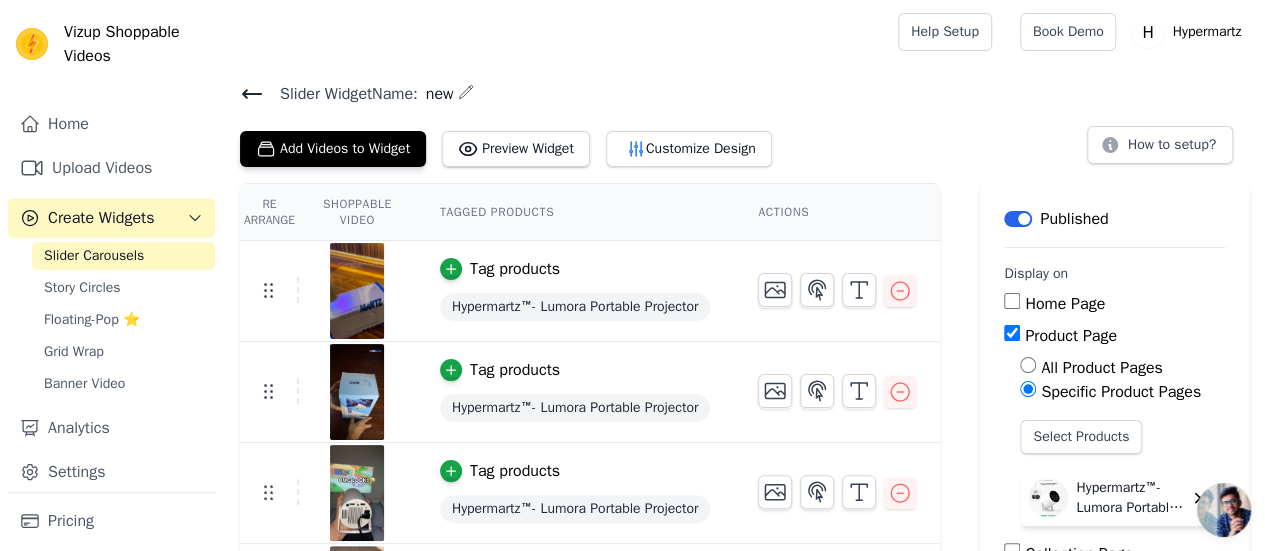 click 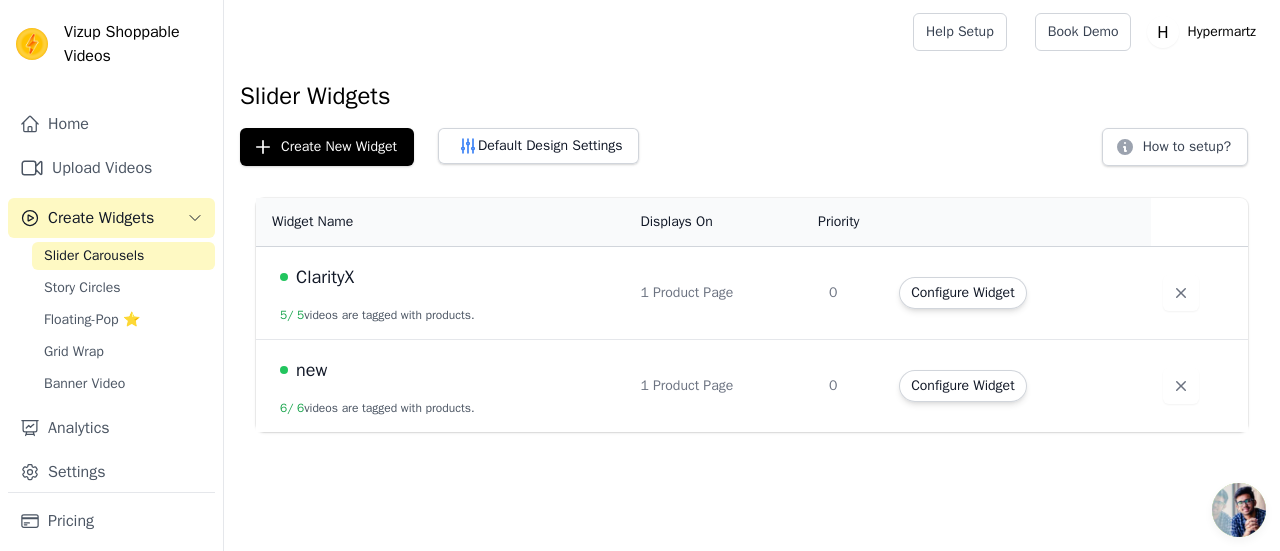 click on "ClarityX" at bounding box center (325, 277) 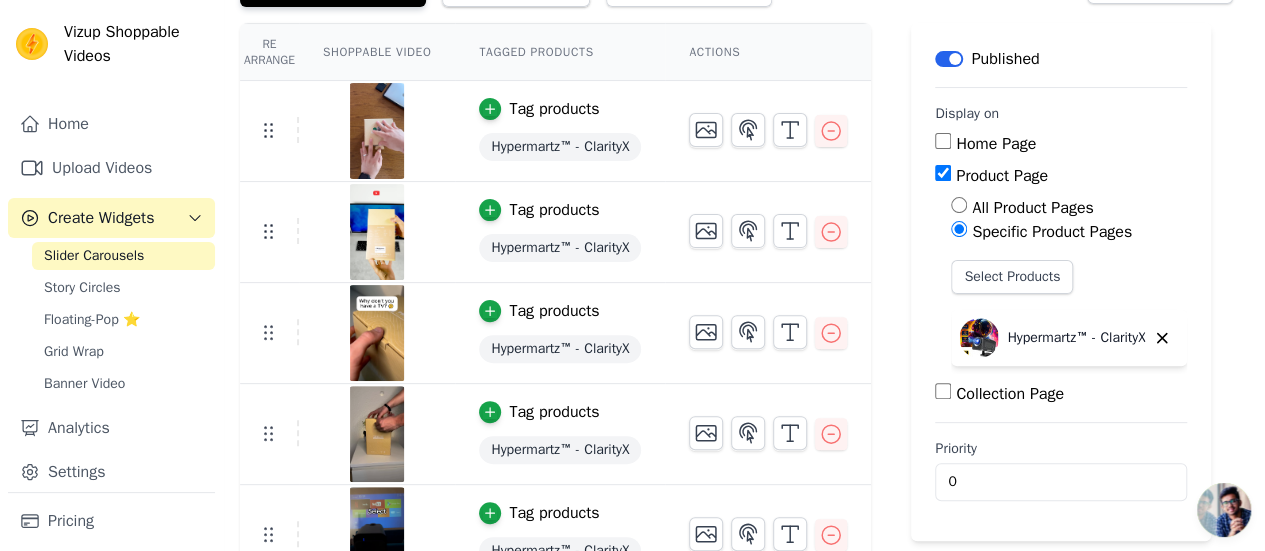 scroll, scrollTop: 190, scrollLeft: 0, axis: vertical 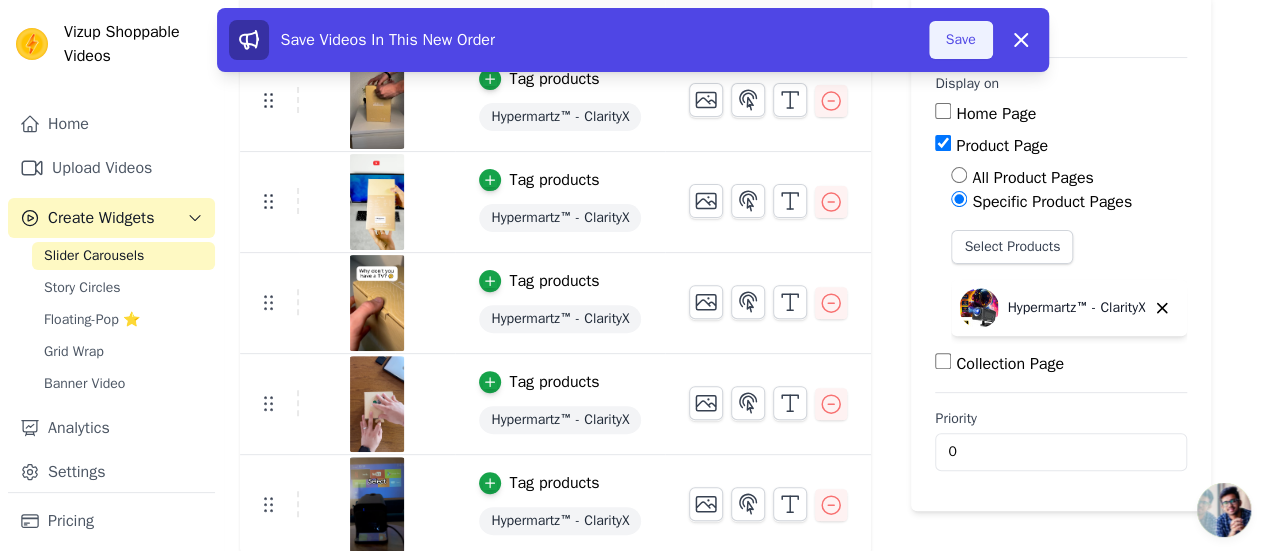 click on "Save" at bounding box center (961, 40) 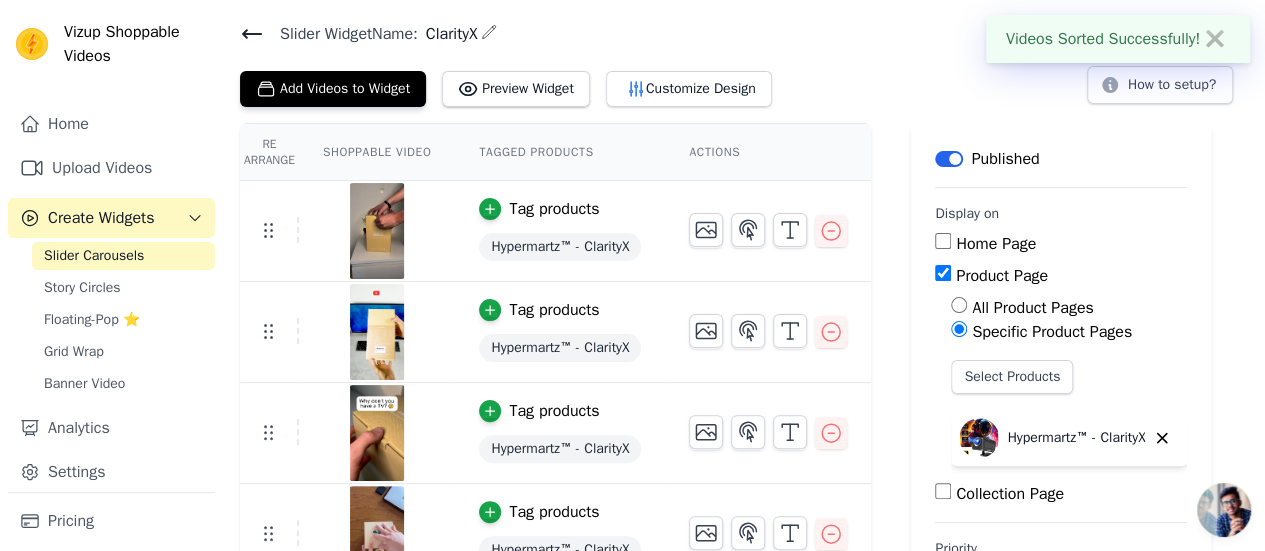 scroll, scrollTop: 0, scrollLeft: 0, axis: both 